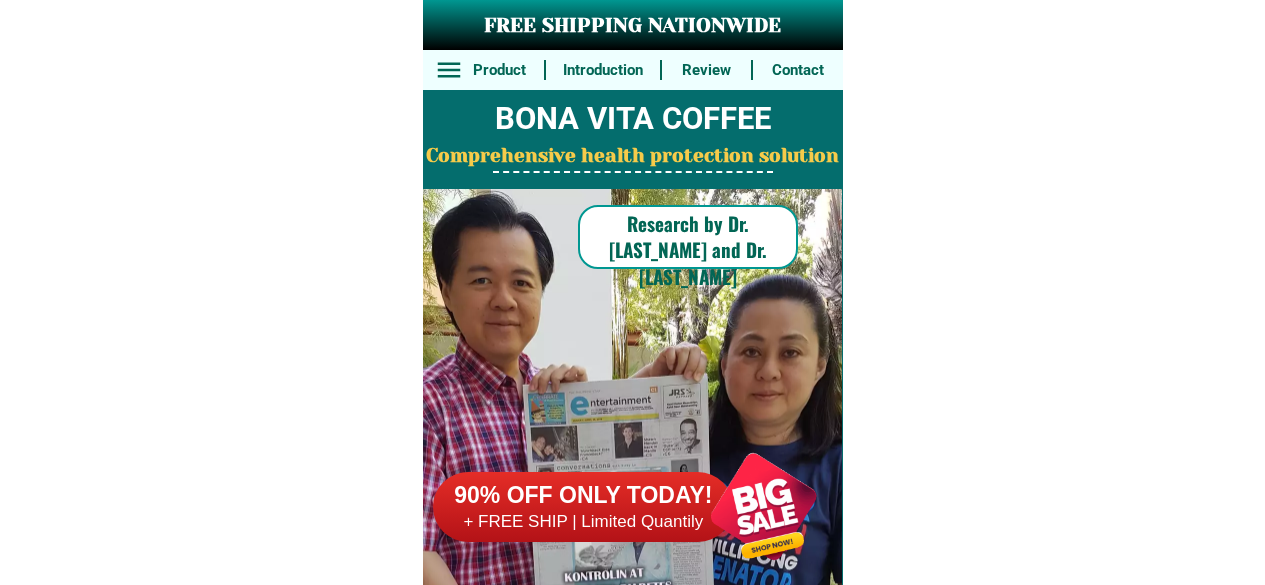 scroll, scrollTop: 15645, scrollLeft: 0, axis: vertical 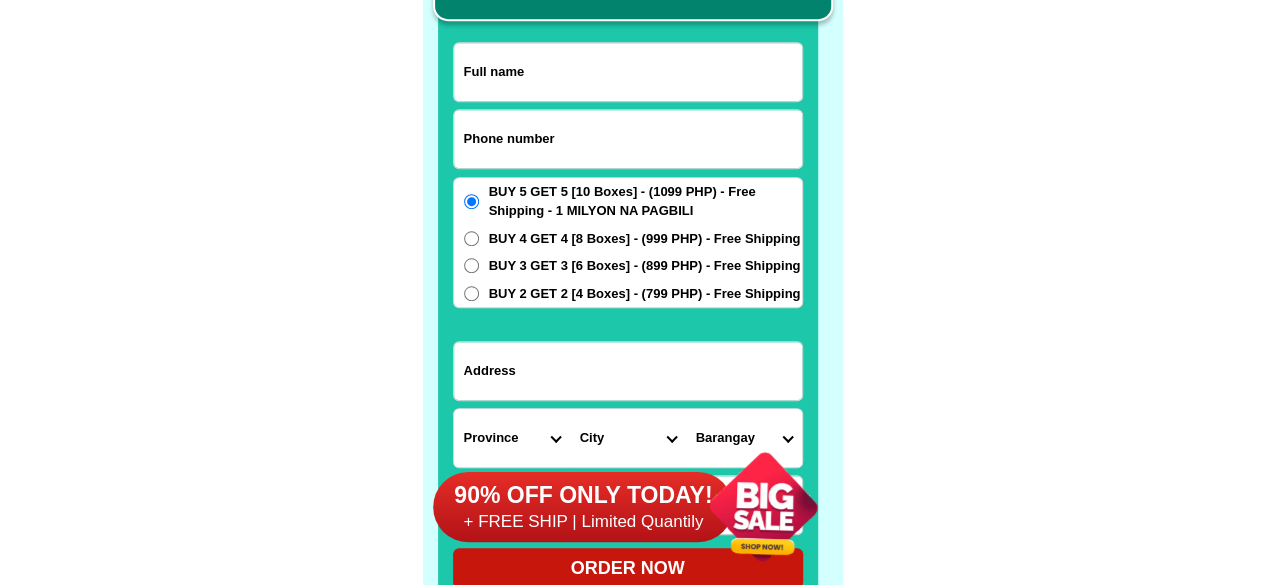 click at bounding box center [628, 139] 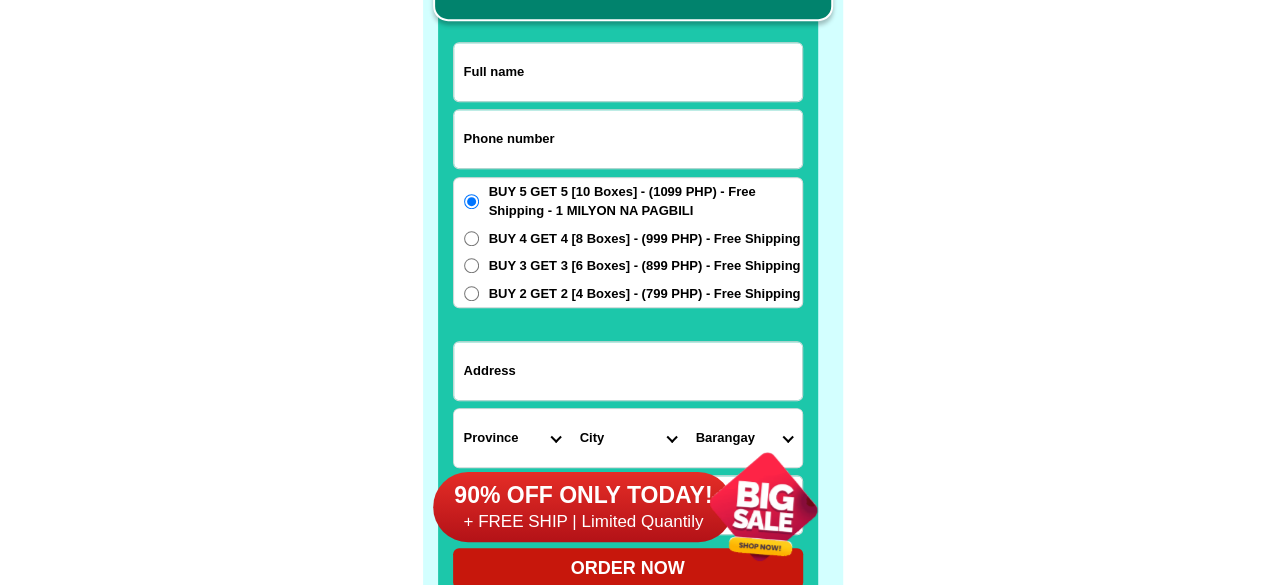 paste on "[PHONE]" 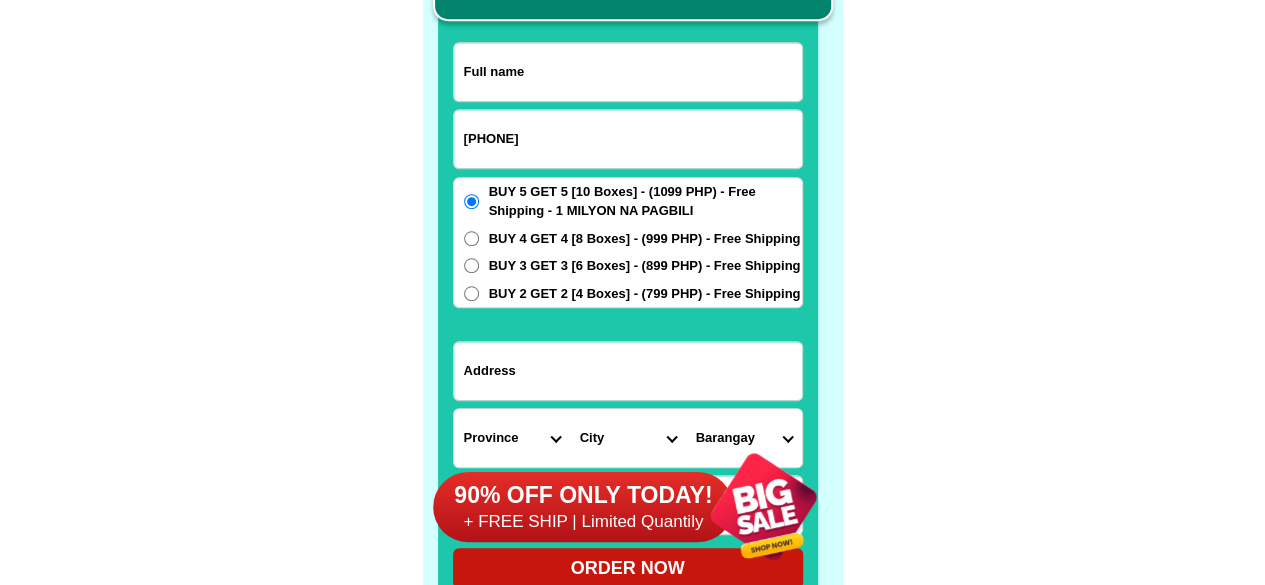 type on "[PHONE]" 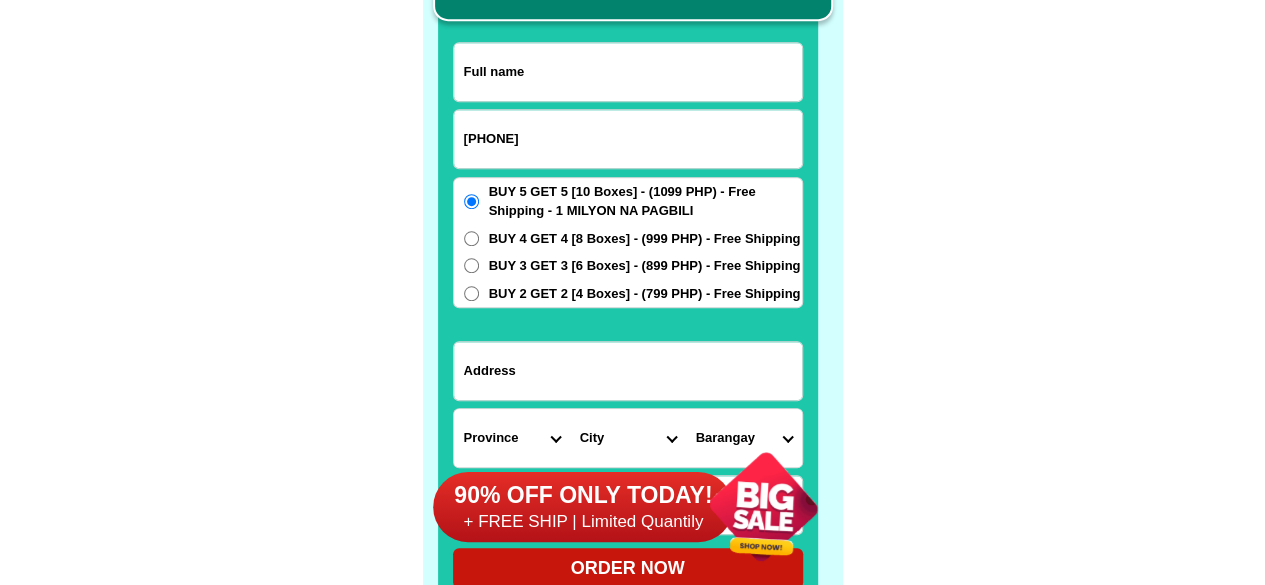 click at bounding box center (628, 72) 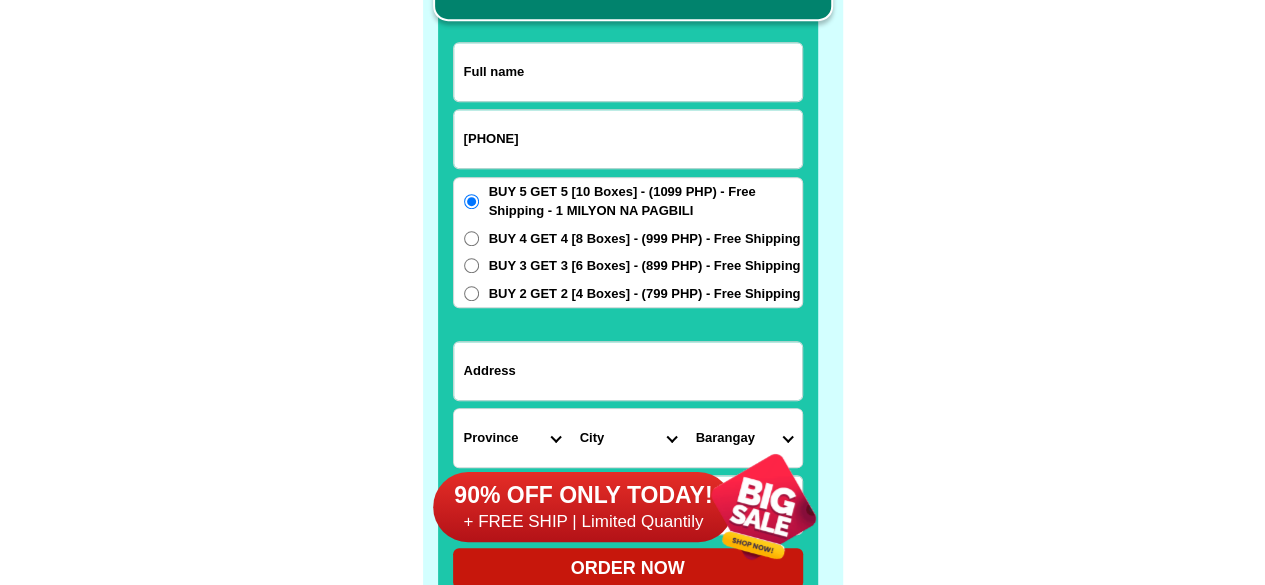 paste on "[FIRST] [LAST]" 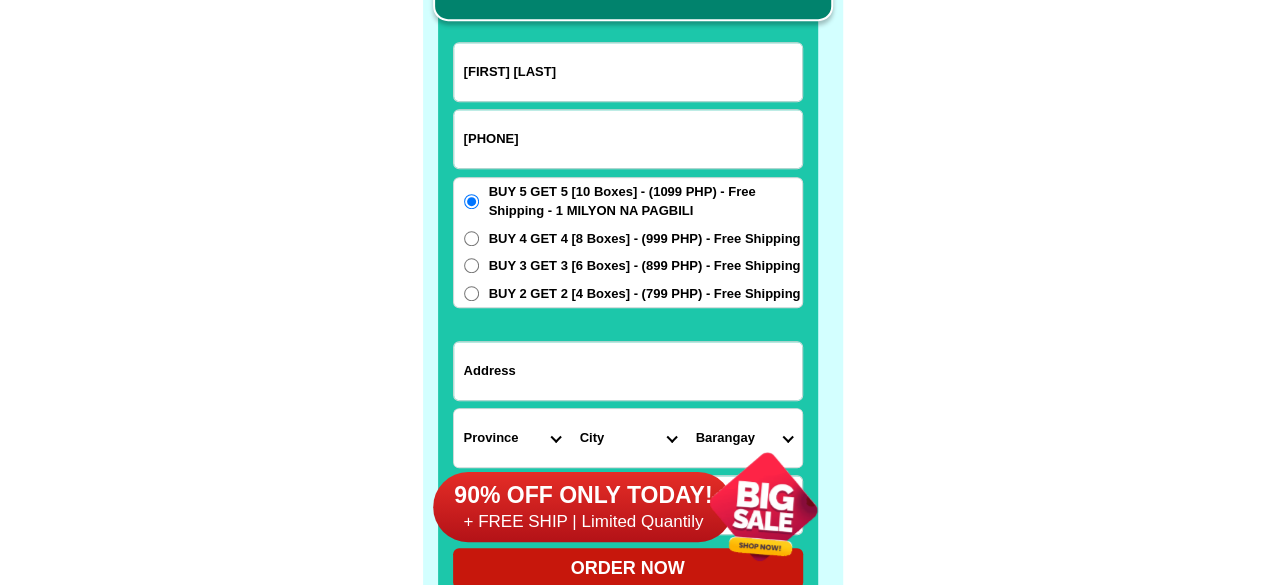 type on "[FIRST] [LAST]" 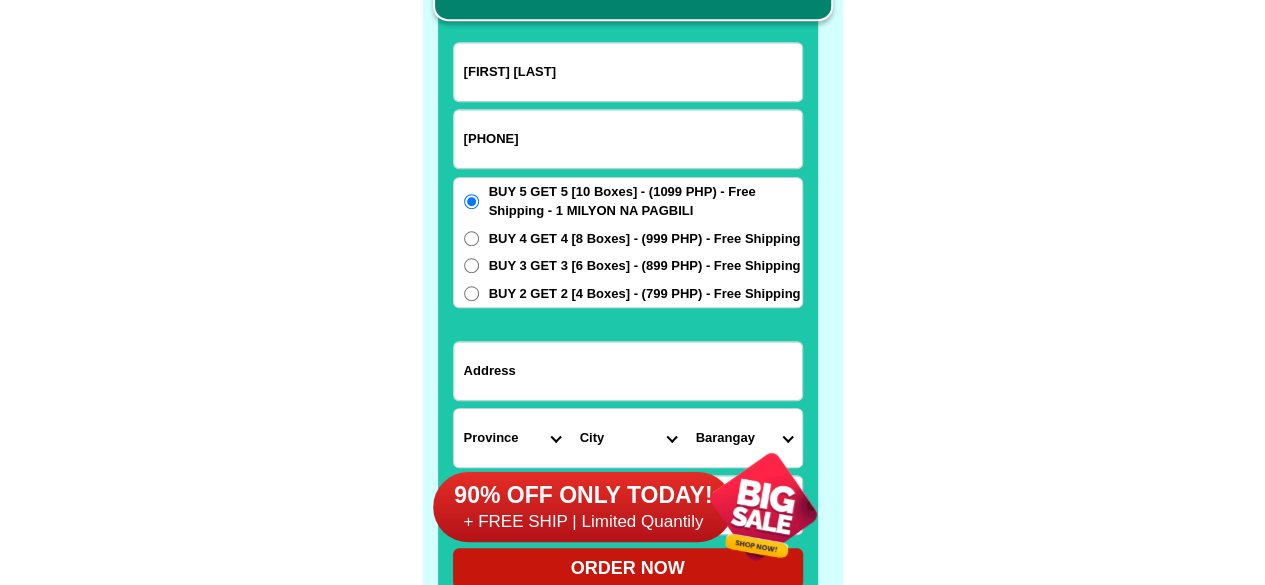 click at bounding box center (628, 371) 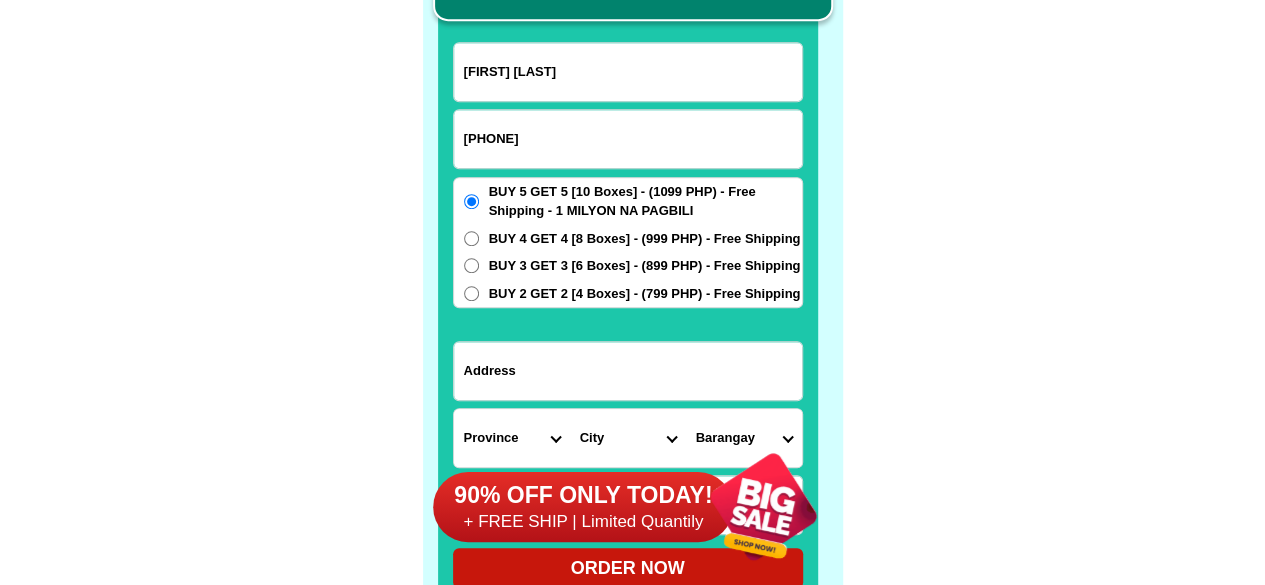 paste on "[CITY] Street Baranggay [CITY] [CITY] [CITY] [CITY]" 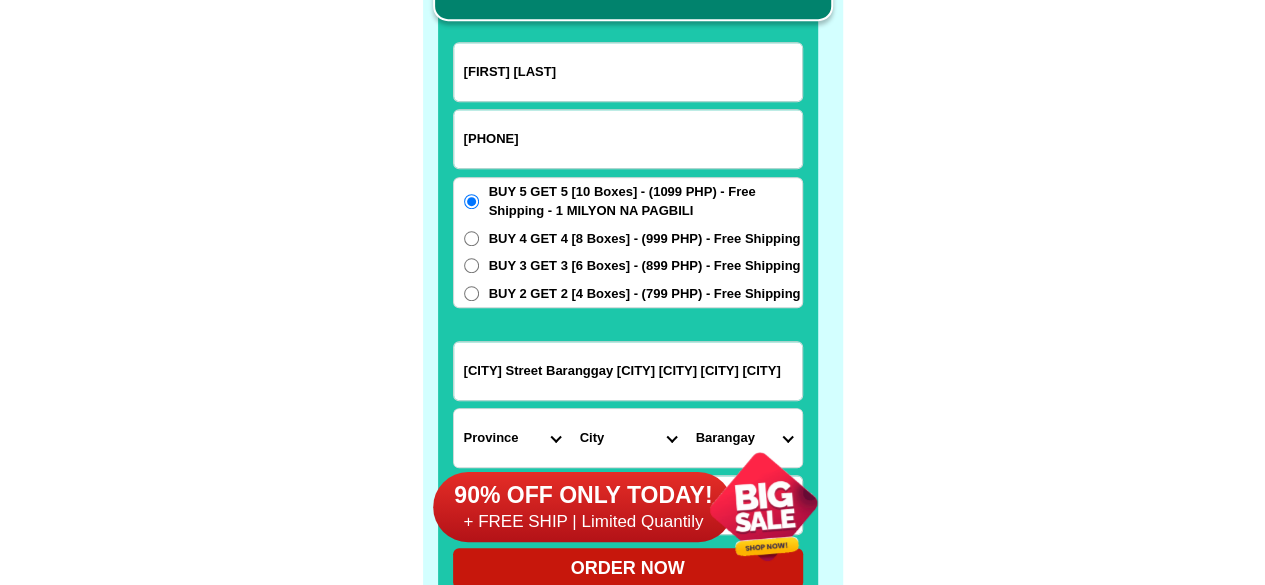 scroll, scrollTop: 0, scrollLeft: 61, axis: horizontal 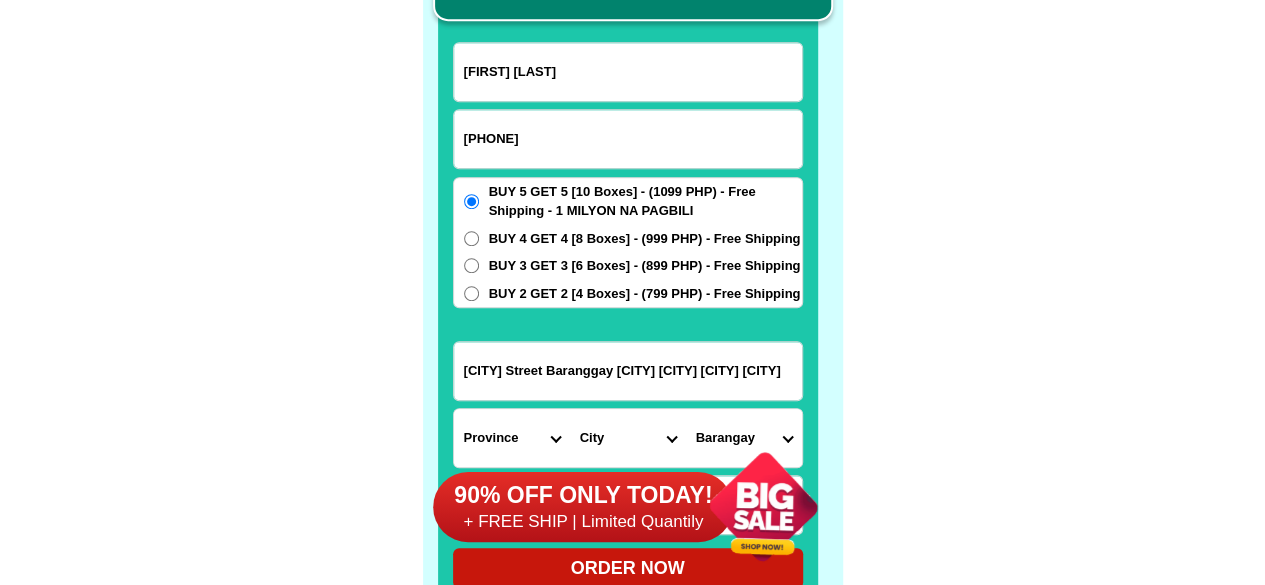 type on "[CITY] Street Baranggay [CITY] [CITY] [CITY] [CITY]" 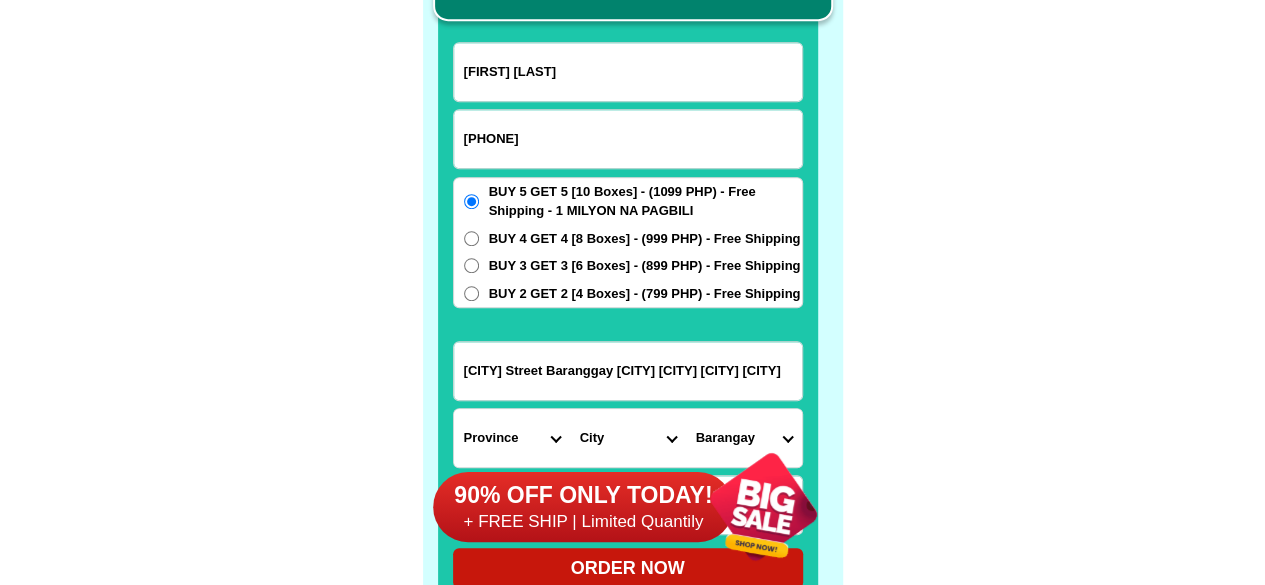 scroll, scrollTop: 0, scrollLeft: 0, axis: both 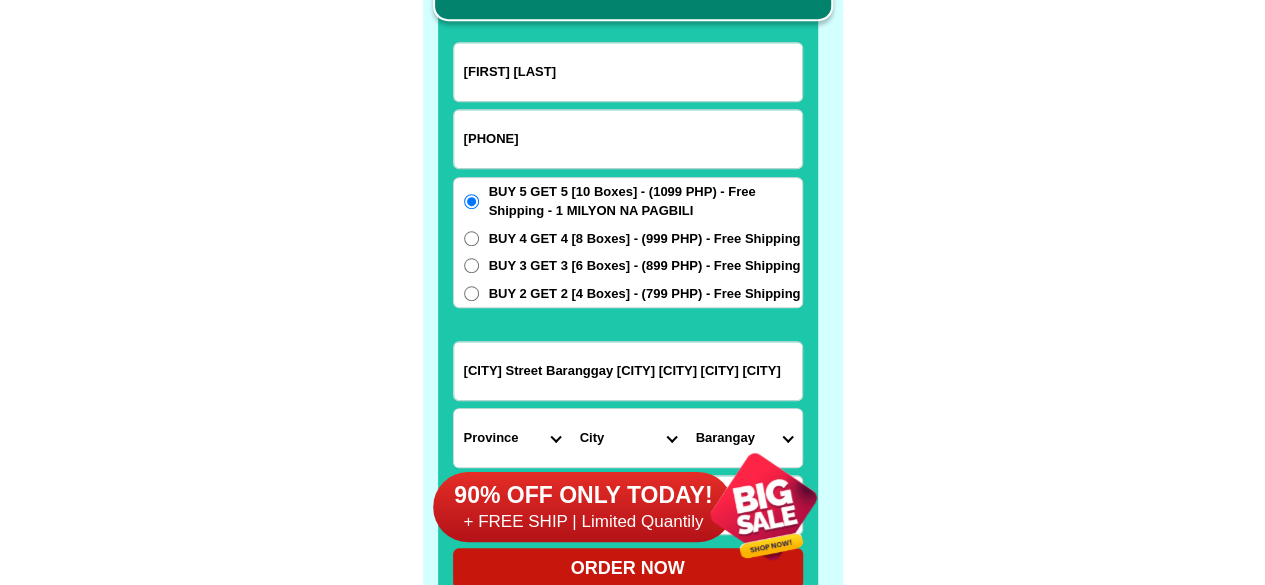 click on "90% OFF ONLY TODAY! + FREE SHIP | Limited Quantily" at bounding box center [637, 506] 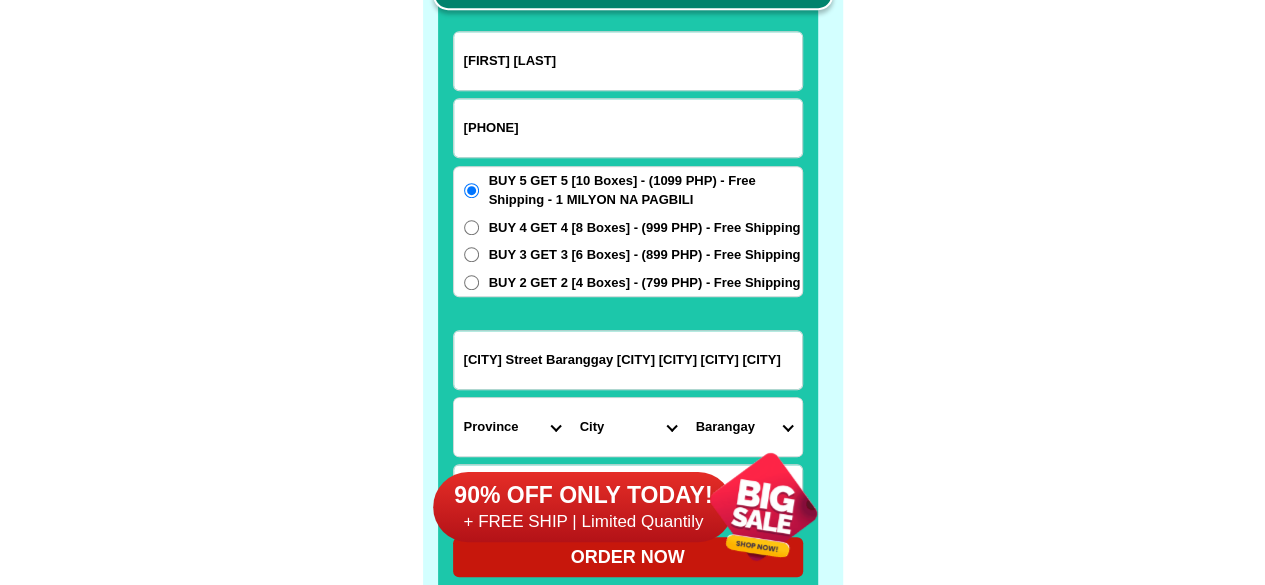 scroll, scrollTop: 15746, scrollLeft: 0, axis: vertical 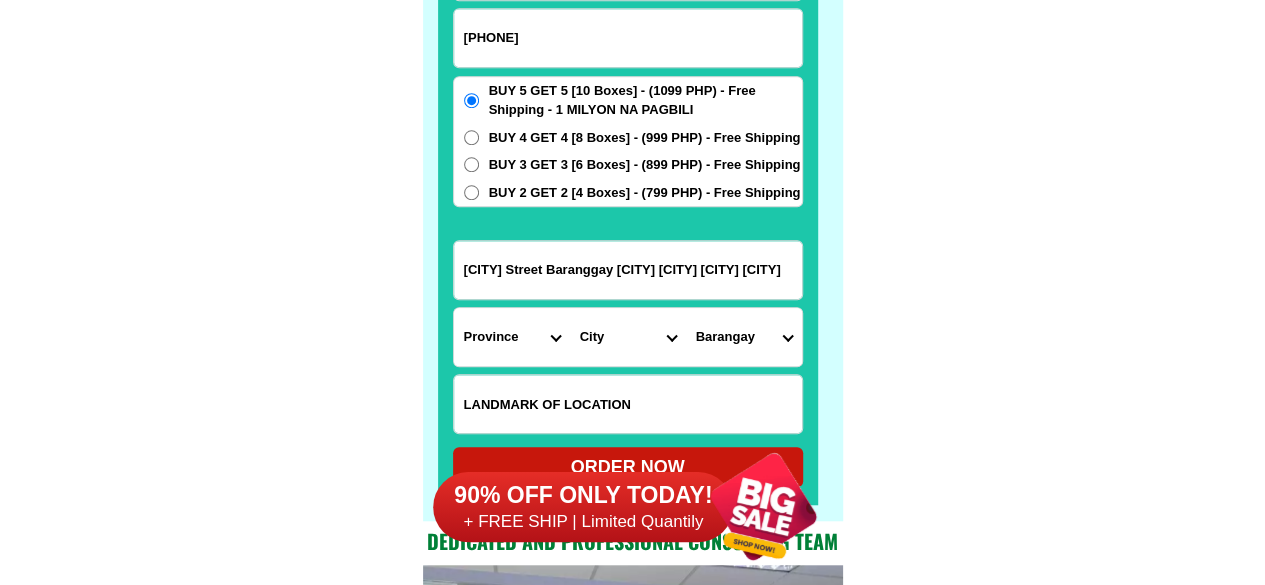 click on "Province Abra Agusan-del-norte Agusan-del-sur Aklan Albay Antique Apayao Aurora Basilan Bataan Batanes Batangas Benguet Biliran Bohol Bukidnon Bulacan Cagayan Camarines-norte Camarines-sur Camiguin Capiz Catanduanes Cavite Cebu Cotabato Davao-de-oro Davao-del-norte Davao-del-sur Davao-occidental Davao-oriental Dinagat-islands Eastern-samar Guimaras Ifugao Ilocos-norte Ilocos-sur Iloilo Isabela Kalinga La-union Laguna Lanao-del-norte Lanao-del-sur Leyte Maguindanao Marinduque Masbate Metro-manila Misamis-occidental Misamis-oriental Mountain-province Negros-occidental Negros-oriental Northern-samar Nueva-ecija Nueva-vizcaya Occidental-mindoro Oriental-mindoro Palawan Pampanga Pangasinan Quezon Quirino Rizal Romblon Sarangani Siquijor Sorsogon South-cotabato Southern-leyte Sultan-kudarat Sulu Surigao-del-norte Surigao-del-sur Tarlac Tawi-tawi Western-samar Zambales Zamboanga-del-norte Zamboanga-del-sur Zamboanga-sibugay" at bounding box center (512, 337) 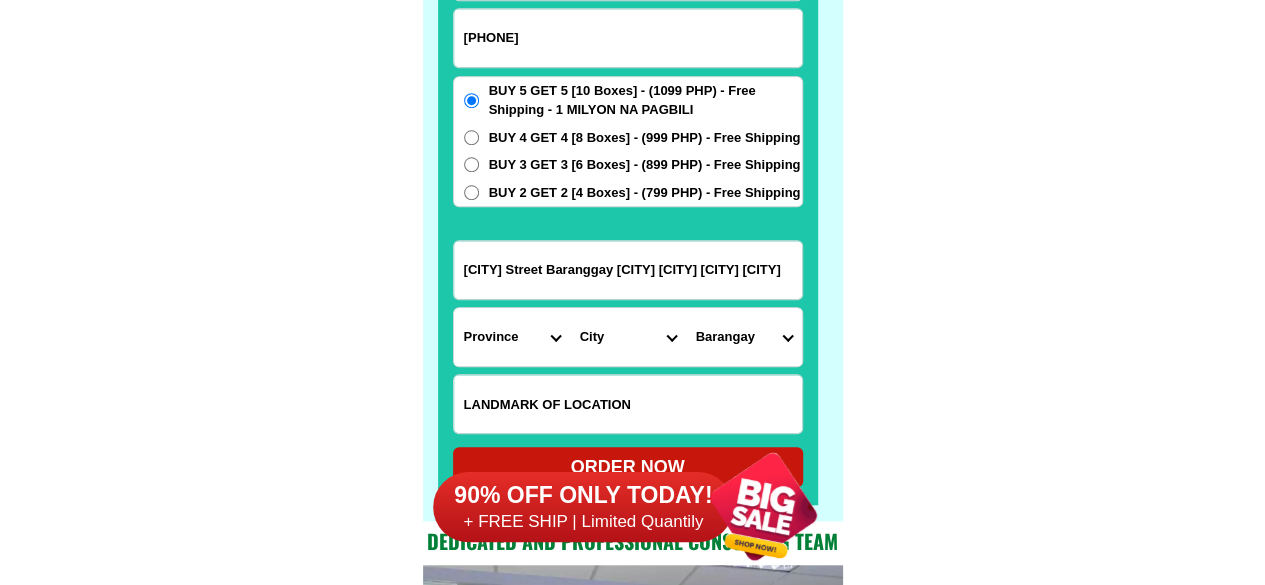 select on "[NUMBER]" 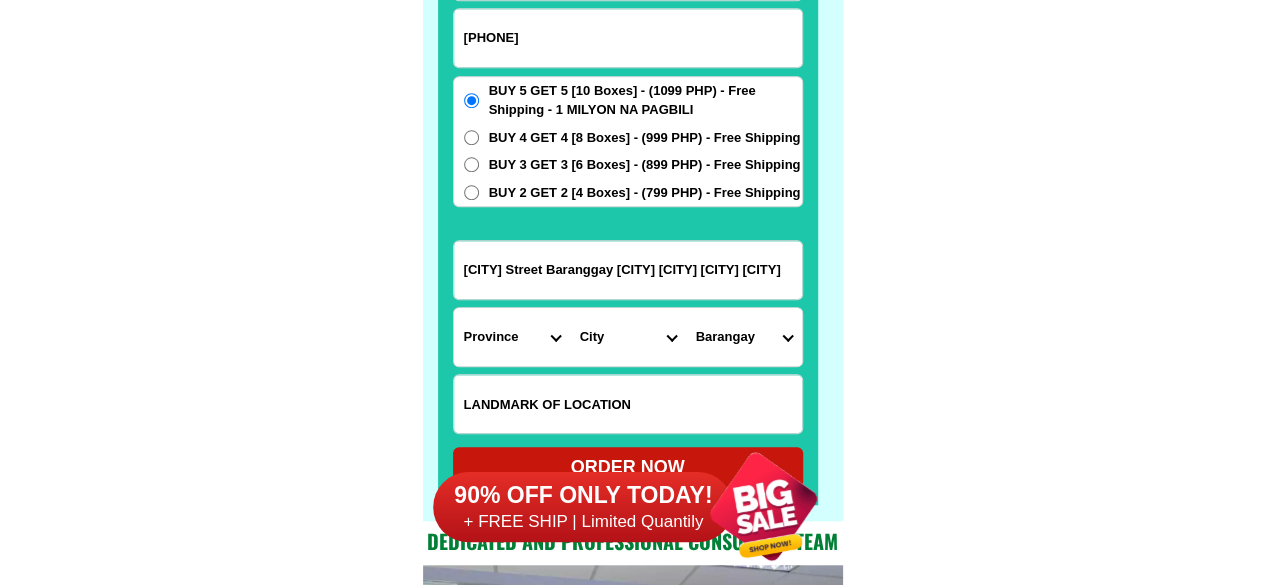 click on "Province Abra Agusan-del-norte Agusan-del-sur Aklan Albay Antique Apayao Aurora Basilan Bataan Batanes Batangas Benguet Biliran Bohol Bukidnon Bulacan Cagayan Camarines-norte Camarines-sur Camiguin Capiz Catanduanes Cavite Cebu Cotabato Davao-de-oro Davao-del-norte Davao-del-sur Davao-occidental Davao-oriental Dinagat-islands Eastern-samar Guimaras Ifugao Ilocos-norte Ilocos-sur Iloilo Isabela Kalinga La-union Laguna Lanao-del-norte Lanao-del-sur Leyte Maguindanao Marinduque Masbate Metro-manila Misamis-occidental Misamis-oriental Mountain-province Negros-occidental Negros-oriental Northern-samar Nueva-ecija Nueva-vizcaya Occidental-mindoro Oriental-mindoro Palawan Pampanga Pangasinan Quezon Quirino Rizal Romblon Sarangani Siquijor Sorsogon South-cotabato Southern-leyte Sultan-kudarat Sulu Surigao-del-norte Surigao-del-sur Tarlac Tawi-tawi Western-samar Zambales Zamboanga-del-norte Zamboanga-del-sur Zamboanga-sibugay" at bounding box center [512, 337] 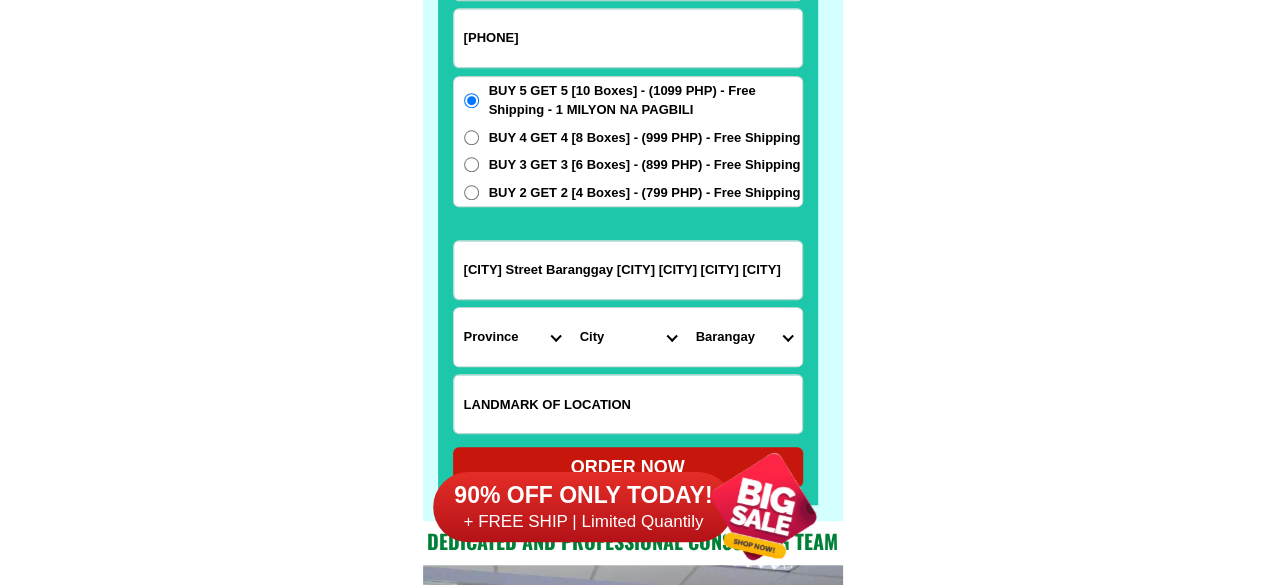 select on "[COUNTRY_CODE]_[NUMBER]" 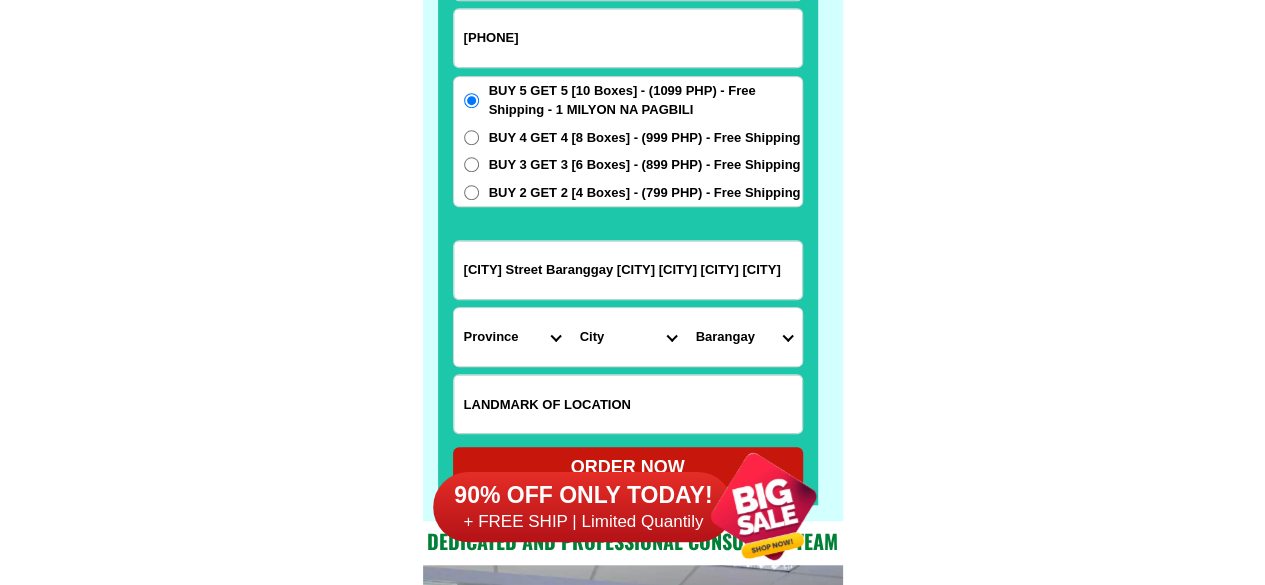 click on "City Alcoy Aloguinsan Argao Asturias Badian Balamban Bantayan Barili Bogo-city Boljoon Borbon Carcar-city Catmon Cebu-alcantara Cebu-alegria Cebu-carmen Cebu-city Cebu-compostela Cebu-liloan Cebu-naga-city Cebu-pilar Cebu-san-fernando Cebu-san-francisco Cebu-san-remigio Cebu-santa-fe Cebu-sogod Cebu-talisay-city Cebu-tuburan Cebu-tudela Consolacion CORDOVA Daanbantayan Dalaguete Danao-city Dumanjug Ginatilan Lapu-lapu-city Madridejos Malabuyoc Mandaue-city Medellin Minglanilla Moalboal Oslob Pinamungahan Poro Ronda Samboan Santander Sibonga Tabogon Tabuelan Toledo-city" at bounding box center [628, 337] 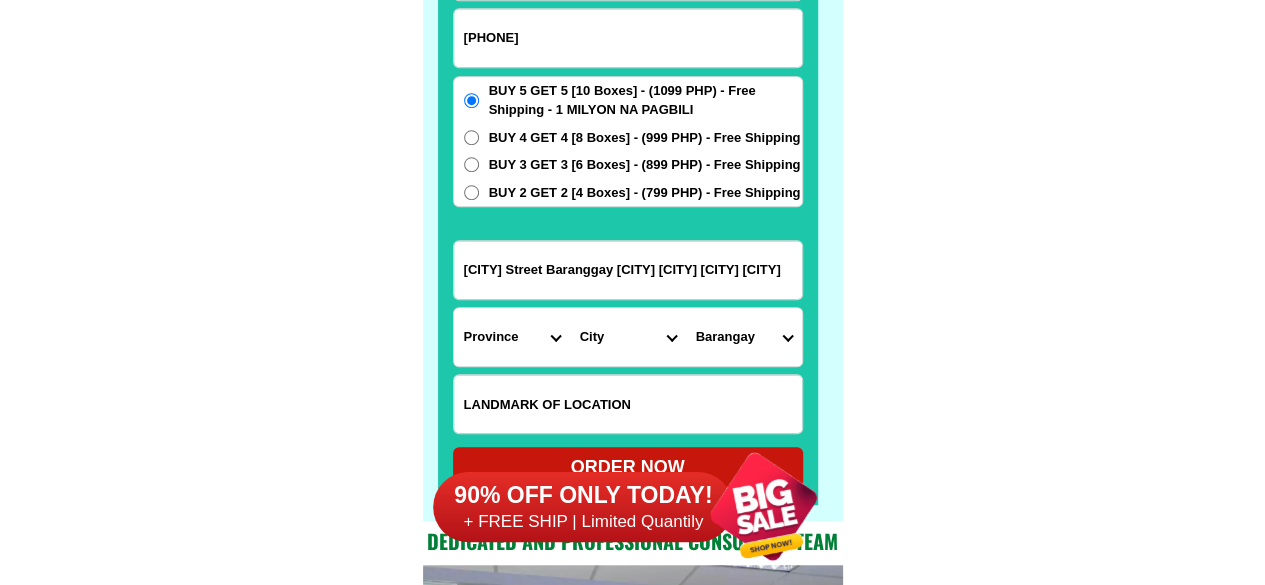 click on "Barangay [CITY] [CITY] [CITY] [CITY] [CITY] [CITY] [CITY] [CITY] [CITY] [CITY] [CITY] [CITY] [CITY] [CITY] [CITY]" at bounding box center (744, 337) 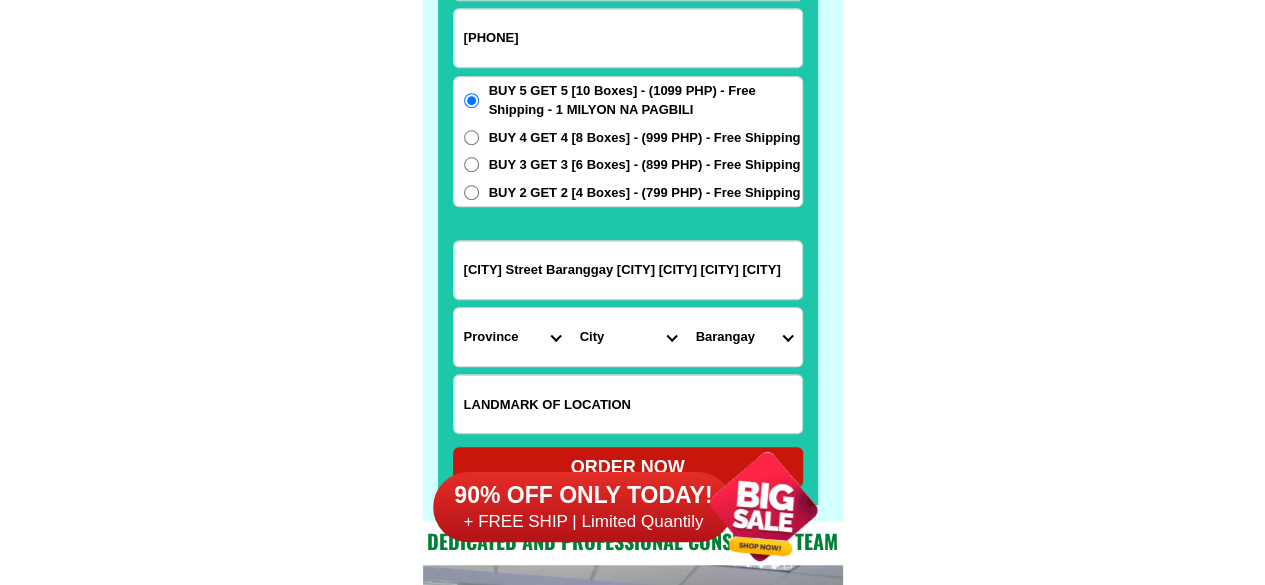 select on "[NUMBER]" 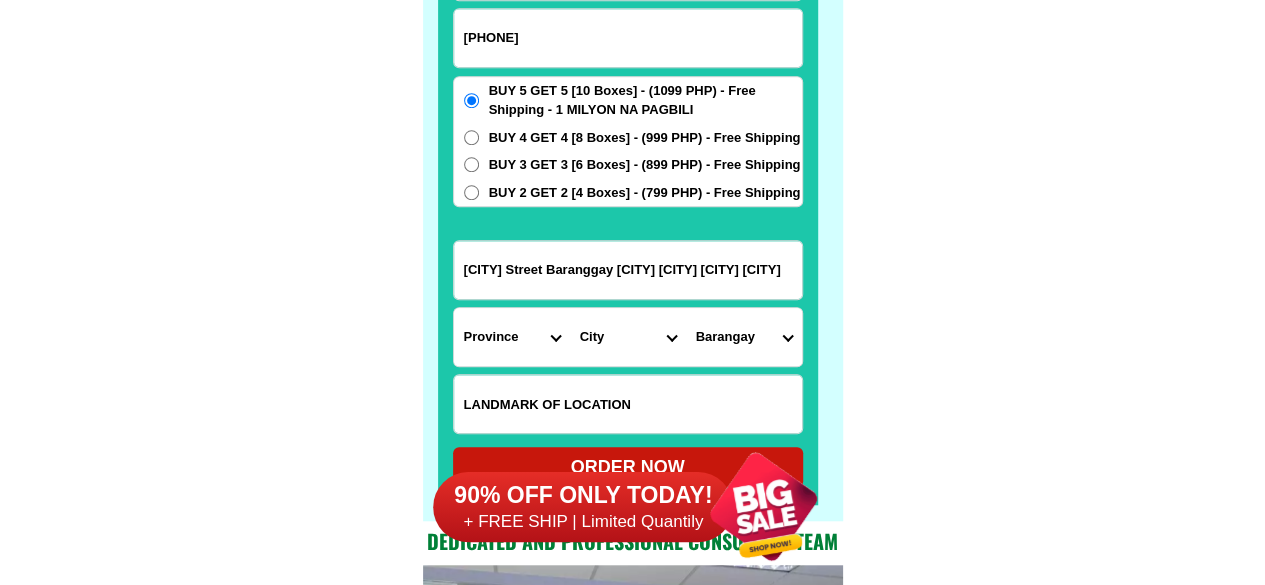 click on "Barangay [CITY] [CITY] [CITY] [CITY] [CITY] [CITY] [CITY] [CITY] [CITY] [CITY] [CITY] [CITY] [CITY] [CITY] [CITY]" at bounding box center [744, 337] 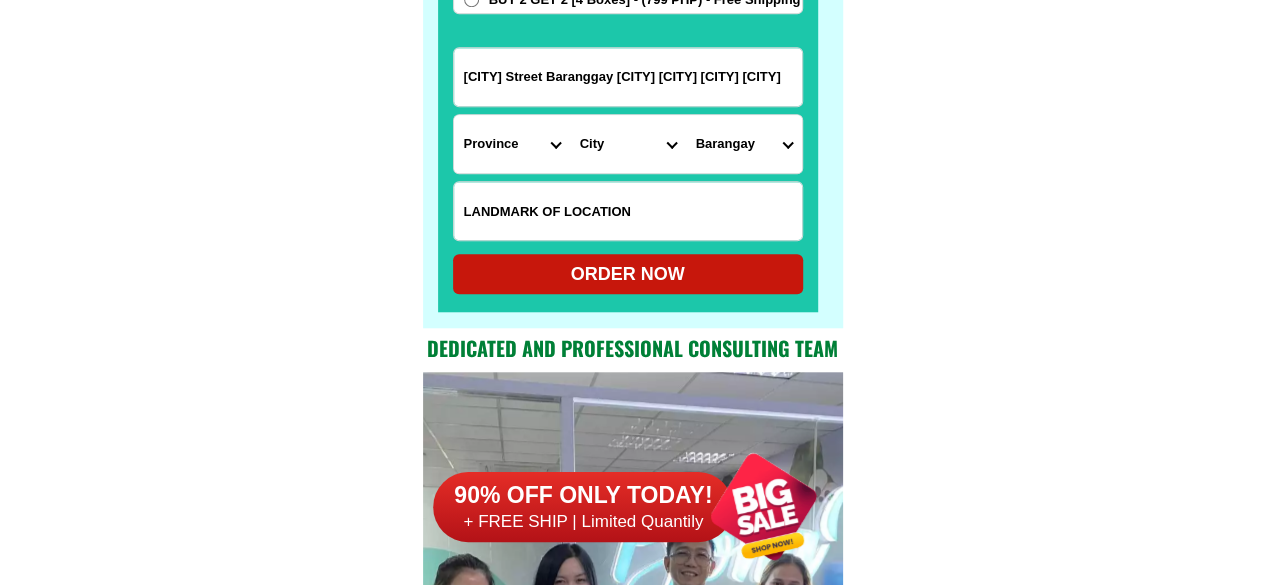 scroll, scrollTop: 15946, scrollLeft: 0, axis: vertical 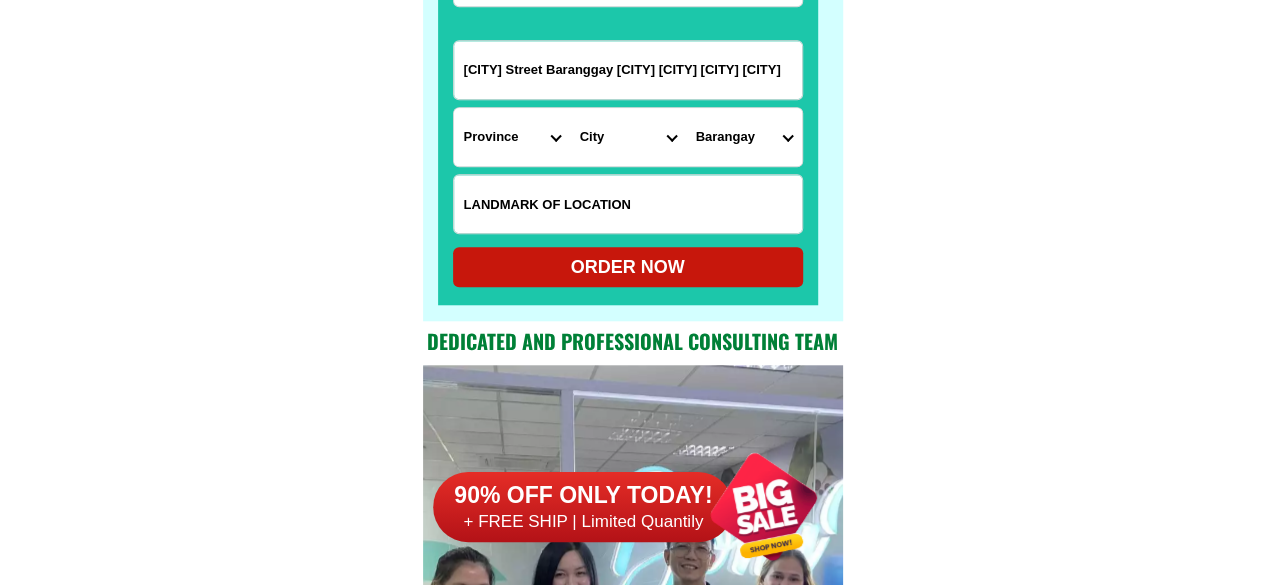 click on "ORDER NOW" at bounding box center [628, 267] 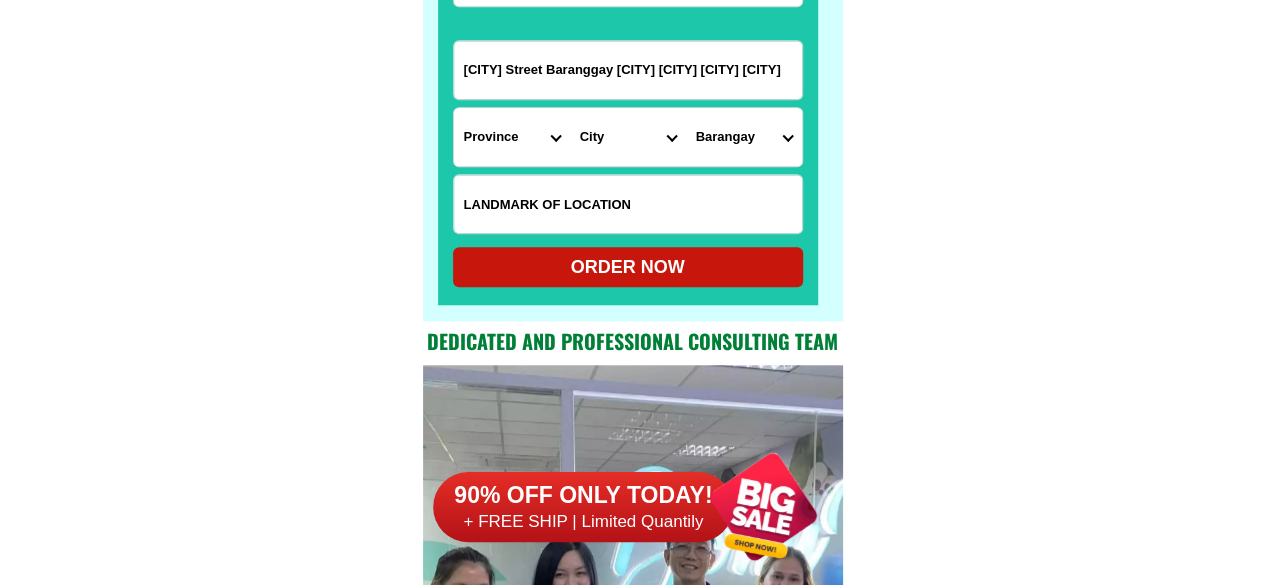 radio on "true" 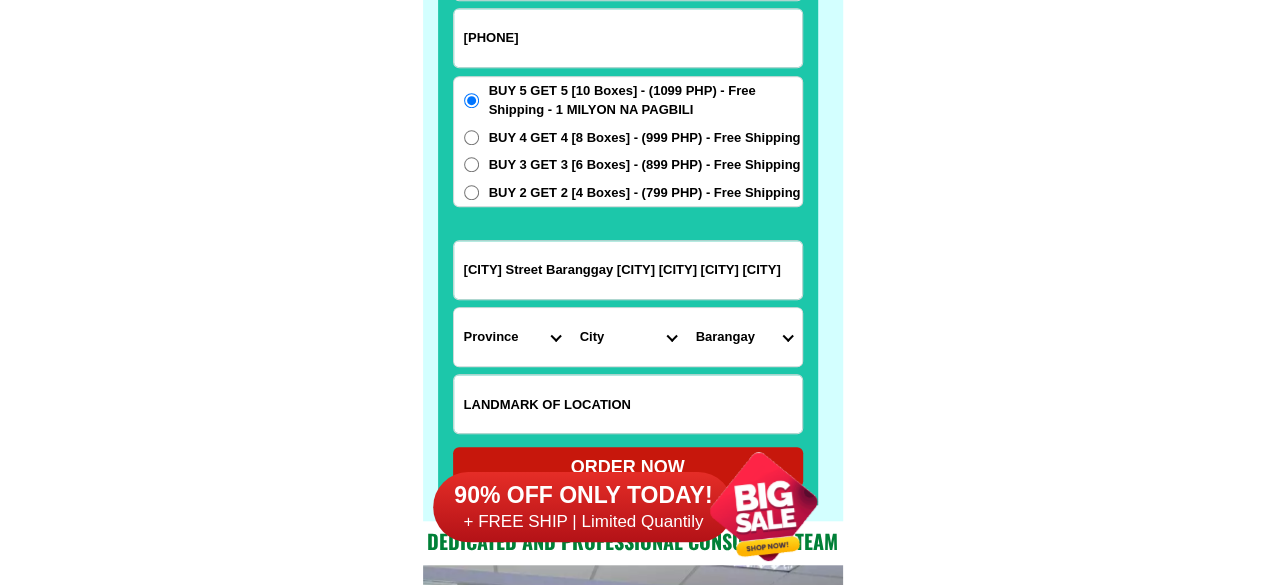 scroll, scrollTop: 15546, scrollLeft: 0, axis: vertical 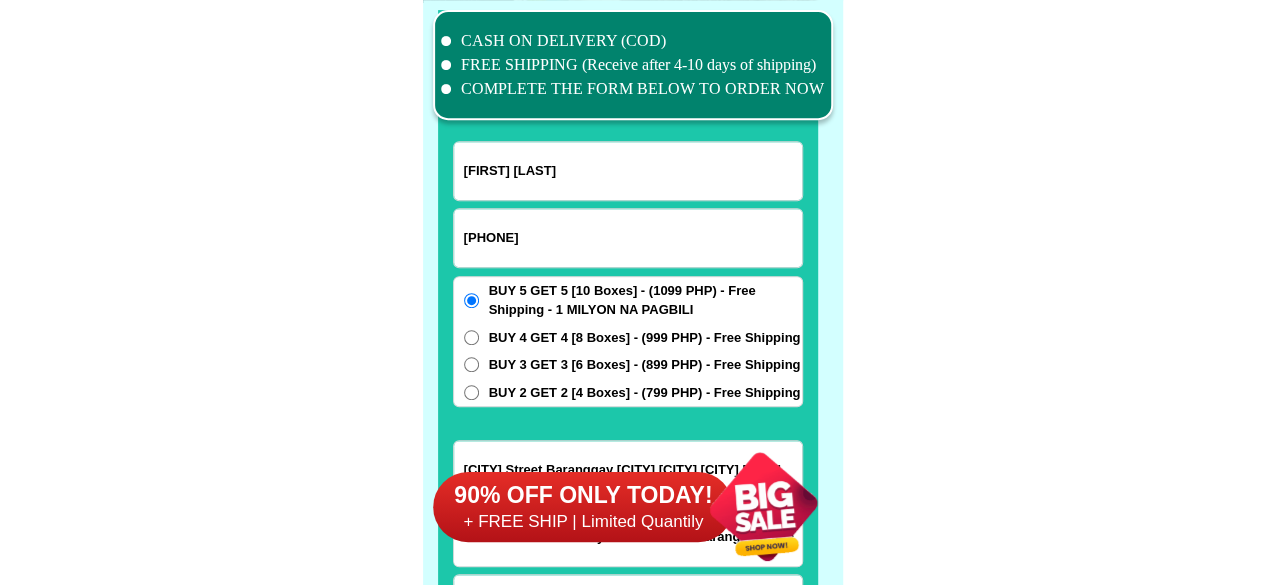 click on "[PHONE]" at bounding box center [628, 238] 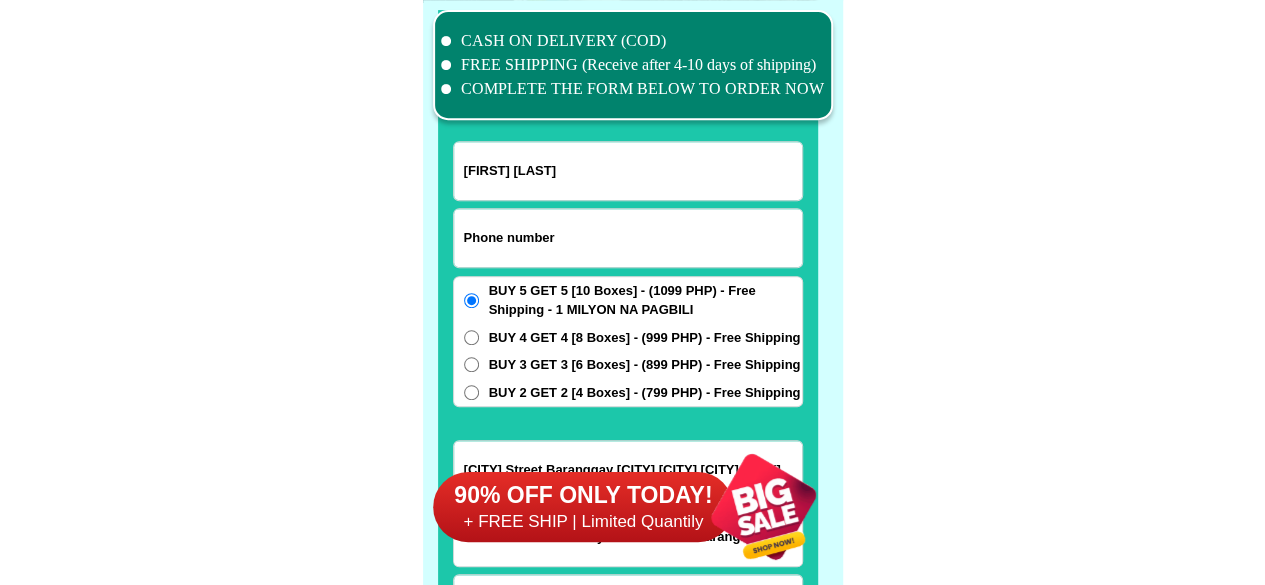 paste on "[PHONE]" 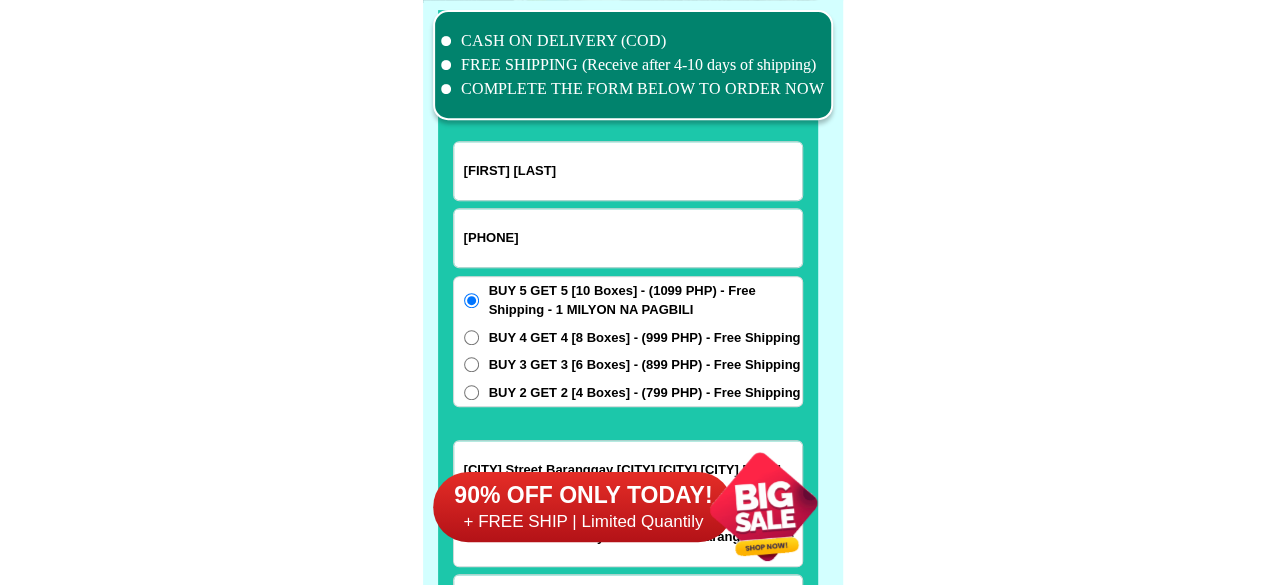 type on "[PHONE]" 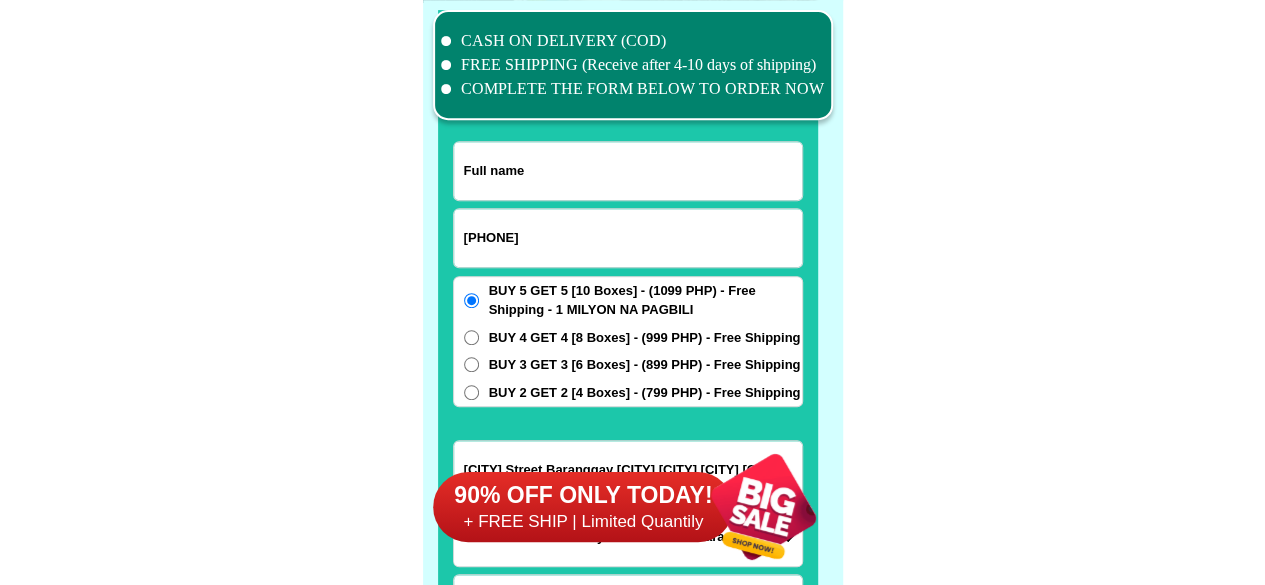 click at bounding box center [628, 171] 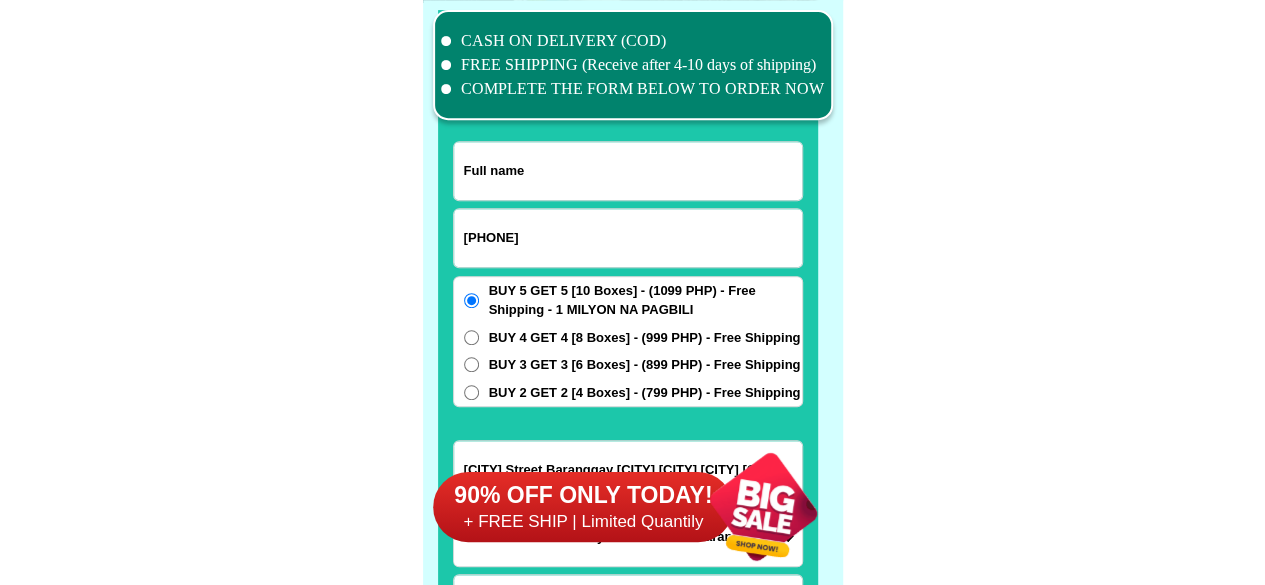 paste on "[FIRST] [LAST]" 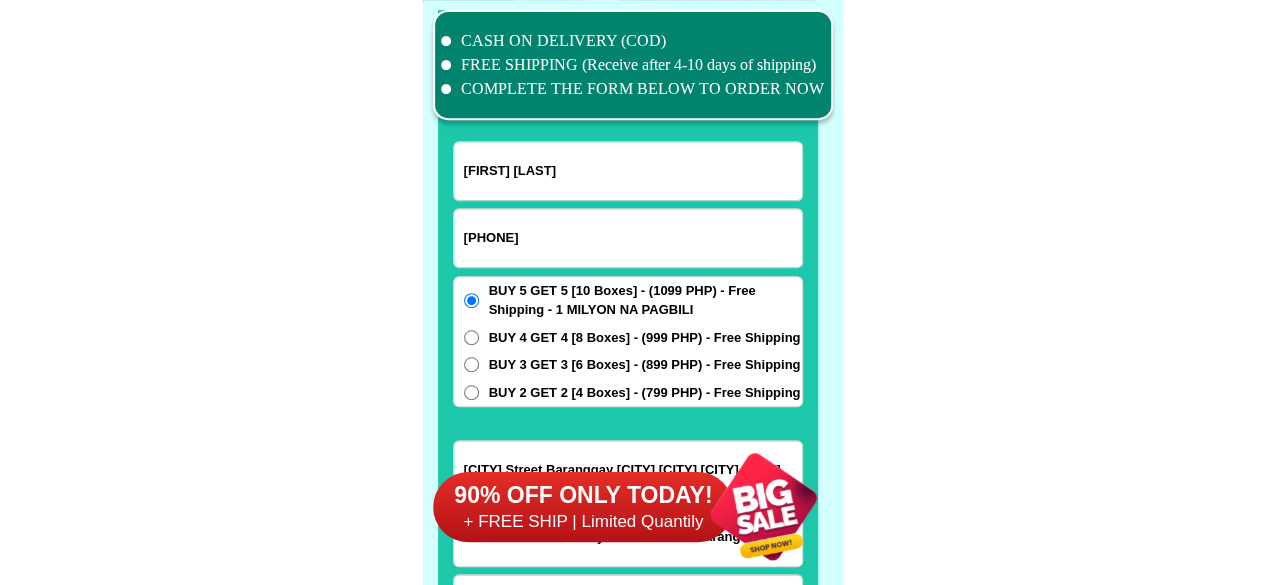 type on "[FIRST] [LAST]" 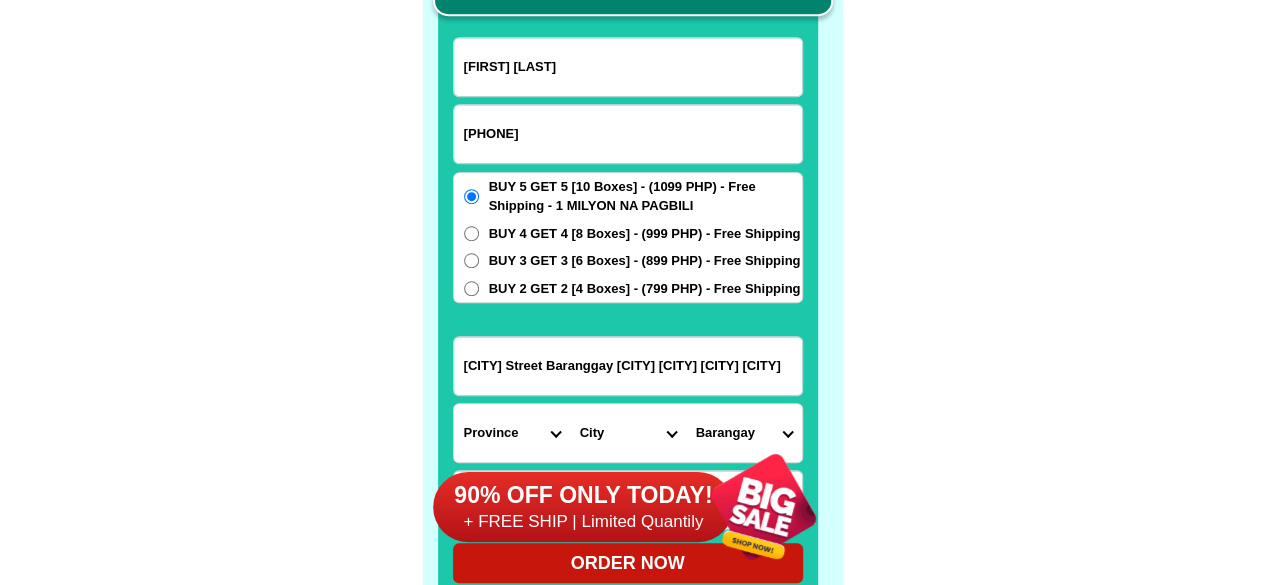 scroll, scrollTop: 15746, scrollLeft: 0, axis: vertical 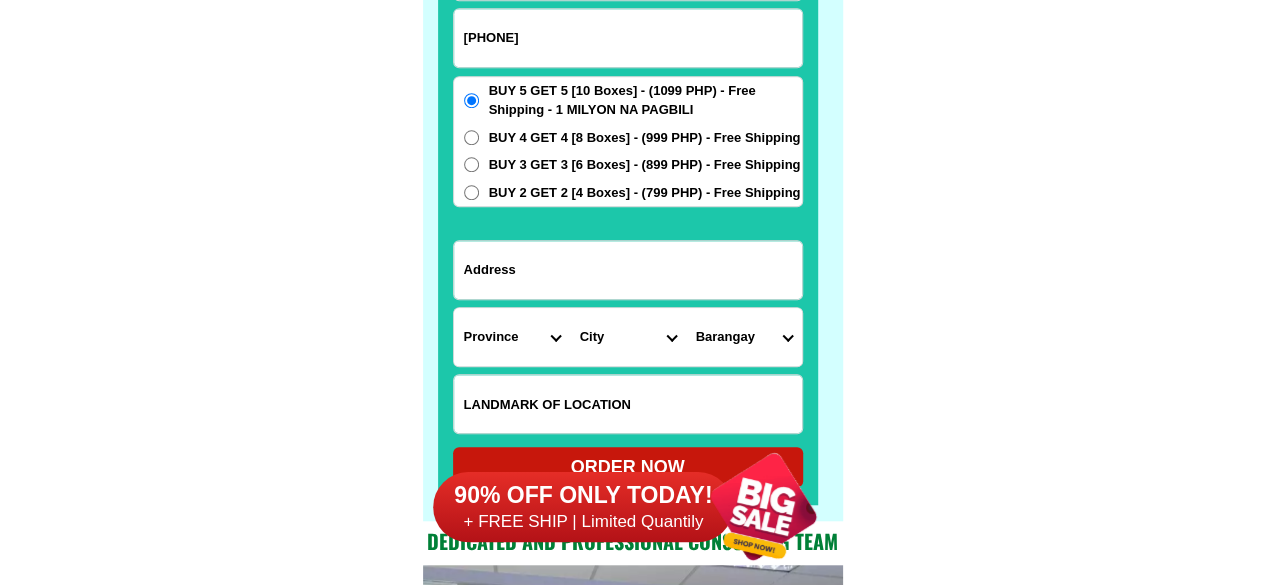click at bounding box center (628, 270) 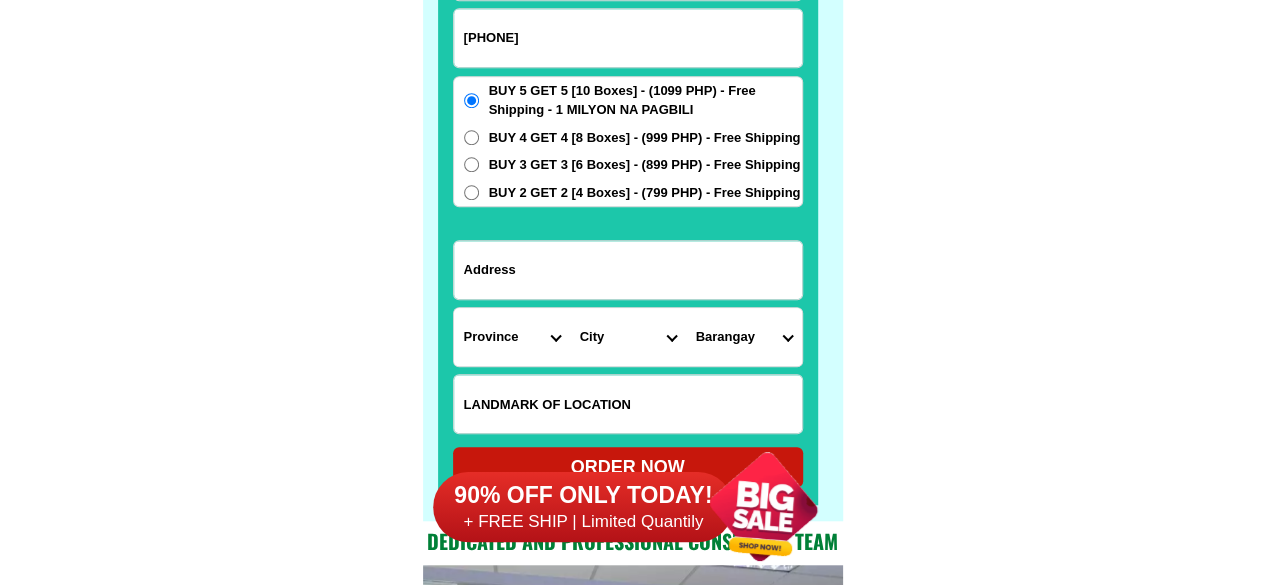 paste on "[NUMBER] [NUMBER][MONTH] [STREET_NAME], [CITY]" 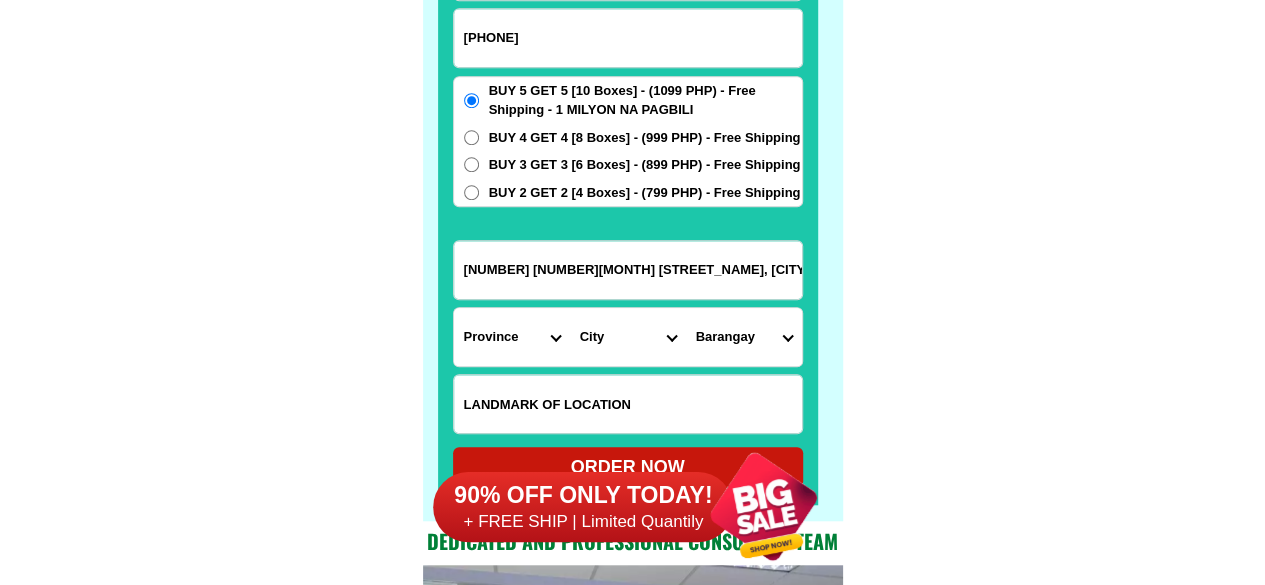 type on "[NUMBER] [NUMBER][MONTH] [STREET_NAME], [CITY]" 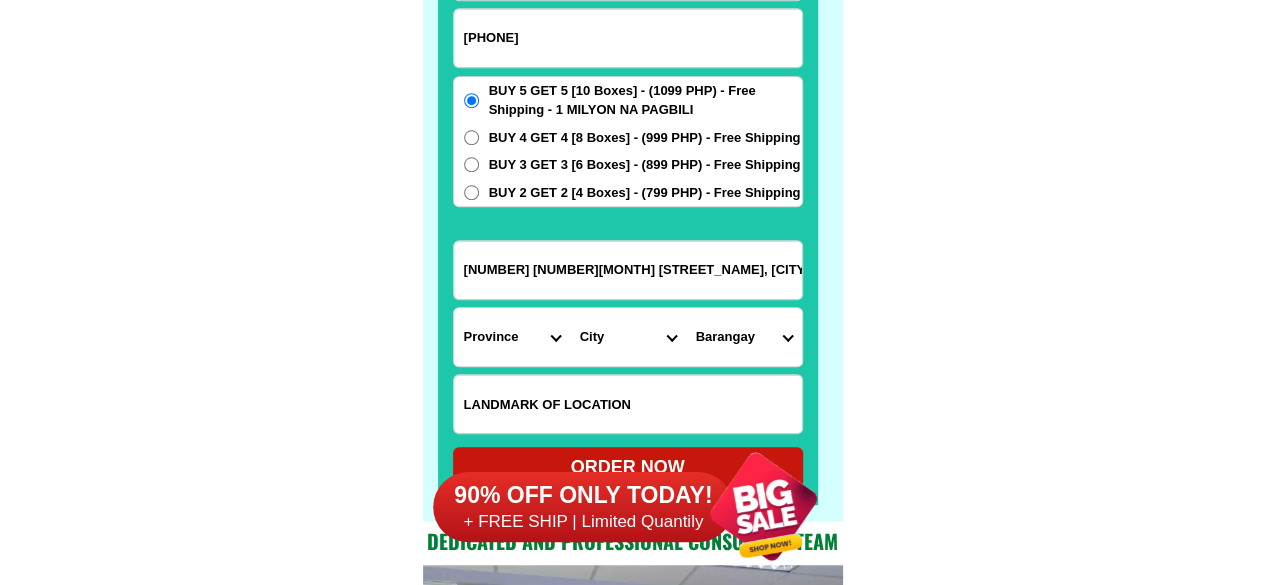 click on "Province Abra Agusan-del-norte Agusan-del-sur Aklan Albay Antique Apayao Aurora Basilan Bataan Batanes Batangas Benguet Biliran Bohol Bukidnon Bulacan Cagayan Camarines-norte Camarines-sur Camiguin Capiz Catanduanes Cavite Cebu Cotabato Davao-de-oro Davao-del-norte Davao-del-sur Davao-occidental Davao-oriental Dinagat-islands Eastern-samar Guimaras Ifugao Ilocos-norte Ilocos-sur Iloilo Isabela Kalinga La-union Laguna Lanao-del-norte Lanao-del-sur Leyte Maguindanao Marinduque Masbate Metro-manila Misamis-occidental Misamis-oriental Mountain-province Negros-occidental Negros-oriental Northern-samar Nueva-ecija Nueva-vizcaya Occidental-mindoro Oriental-mindoro Palawan Pampanga Pangasinan Quezon Quirino Rizal Romblon Sarangani Siquijor Sorsogon South-cotabato Southern-leyte Sultan-kudarat Sulu Surigao-del-norte Surigao-del-sur Tarlac Tawi-tawi Western-samar Zambales Zamboanga-del-norte Zamboanga-del-sur Zamboanga-sibugay" at bounding box center [512, 337] 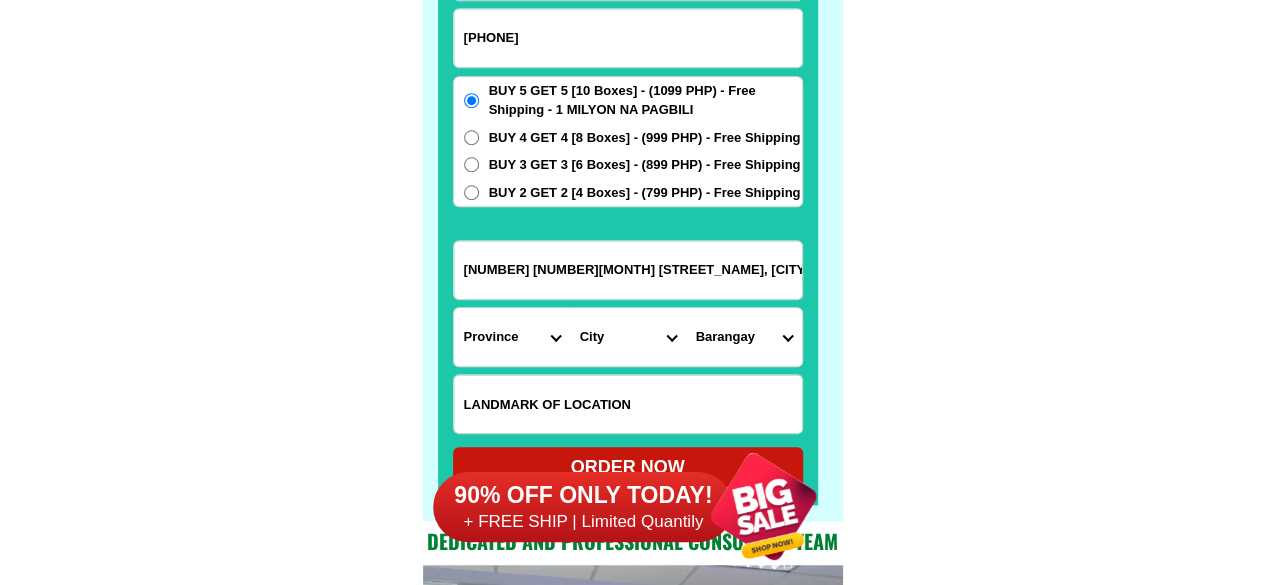 select on "63_219" 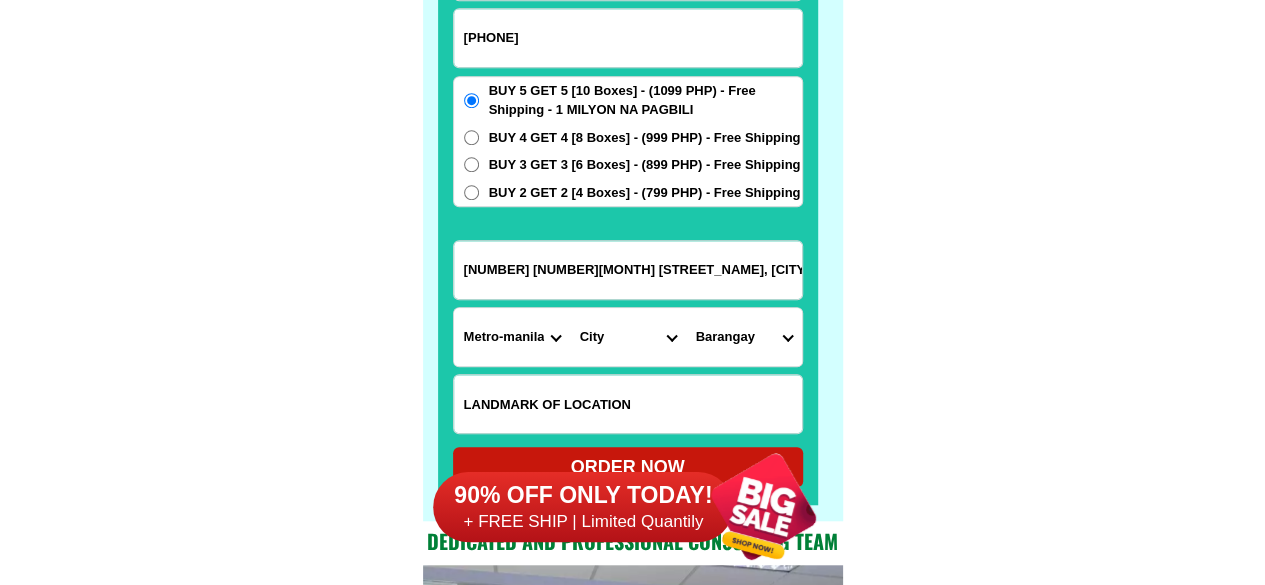 click on "Province Abra Agusan-del-norte Agusan-del-sur Aklan Albay Antique Apayao Aurora Basilan Bataan Batanes Batangas Benguet Biliran Bohol Bukidnon Bulacan Cagayan Camarines-norte Camarines-sur Camiguin Capiz Catanduanes Cavite Cebu Cotabato Davao-de-oro Davao-del-norte Davao-del-sur Davao-occidental Davao-oriental Dinagat-islands Eastern-samar Guimaras Ifugao Ilocos-norte Ilocos-sur Iloilo Isabela Kalinga La-union Laguna Lanao-del-norte Lanao-del-sur Leyte Maguindanao Marinduque Masbate Metro-manila Misamis-occidental Misamis-oriental Mountain-province Negros-occidental Negros-oriental Northern-samar Nueva-ecija Nueva-vizcaya Occidental-mindoro Oriental-mindoro Palawan Pampanga Pangasinan Quezon Quirino Rizal Romblon Sarangani Siquijor Sorsogon South-cotabato Southern-leyte Sultan-kudarat Sulu Surigao-del-norte Surigao-del-sur Tarlac Tawi-tawi Western-samar Zambales Zamboanga-del-norte Zamboanga-del-sur Zamboanga-sibugay" at bounding box center (512, 337) 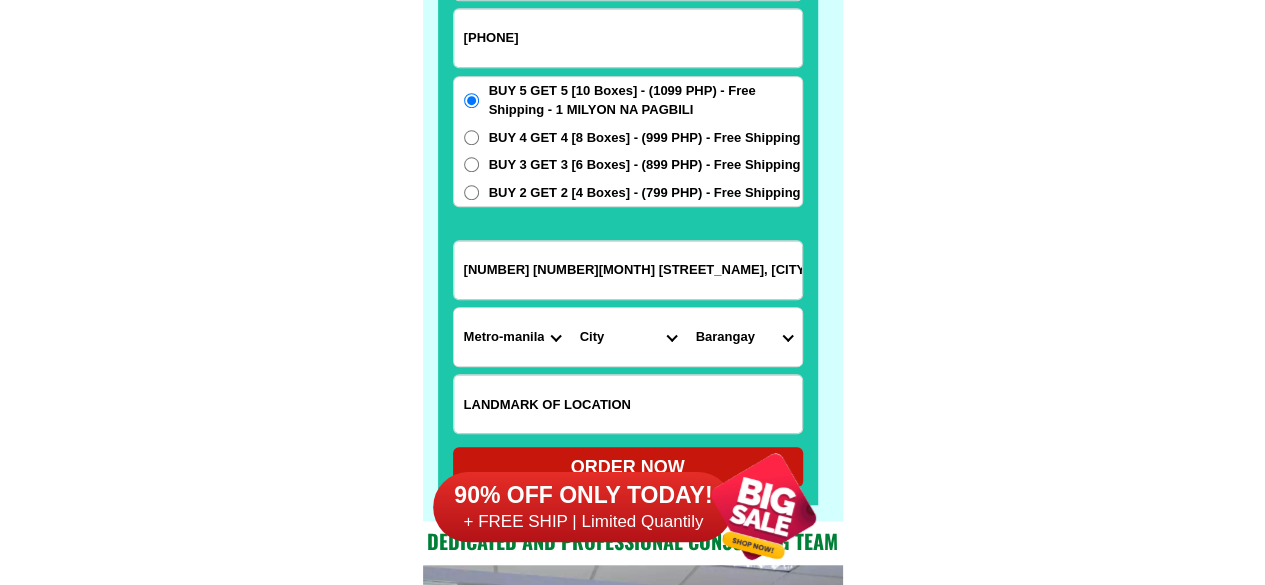 click on "[CITY] [CITY] [CITY] [CITY] [CITY] [CITY] [CITY] [CITY] [CITY] [CITY] [CITY] [CITY] [CITY] [CITY] [CITY] [CITY] [CITY] [CITY] [CITY] [CITY] [CITY] [CITY]" at bounding box center (628, 337) 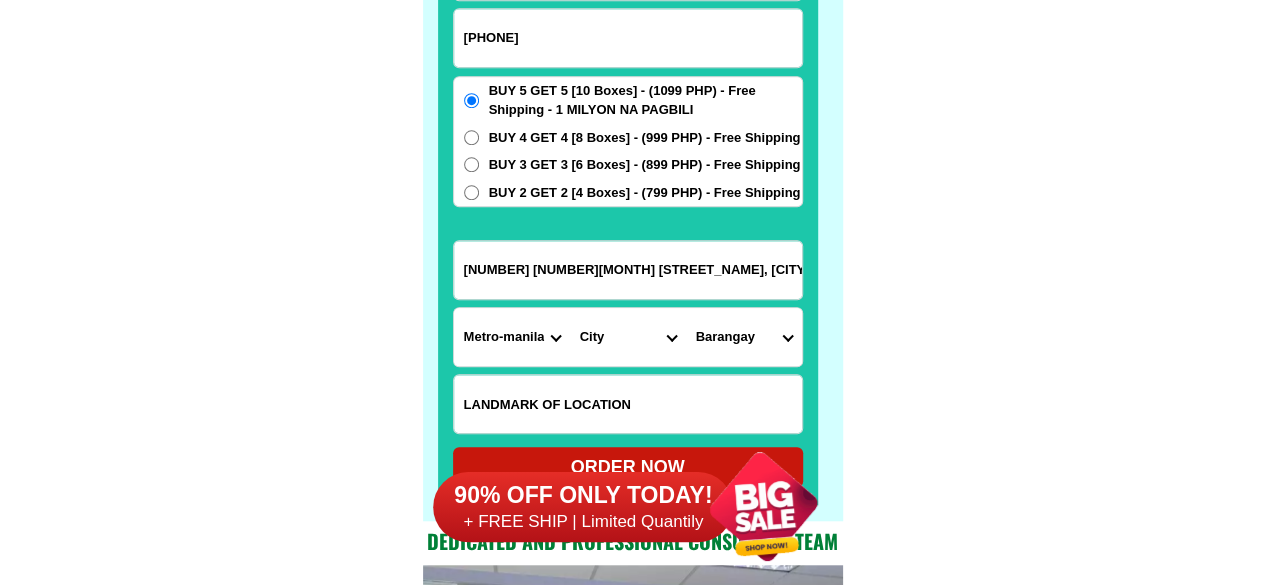 select on "[NUMBER]" 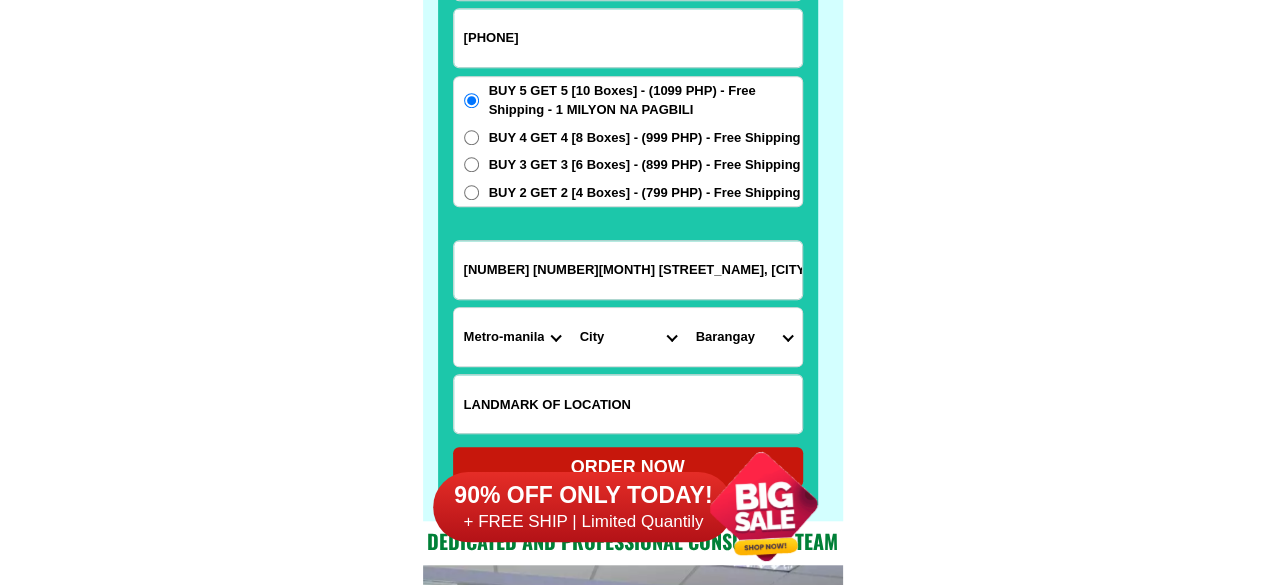 click on "[CITY] [CITY] [CITY] [CITY] [CITY] [CITY] [CITY] [CITY] [CITY] [CITY] [CITY] [CITY] [CITY] [CITY] [CITY] [CITY] [CITY] [CITY] [CITY] [CITY] [CITY] [CITY]" at bounding box center [628, 337] 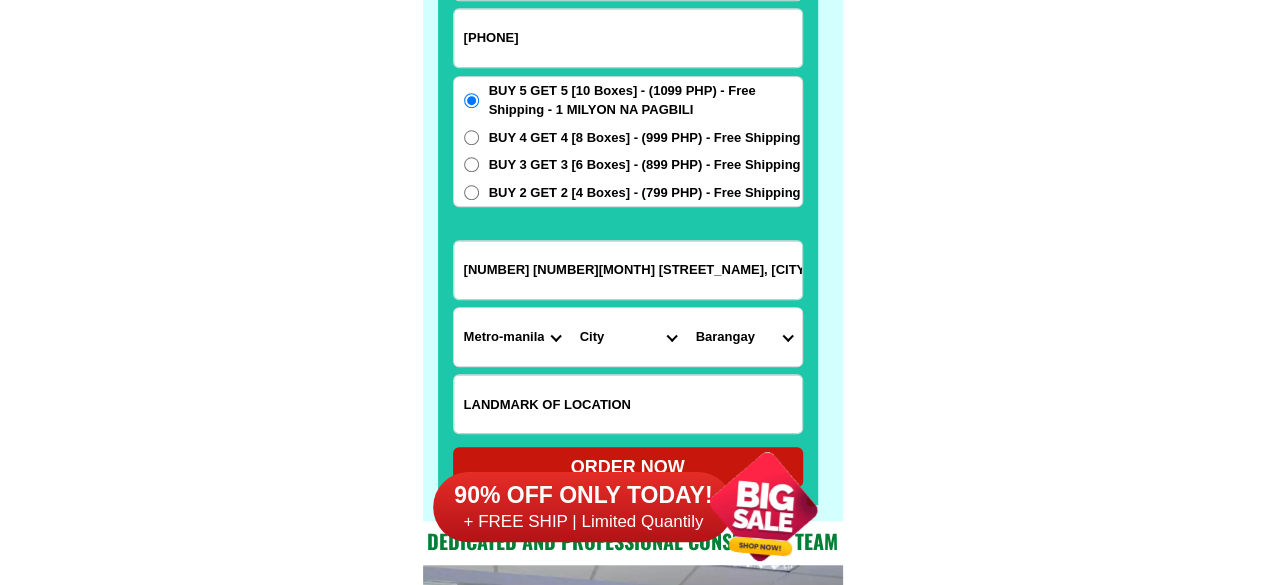 click on "[BRGY] Barangay 1 Barangay 10 Barangay 100 Barangay 101 Barangay 102 Barangay 103 Barangay 104 Barangay 105 Barangay 106 Barangay 107 Barangay 108 Barangay 109 Barangay 11 Barangay 110 Barangay 111 Barangay 112 Barangay 116 Barangay 117 Barangay 118 Barangay 119 Barangay 12 Barangay 120 Barangay 121 Barangay 122 Barangay 123 Barangay 124 Barangay 125 Barangay 126 Barangay 127 Barangay 128 Barangay 129 Barangay 13 Barangay 130 Barangay 131 Barangay 132 Barangay 133 Barangay 134 Barangay 135 Barangay 136 Barangay 137 Barangay 138 Barangay 139 Barangay 14 Barangay 140 Barangay 141 Barangay 142 Barangay 143 Barangay 144 Barangay 145 Barangay 146 Barangay 147 Barangay 148 Barangay 149 Barangay 15 Barangay 150 Barangay 151 Barangay 152 Barangay 153 Barangay 154 Barangay 155 Barangay 156 Barangay 157 Barangay 158 Barangay 159 Barangay 16 Barangay 160 Barangay 161 Barangay 162 Barangay 163 Barangay 164 Barangay 165 Barangay 166 Barangay 167 Barangay 168 Barangay 169 Barangay 17 Barangay 170 Barangay 171 Barangay 18" at bounding box center [744, 337] 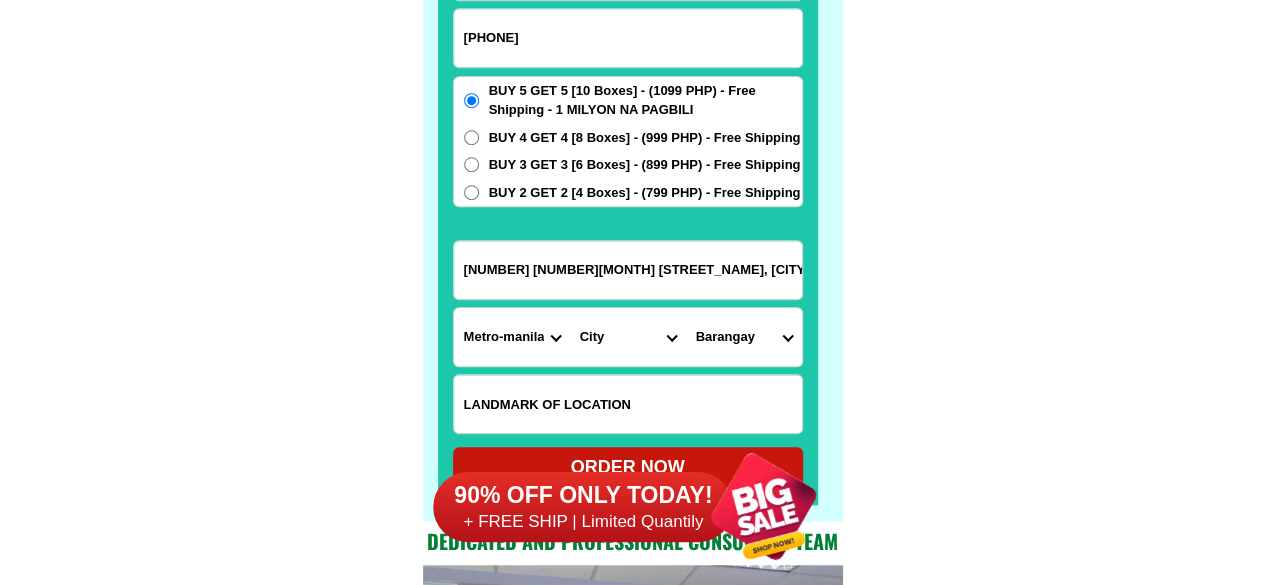select on "[COUNTRY_CODE]_[NUMBER]" 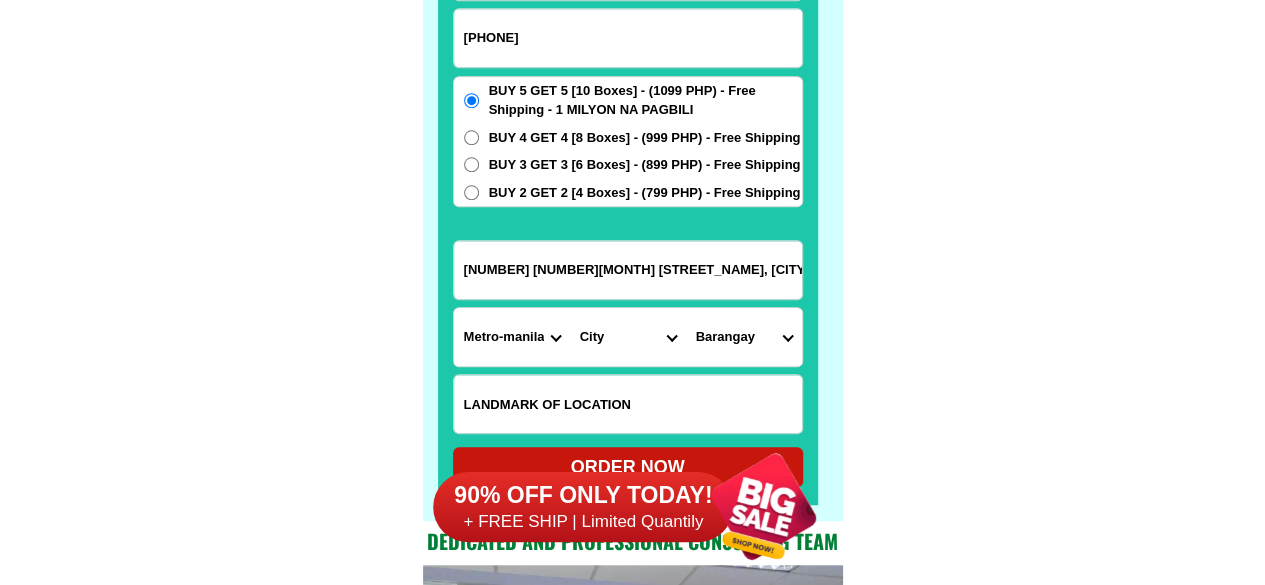 click on "[BRGY] Barangay 1 Barangay 10 Barangay 100 Barangay 101 Barangay 102 Barangay 103 Barangay 104 Barangay 105 Barangay 106 Barangay 107 Barangay 108 Barangay 109 Barangay 11 Barangay 110 Barangay 111 Barangay 112 Barangay 116 Barangay 117 Barangay 118 Barangay 119 Barangay 12 Barangay 120 Barangay 121 Barangay 122 Barangay 123 Barangay 124 Barangay 125 Barangay 126 Barangay 127 Barangay 128 Barangay 129 Barangay 13 Barangay 130 Barangay 131 Barangay 132 Barangay 133 Barangay 134 Barangay 135 Barangay 136 Barangay 137 Barangay 138 Barangay 139 Barangay 14 Barangay 140 Barangay 141 Barangay 142 Barangay 143 Barangay 144 Barangay 145 Barangay 146 Barangay 147 Barangay 148 Barangay 149 Barangay 15 Barangay 150 Barangay 151 Barangay 152 Barangay 153 Barangay 154 Barangay 155 Barangay 156 Barangay 157 Barangay 158 Barangay 159 Barangay 16 Barangay 160 Barangay 161 Barangay 162 Barangay 163 Barangay 164 Barangay 165 Barangay 166 Barangay 167 Barangay 168 Barangay 169 Barangay 17 Barangay 170 Barangay 171 Barangay 18" at bounding box center (744, 337) 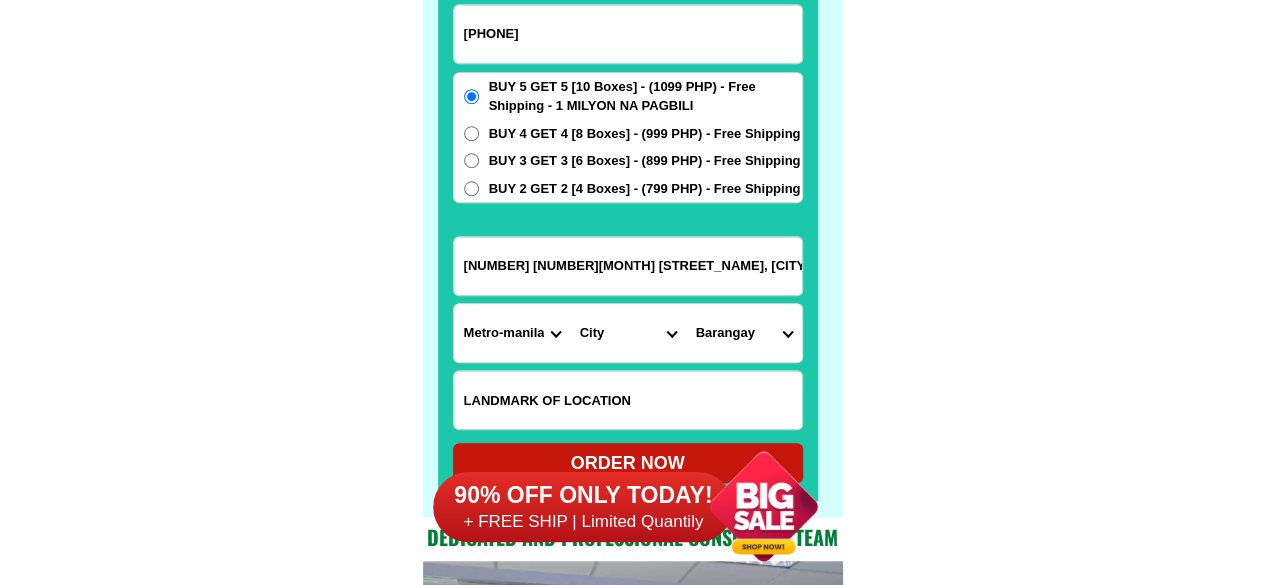scroll, scrollTop: 15846, scrollLeft: 0, axis: vertical 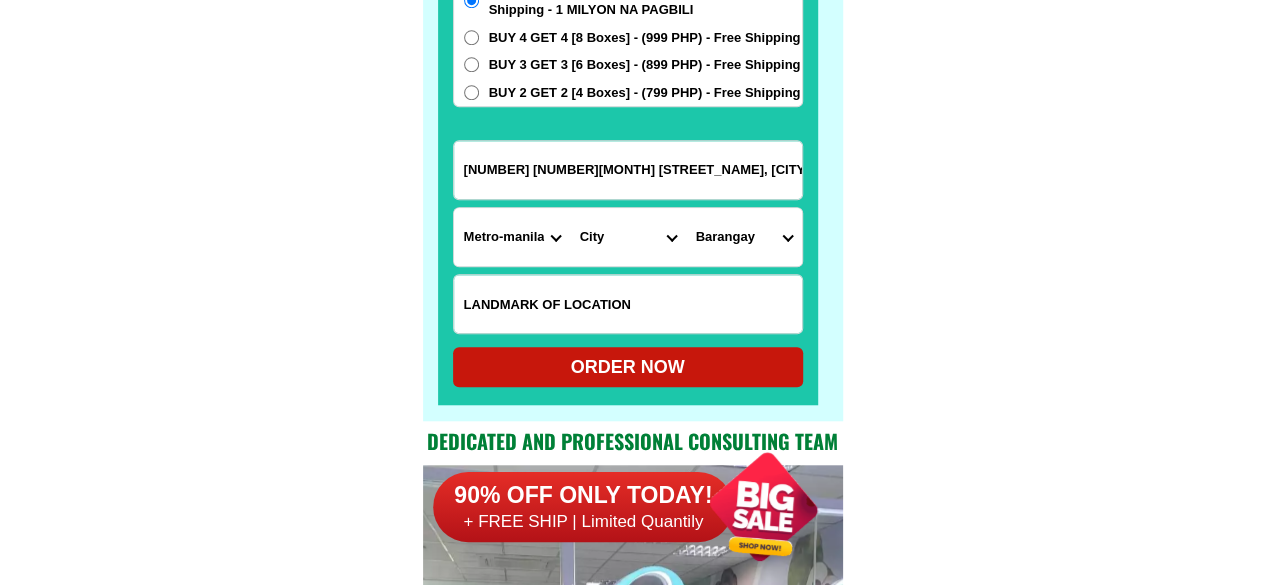 click on "ORDER NOW" at bounding box center [628, 367] 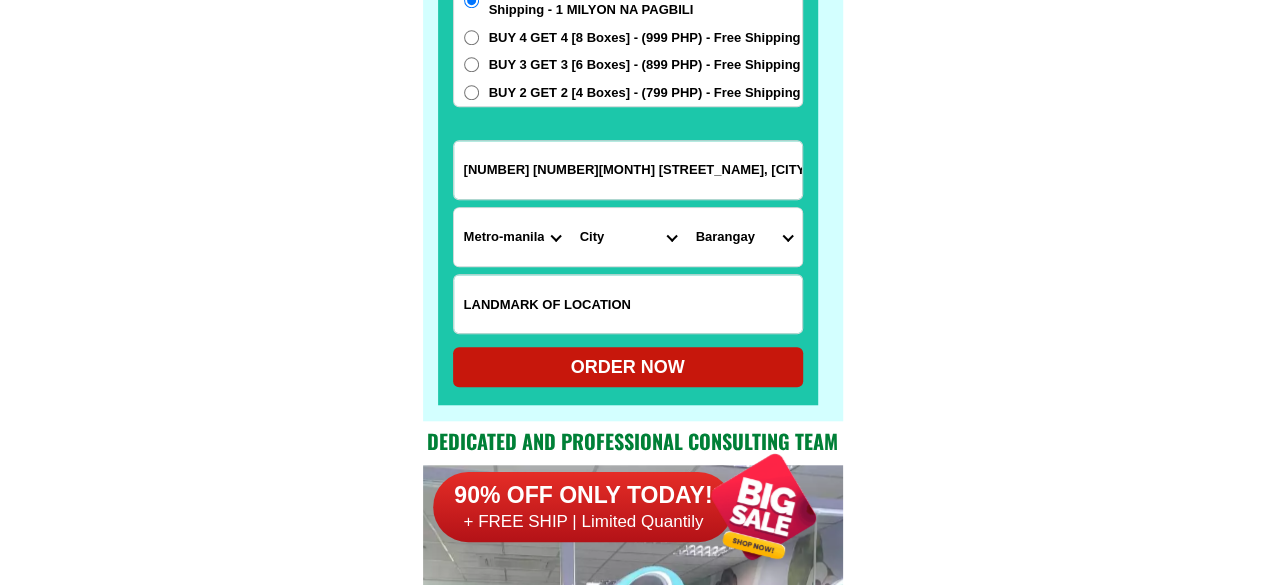 type on "[NUMBER] [NUMBER][MONTH] [STREET_NAME], [CITY]" 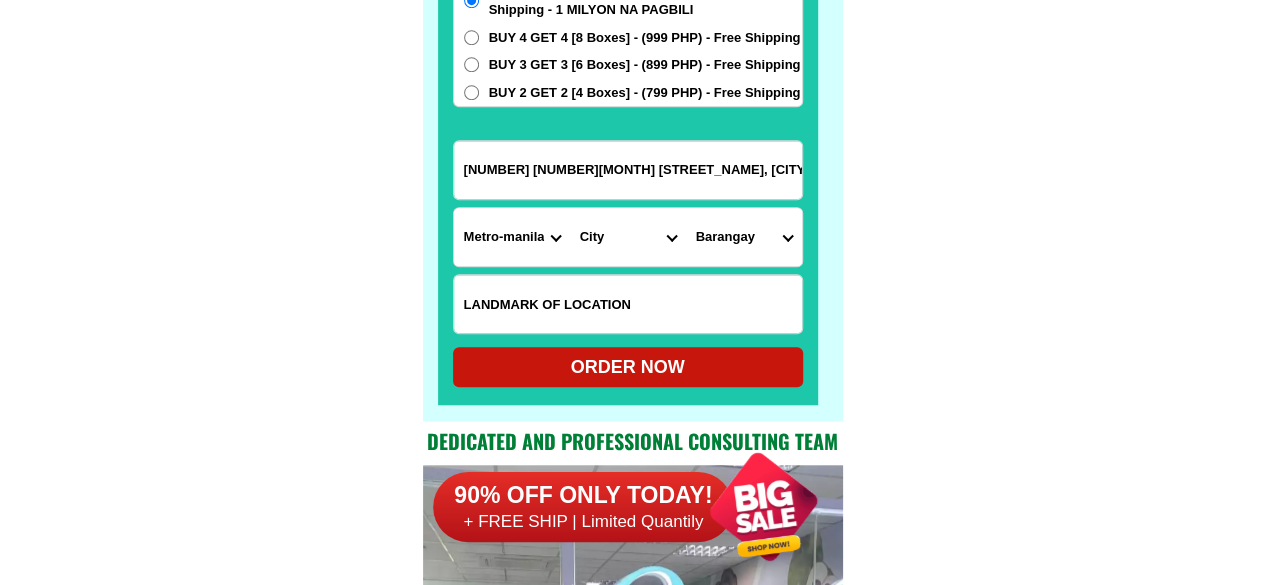radio on "true" 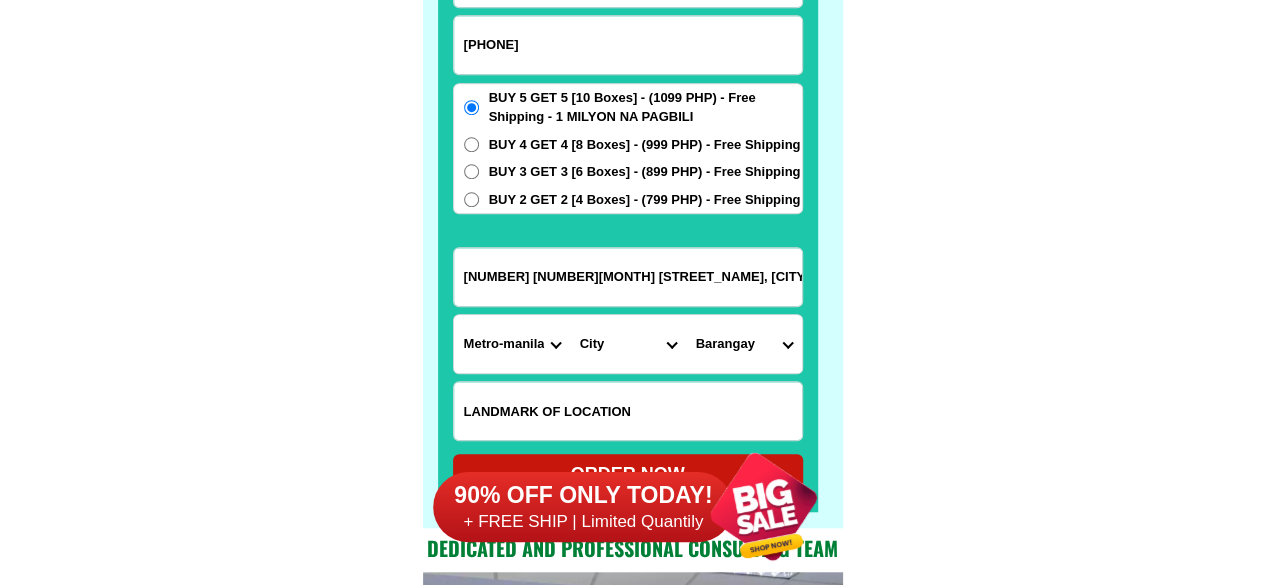 scroll, scrollTop: 15646, scrollLeft: 0, axis: vertical 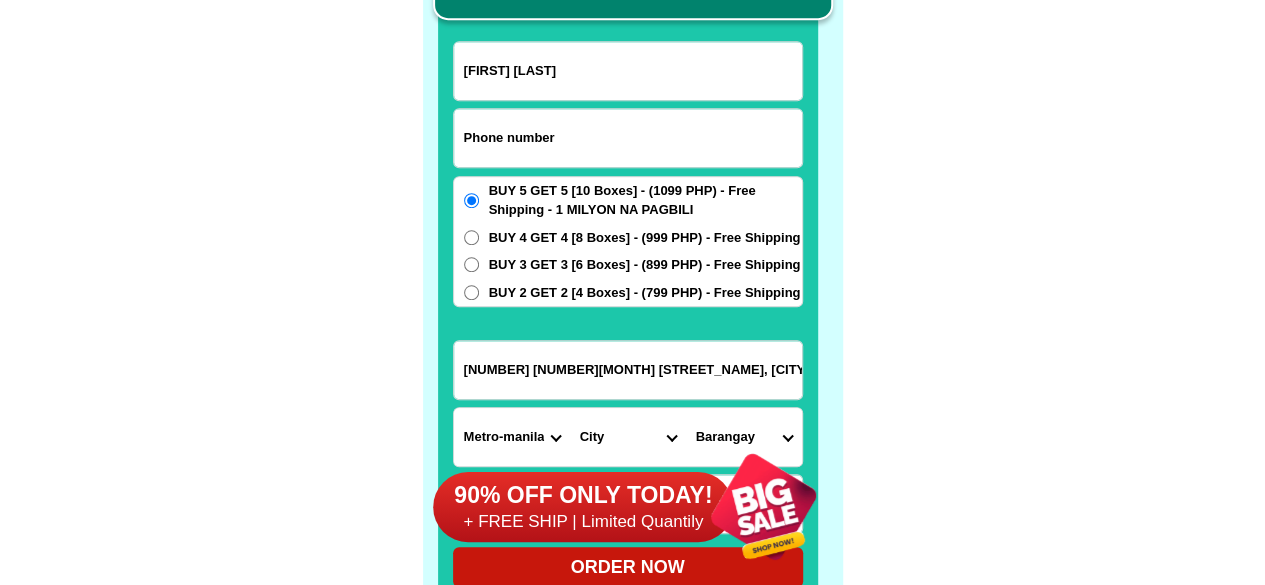 click at bounding box center (628, 138) 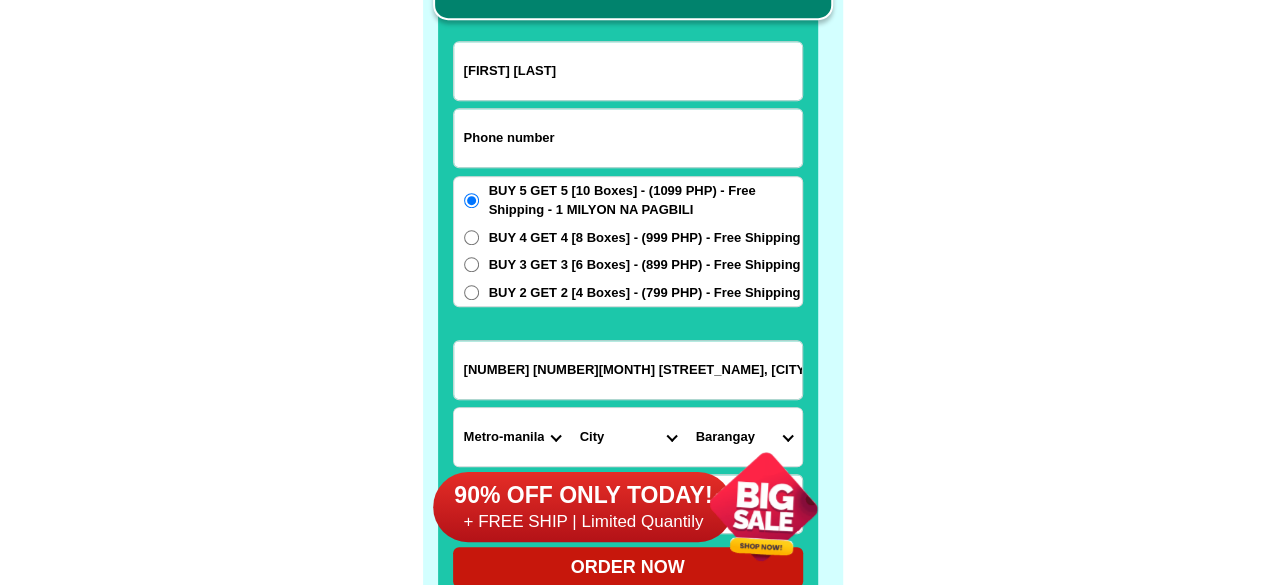 paste on "[PHONE]" 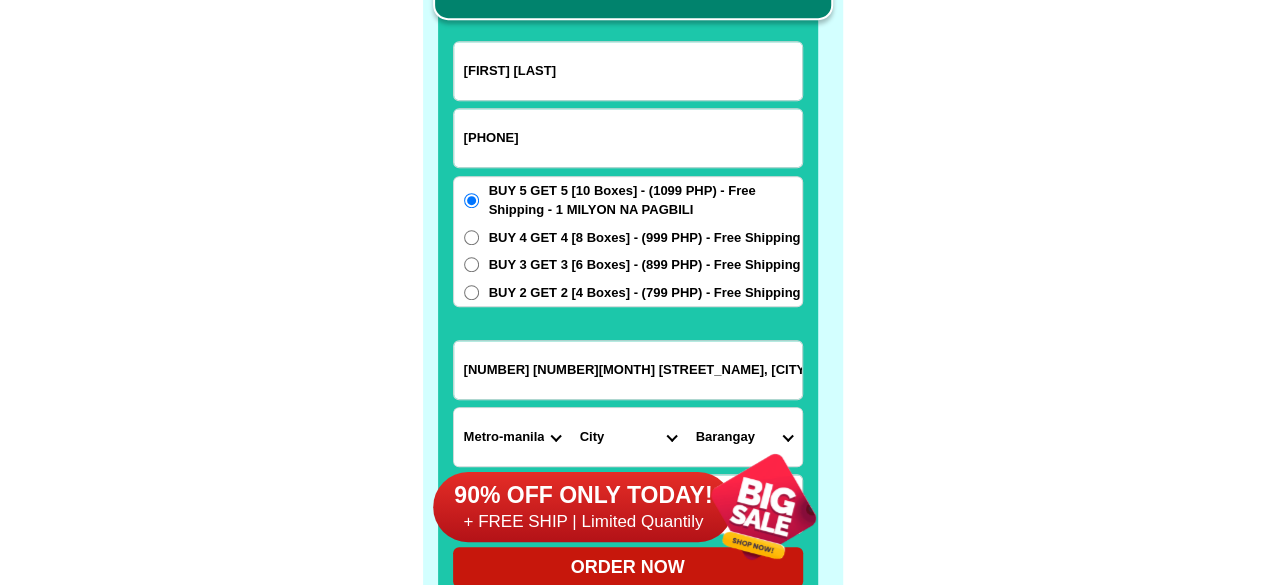 type on "[PHONE]" 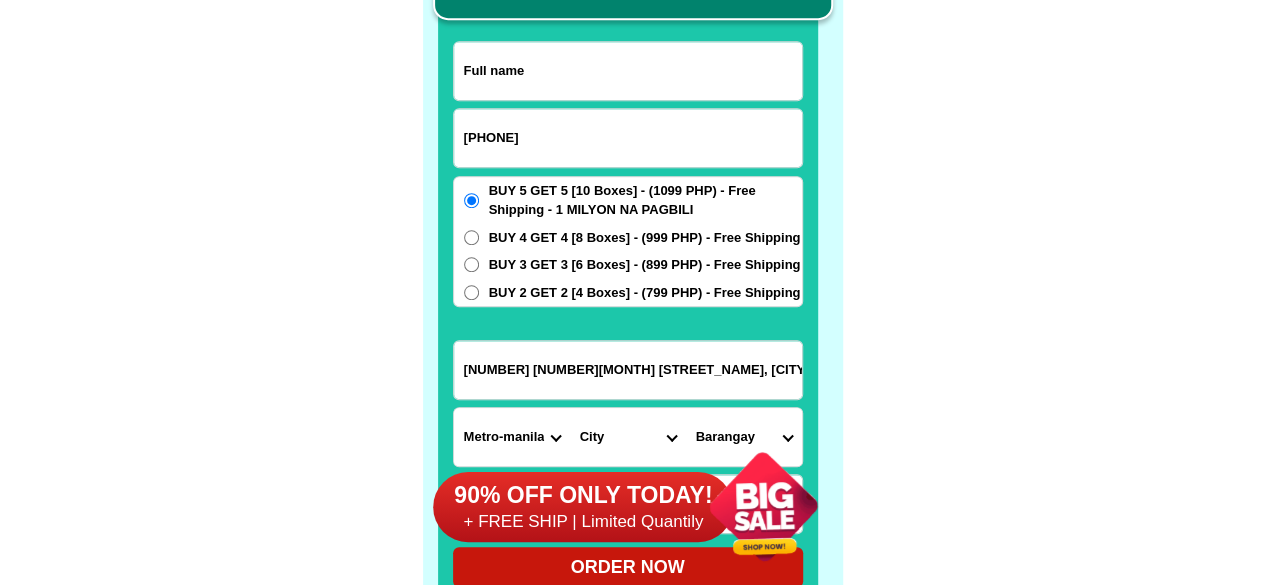 click at bounding box center [628, 71] 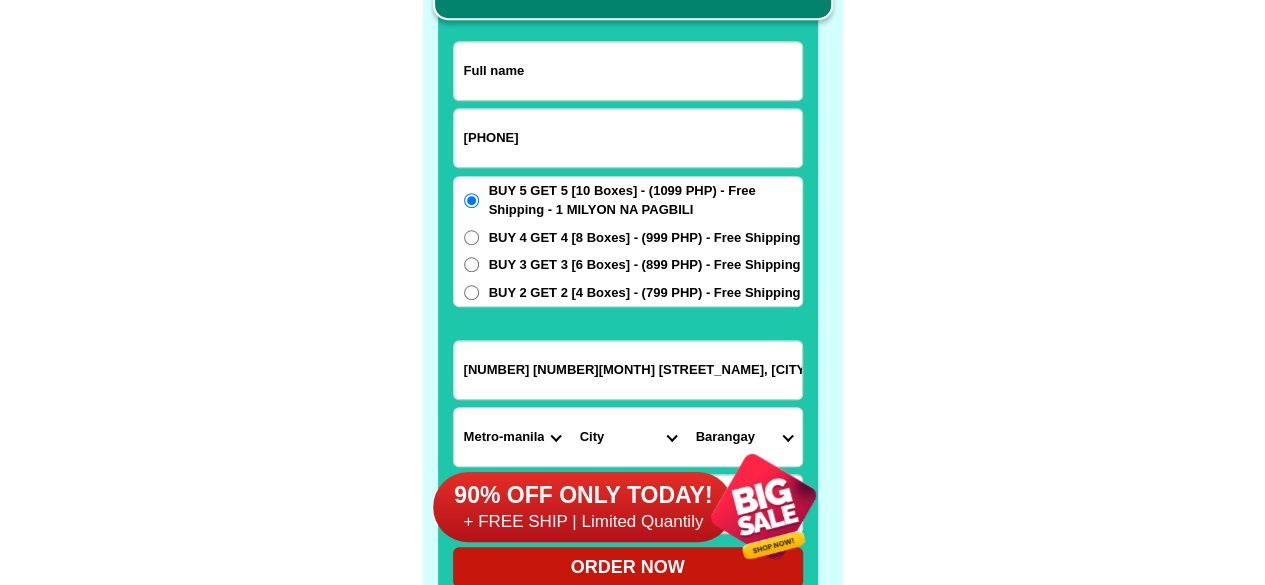 paste on "[FIRST] [LAST]" 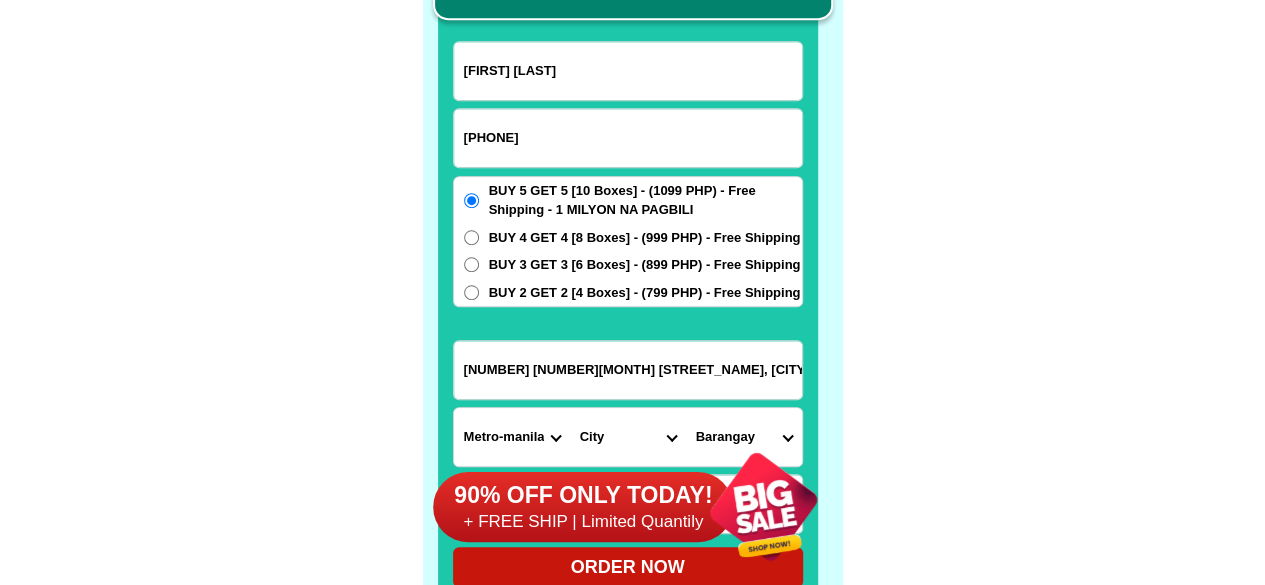 type on "[FIRST] [LAST]" 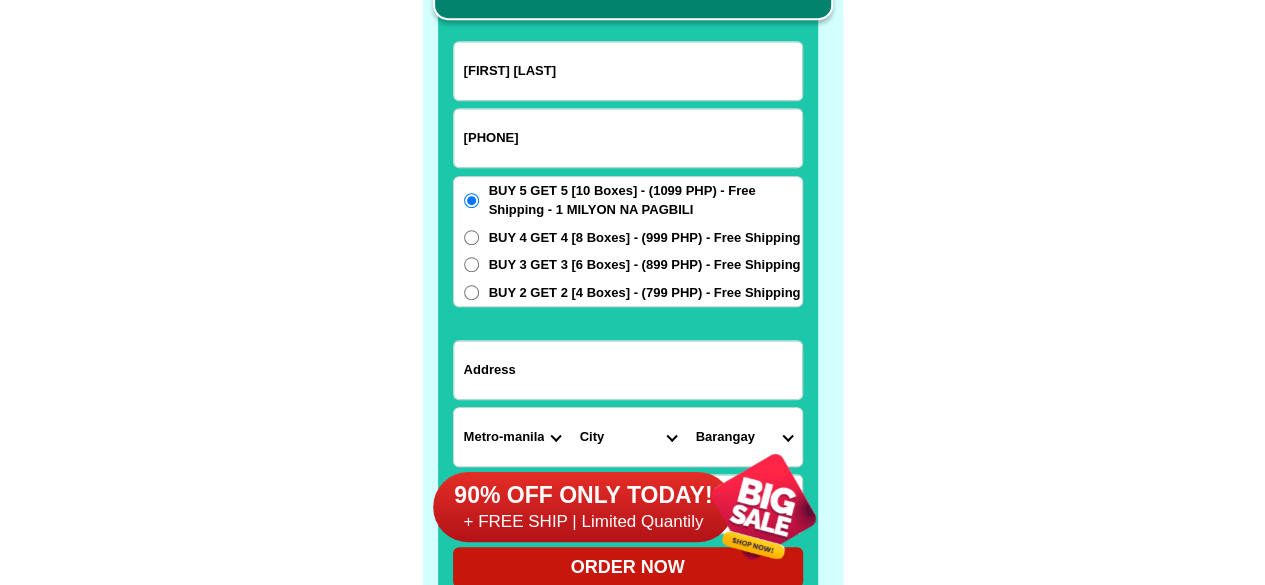 click at bounding box center [628, 370] 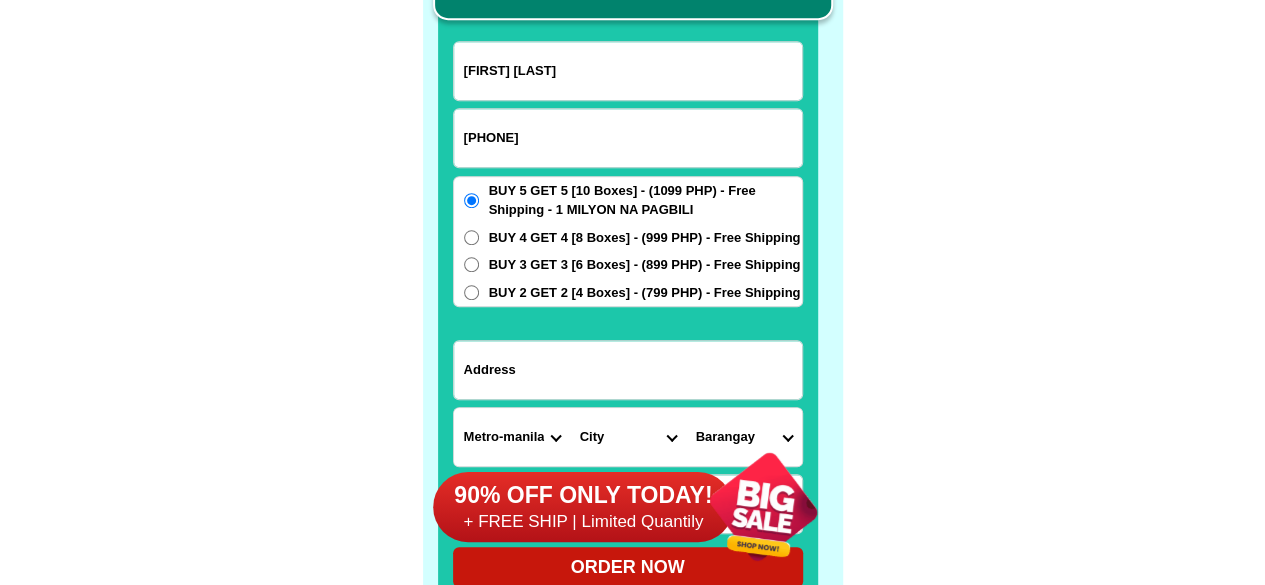 paste on "San Roque poblacion [CITY] [PROVINCE]" 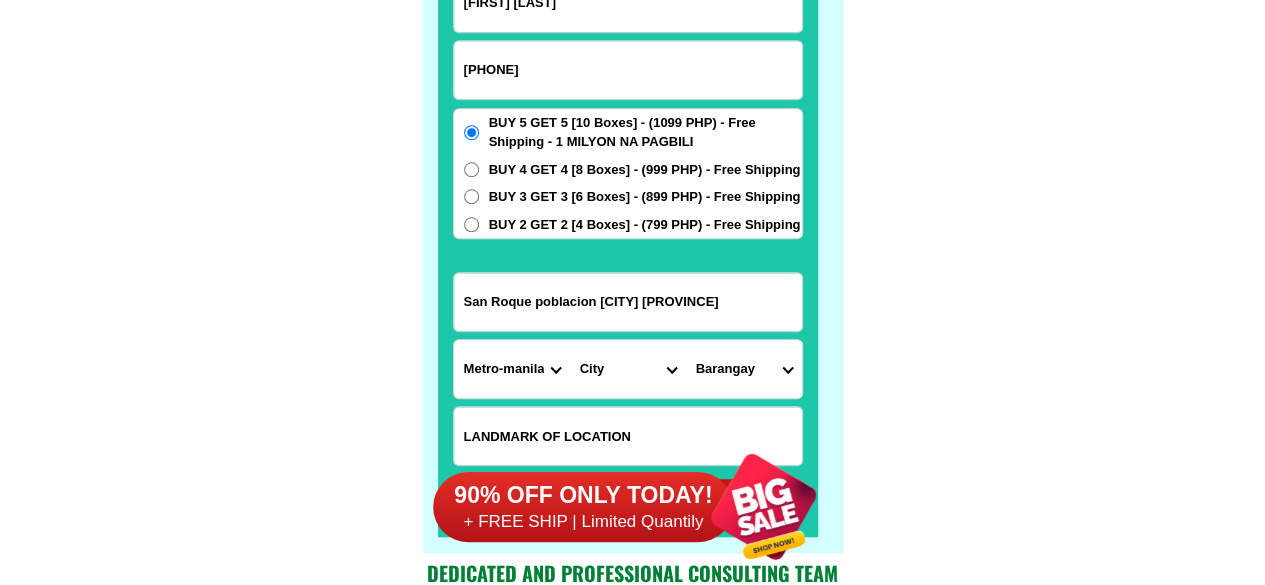 scroll, scrollTop: 15746, scrollLeft: 0, axis: vertical 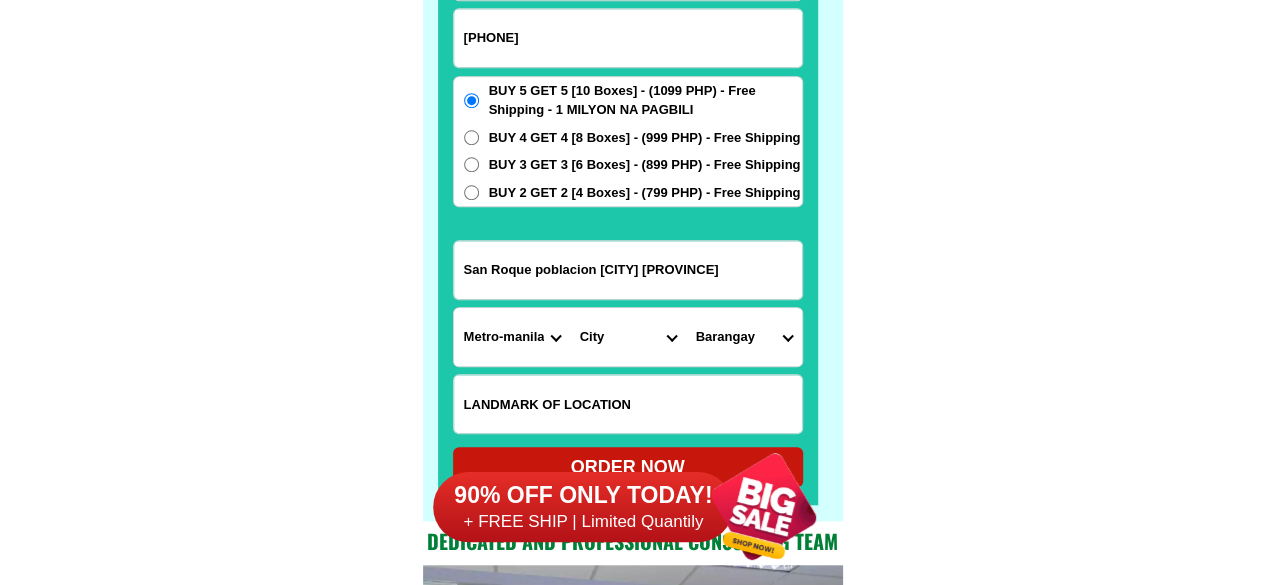 type on "San Roque poblacion [CITY] [PROVINCE]" 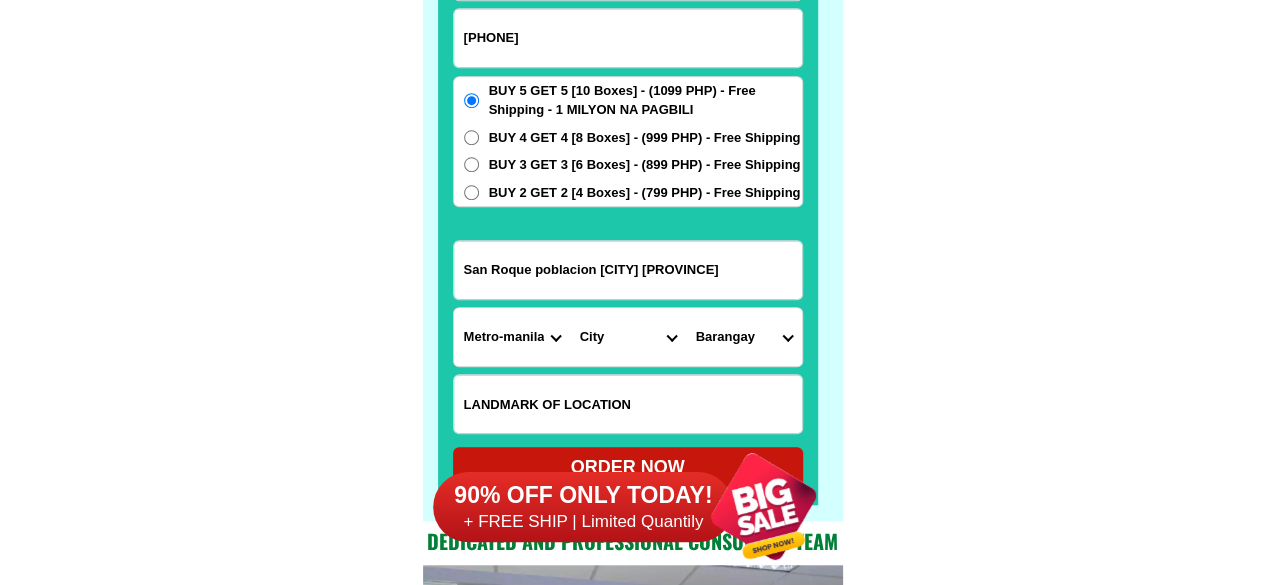 click on "Province Abra Agusan-del-norte Agusan-del-sur Aklan Albay Antique Apayao Aurora Basilan Bataan Batanes Batangas Benguet Biliran Bohol Bukidnon Bulacan Cagayan Camarines-norte Camarines-sur Camiguin Capiz Catanduanes Cavite Cebu Cotabato Davao-de-oro Davao-del-norte Davao-del-sur Davao-occidental Davao-oriental Dinagat-islands Eastern-samar Guimaras Ifugao Ilocos-norte Ilocos-sur Iloilo Isabela Kalinga La-union Laguna Lanao-del-norte Lanao-del-sur Leyte Maguindanao Marinduque Masbate Metro-manila Misamis-occidental Misamis-oriental Mountain-province Negros-occidental Negros-oriental Northern-samar Nueva-ecija Nueva-vizcaya Occidental-mindoro Oriental-mindoro Palawan Pampanga Pangasinan Quezon Quirino Rizal Romblon Sarangani Siquijor Sorsogon South-cotabato Southern-leyte Sultan-kudarat Sulu Surigao-del-norte Surigao-del-sur Tarlac Tawi-tawi Western-samar Zambales Zamboanga-del-norte Zamboanga-del-sur Zamboanga-sibugay" at bounding box center [512, 337] 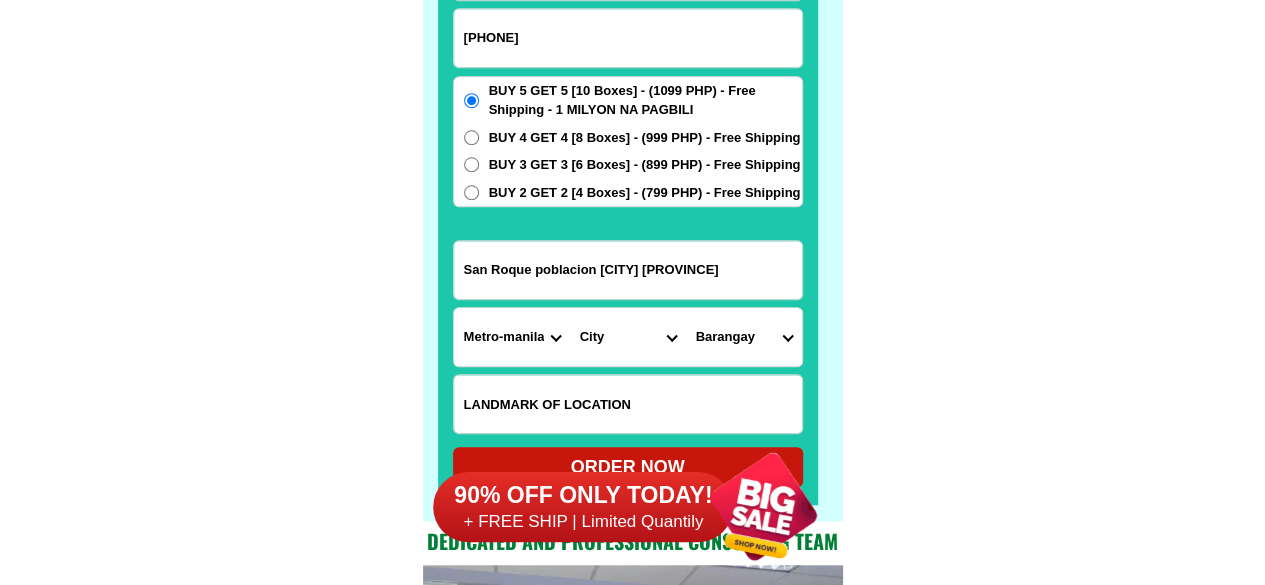 select on "[NUMBER]" 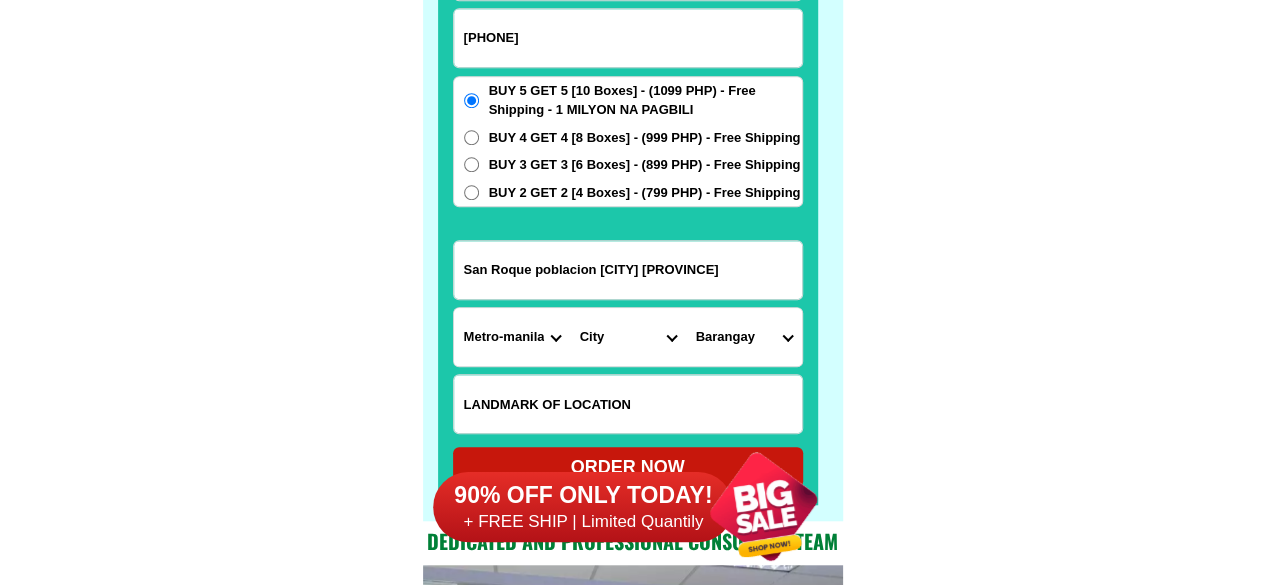 click on "Province Abra Agusan-del-norte Agusan-del-sur Aklan Albay Antique Apayao Aurora Basilan Bataan Batanes Batangas Benguet Biliran Bohol Bukidnon Bulacan Cagayan Camarines-norte Camarines-sur Camiguin Capiz Catanduanes Cavite Cebu Cotabato Davao-de-oro Davao-del-norte Davao-del-sur Davao-occidental Davao-oriental Dinagat-islands Eastern-samar Guimaras Ifugao Ilocos-norte Ilocos-sur Iloilo Isabela Kalinga La-union Laguna Lanao-del-norte Lanao-del-sur Leyte Maguindanao Marinduque Masbate Metro-manila Misamis-occidental Misamis-oriental Mountain-province Negros-occidental Negros-oriental Northern-samar Nueva-ecija Nueva-vizcaya Occidental-mindoro Oriental-mindoro Palawan Pampanga Pangasinan Quezon Quirino Rizal Romblon Sarangani Siquijor Sorsogon South-cotabato Southern-leyte Sultan-kudarat Sulu Surigao-del-norte Surigao-del-sur Tarlac Tawi-tawi Western-samar Zambales Zamboanga-del-norte Zamboanga-del-sur Zamboanga-sibugay" at bounding box center [512, 337] 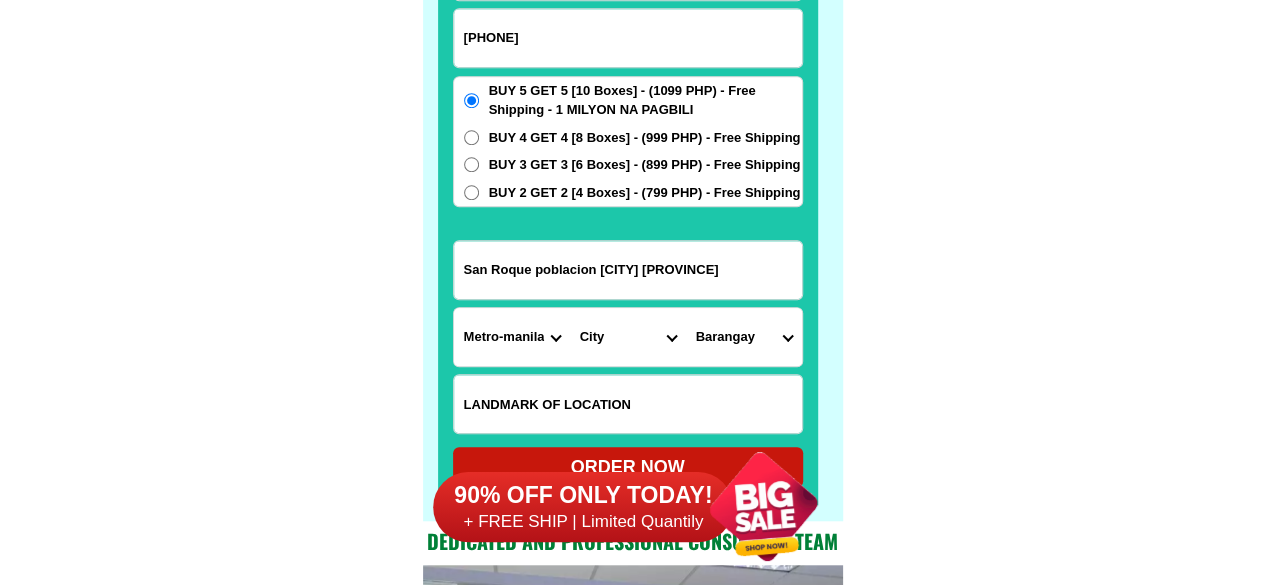 click on "City Alcoy Aloguinsan Argao Asturias Badian Balamban Bantayan Barili Bogo-city Boljoon Borbon Carcar-city Catmon Cebu-alcantara Cebu-alegria Cebu-carmen Cebu-city Cebu-compostela Cebu-liloan Cebu-naga-city Cebu-pilar Cebu-san-fernando Cebu-san-francisco Cebu-san-remigio Cebu-santa-fe Cebu-sogod Cebu-talisay-city Cebu-tuburan Cebu-tudela Consolacion CORDOVA Daanbantayan Dalaguete Danao-city Dumanjug Ginatilan Lapu-lapu-city Madridejos Malabuyoc Mandaue-city Medellin Minglanilla Moalboal Oslob Pinamungahan Poro Ronda Samboan Santander Sibonga Tabogon Tabuelan Toledo-city" at bounding box center [628, 337] 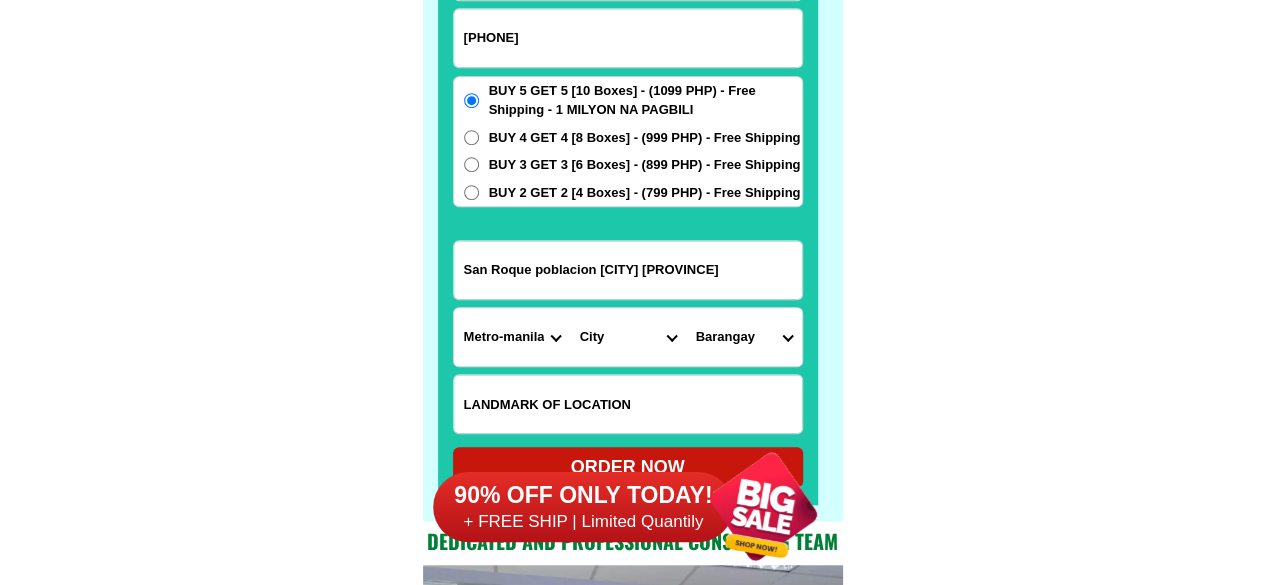 drag, startPoint x: 892, startPoint y: 406, endPoint x: 852, endPoint y: 399, distance: 40.60788 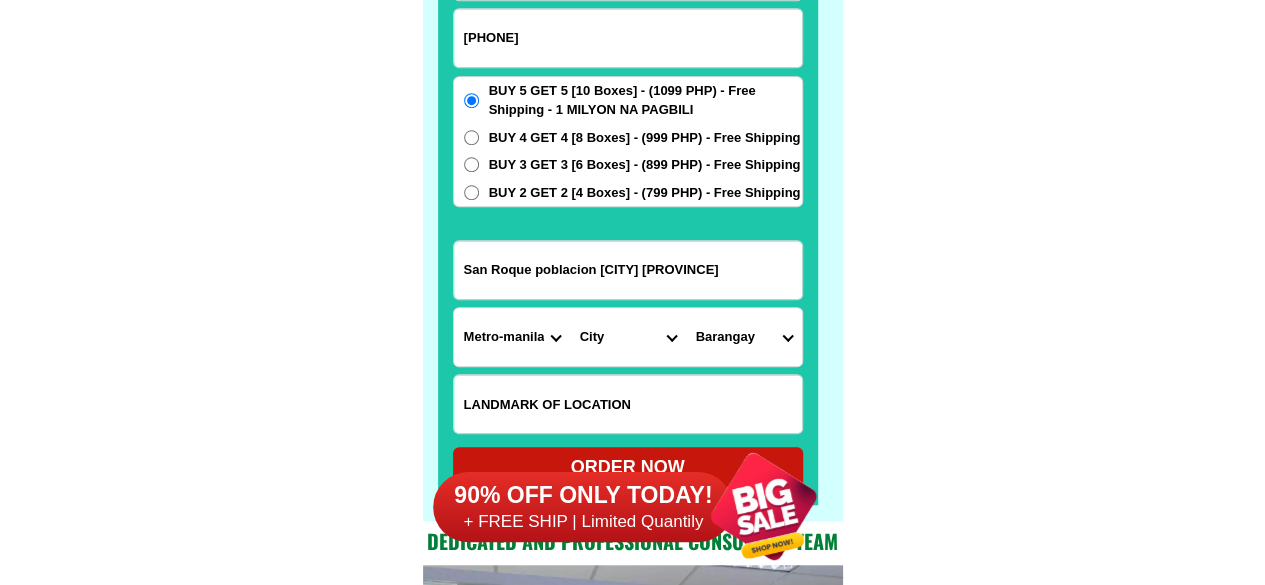 click on "FREE SHIPPING NATIONWIDE Contact Review Introduction Product BONA VITA COFFEE Comprehensive health protection solution
Research by Dr. Willie Ong and Dr. Liza Ong ✅ 𝙰𝚗𝚝𝚒 𝙲𝚊𝚗𝚌𝚎𝚛 ✅ 𝙰𝚗𝚝𝚒 𝚂𝚝𝚛𝚘𝚔𝚎
✅ 𝙰𝚗𝚝𝚒 𝙳𝚒𝚊𝚋𝚎𝚝𝚒𝚌 ✅ 𝙳𝚒𝚊𝚋𝚎𝚝𝚎𝚜 FAKE VS ORIGINAL Noon: nagkaroon ng cancer, hindi makalakad ng normal pagkatapos: uminom ng Bonavita dalawang beses sa isang araw, maaaring maglakad nang mag-isa, bawasan ang mga sintomas ng kanser The product has been certified for
safety and effectiveness Prevent and combat signs of diabetes, hypertension, and cardiovascular diseases Helps strengthen bones and joints Prevent cancer Reduce excess fat Anti-aging BONAVITA CAFE WITH HYDROLYZED COLLAGEN Enemy of the cause of disease LIZA ONG Doc "The product is excellent. Several of my patients have tried the product and Bona Vita has significantly improved their condition."
6" at bounding box center [632, -6292] 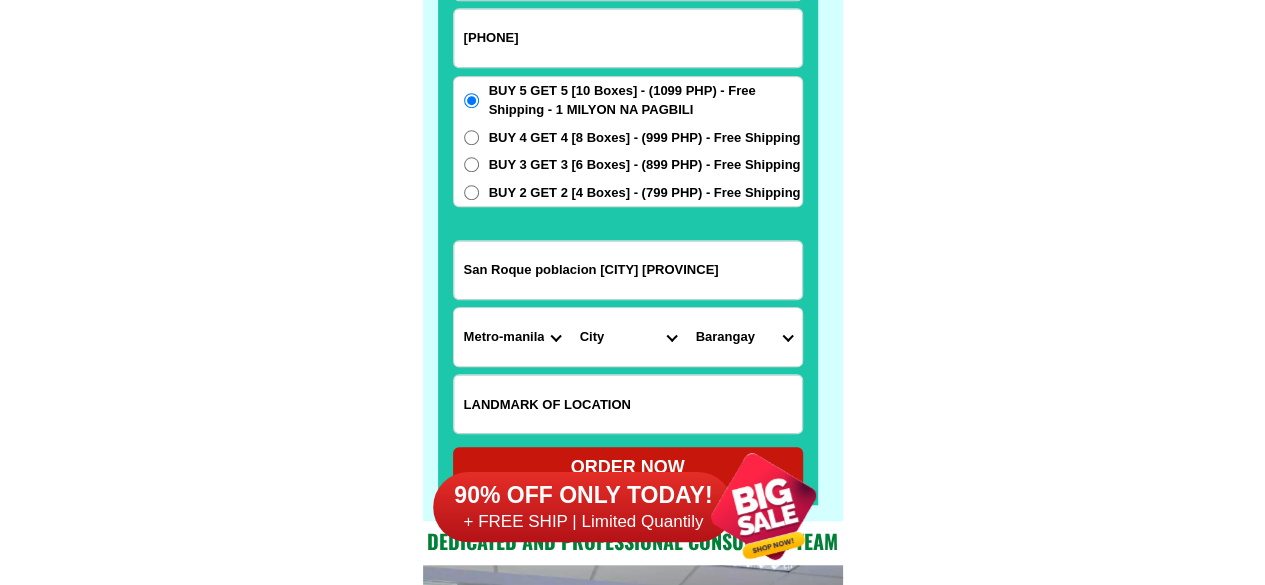 click on "City Alcoy Aloguinsan Argao Asturias Badian Balamban Bantayan Barili Bogo-city Boljoon Borbon Carcar-city Catmon Cebu-alcantara Cebu-alegria Cebu-carmen Cebu-city Cebu-compostela Cebu-liloan Cebu-naga-city Cebu-pilar Cebu-san-fernando Cebu-san-francisco Cebu-san-remigio Cebu-santa-fe Cebu-sogod Cebu-talisay-city Cebu-tuburan Cebu-tudela Consolacion CORDOVA Daanbantayan Dalaguete Danao-city Dumanjug Ginatilan Lapu-lapu-city Madridejos Malabuyoc Mandaue-city Medellin Minglanilla Moalboal Oslob Pinamungahan Poro Ronda Samboan Santander Sibonga Tabogon Tabuelan Toledo-city" at bounding box center (628, 337) 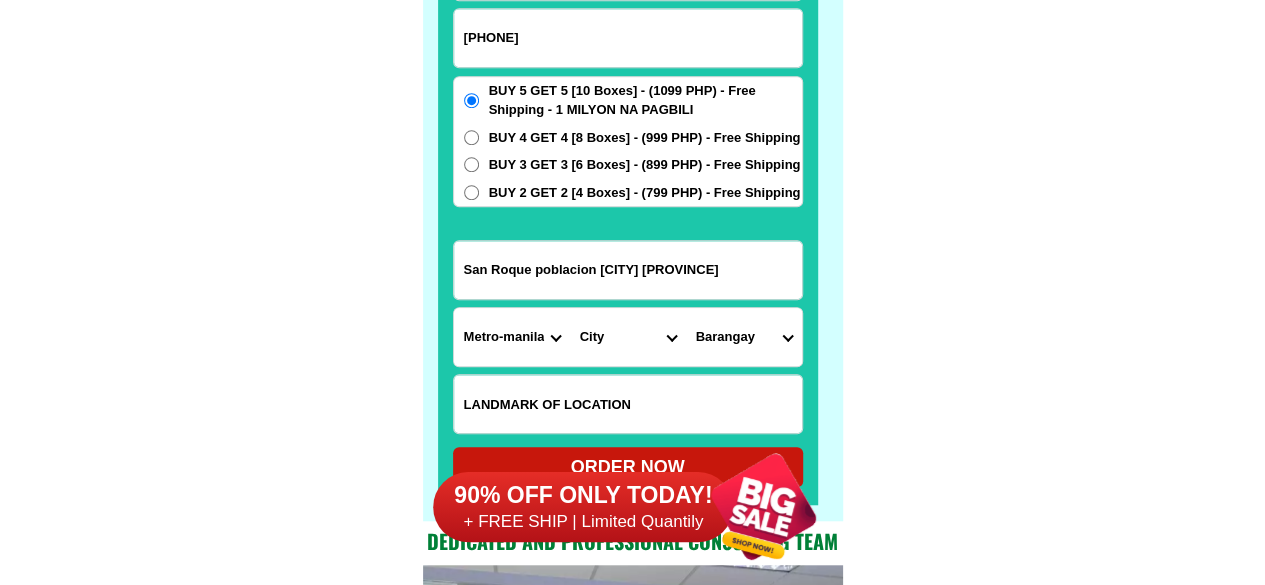 click on "City Alcoy Aloguinsan Argao Asturias Badian Balamban Bantayan Barili Bogo-city Boljoon Borbon Carcar-city Catmon Cebu-alcantara Cebu-alegria Cebu-carmen Cebu-city Cebu-compostela Cebu-liloan Cebu-naga-city Cebu-pilar Cebu-san-fernando Cebu-san-francisco Cebu-san-remigio Cebu-santa-fe Cebu-sogod Cebu-talisay-city Cebu-tuburan Cebu-tudela Consolacion CORDOVA Daanbantayan Dalaguete Danao-city Dumanjug Ginatilan Lapu-lapu-city Madridejos Malabuyoc Mandaue-city Medellin Minglanilla Moalboal Oslob Pinamungahan Poro Ronda Samboan Santander Sibonga Tabogon Tabuelan Toledo-city" at bounding box center [628, 337] 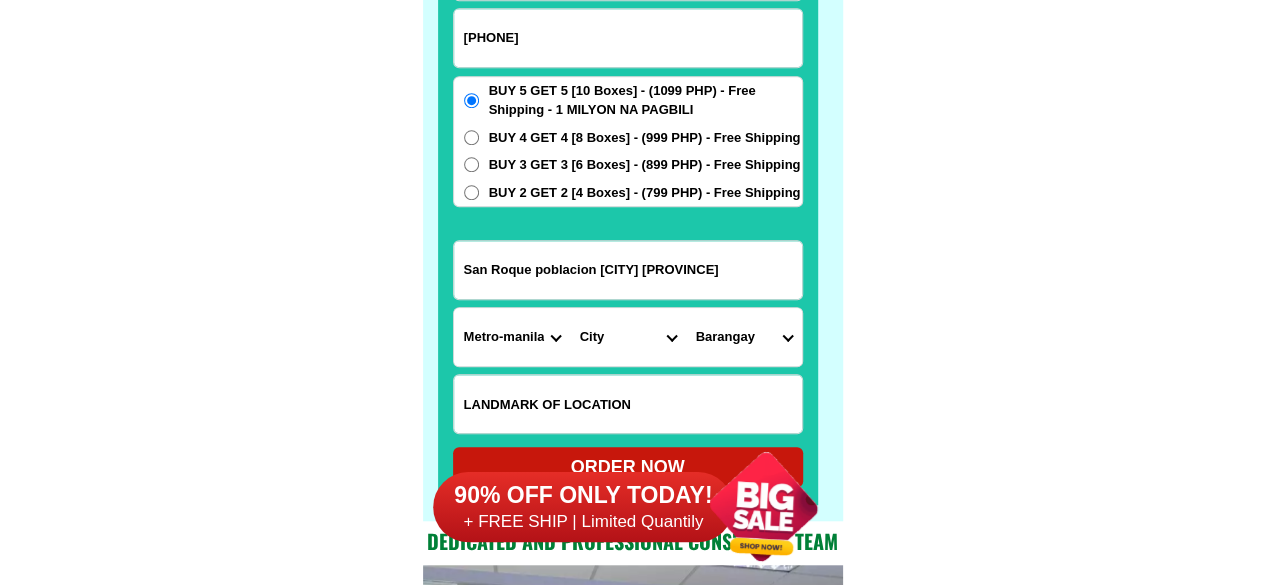 click on "City Alcoy Aloguinsan Argao Asturias Badian Balamban Bantayan Barili Bogo-city Boljoon Borbon Carcar-city Catmon Cebu-alcantara Cebu-alegria Cebu-carmen Cebu-city Cebu-compostela Cebu-liloan Cebu-naga-city Cebu-pilar Cebu-san-fernando Cebu-san-francisco Cebu-san-remigio Cebu-santa-fe Cebu-sogod Cebu-talisay-city Cebu-tuburan Cebu-tudela Consolacion CORDOVA Daanbantayan Dalaguete Danao-city Dumanjug Ginatilan Lapu-lapu-city Madridejos Malabuyoc Mandaue-city Medellin Minglanilla Moalboal Oslob Pinamungahan Poro Ronda Samboan Santander Sibonga Tabogon Tabuelan Toledo-city" at bounding box center [628, 337] 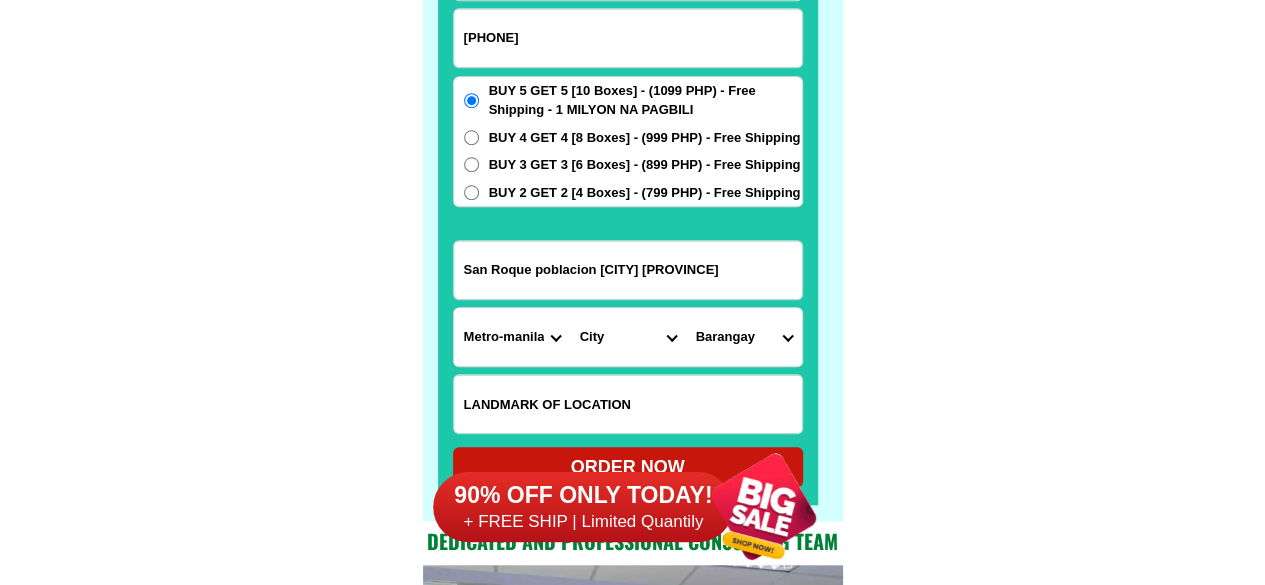 select on "[COUNTRY_CODE]_[NUMBER]" 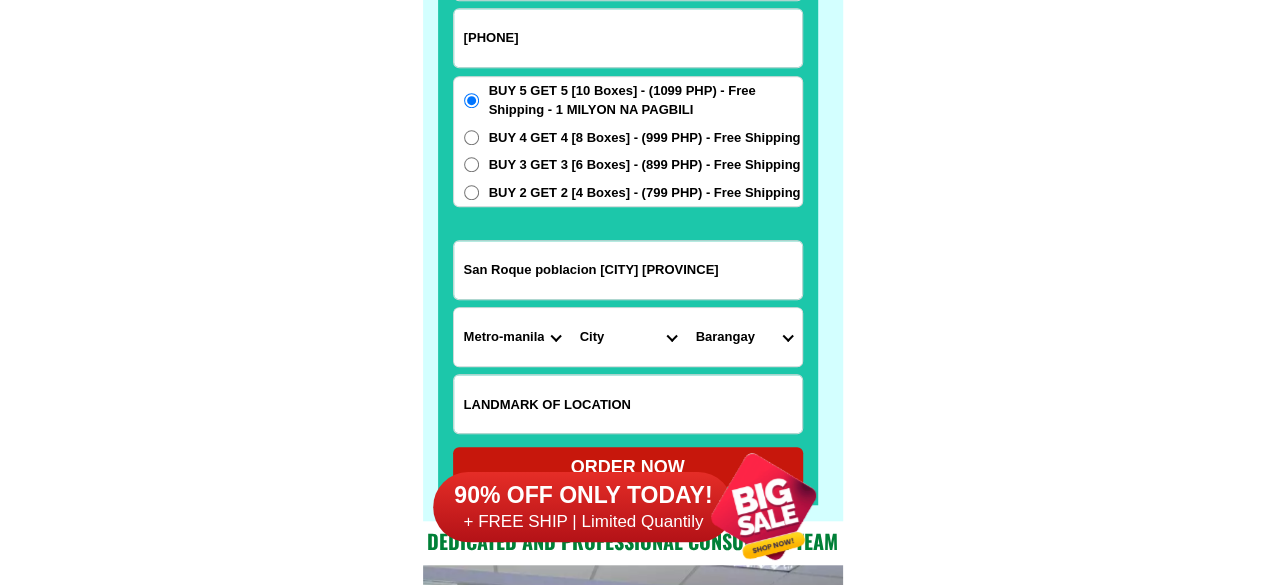 click on "City Alcoy Aloguinsan Argao Asturias Badian Balamban Bantayan Barili Bogo-city Boljoon Borbon Carcar-city Catmon Cebu-alcantara Cebu-alegria Cebu-carmen Cebu-city Cebu-compostela Cebu-liloan Cebu-naga-city Cebu-pilar Cebu-san-fernando Cebu-san-francisco Cebu-san-remigio Cebu-santa-fe Cebu-sogod Cebu-talisay-city Cebu-tuburan Cebu-tudela Consolacion CORDOVA Daanbantayan Dalaguete Danao-city Dumanjug Ginatilan Lapu-lapu-city Madridejos Malabuyoc Mandaue-city Medellin Minglanilla Moalboal Oslob Pinamungahan Poro Ronda Samboan Santander Sibonga Tabogon Tabuelan Toledo-city" at bounding box center [628, 337] 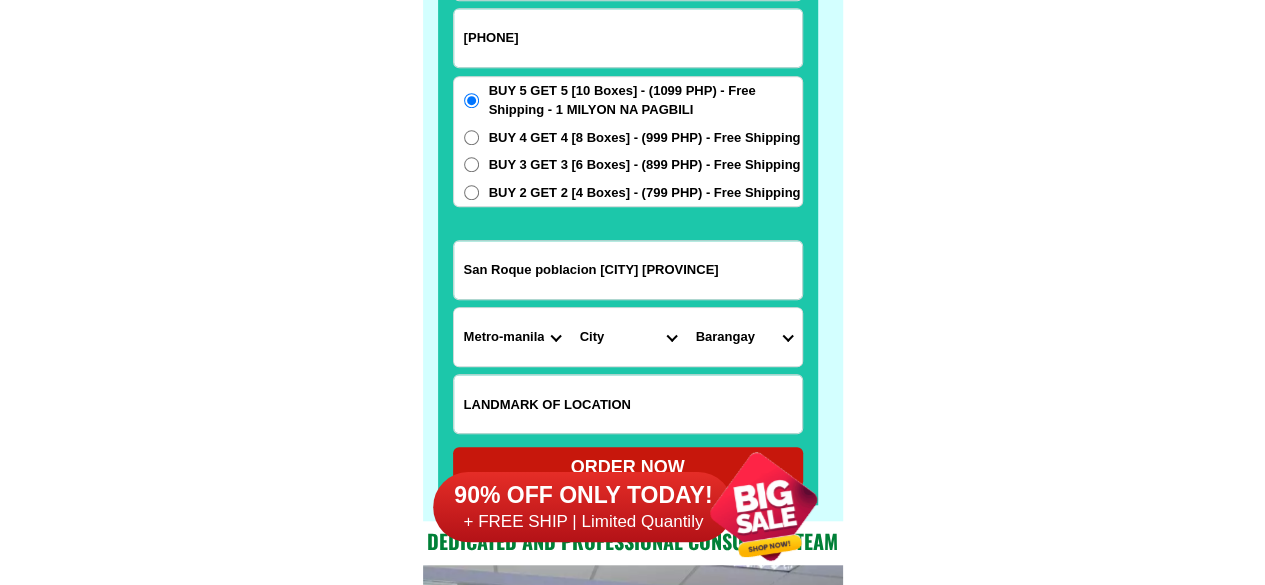 click on "Barangay [CITY] [CITY] [CITY] [CITY] [CITY] [CITY] [CITY] [CITY] [CITY]" at bounding box center [744, 337] 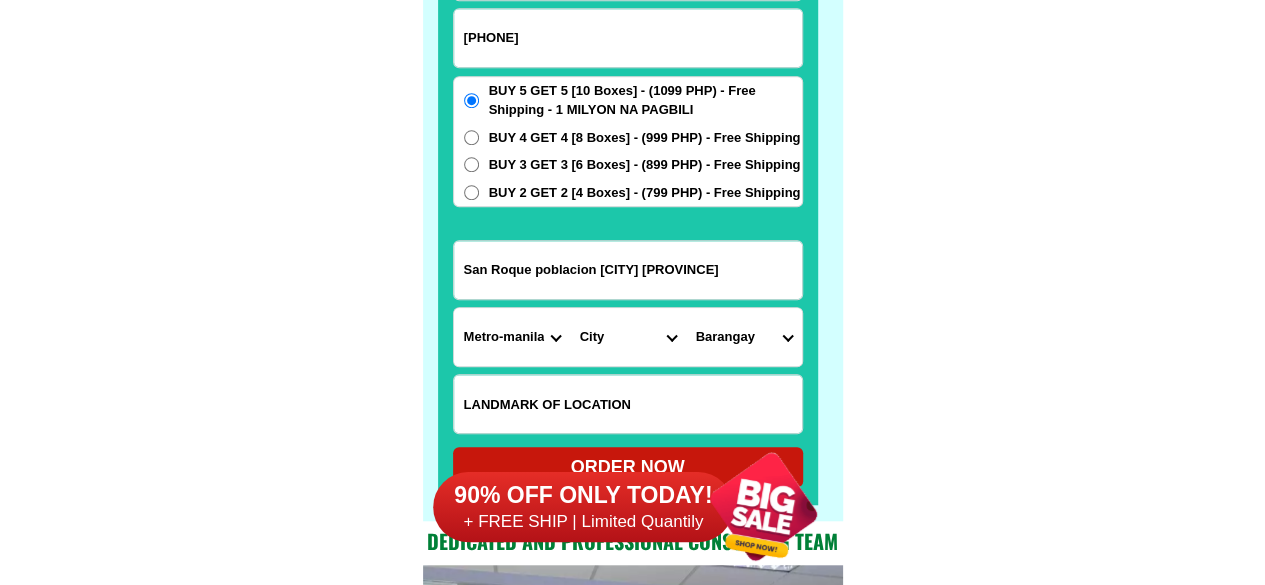 select on "[NUMBER]" 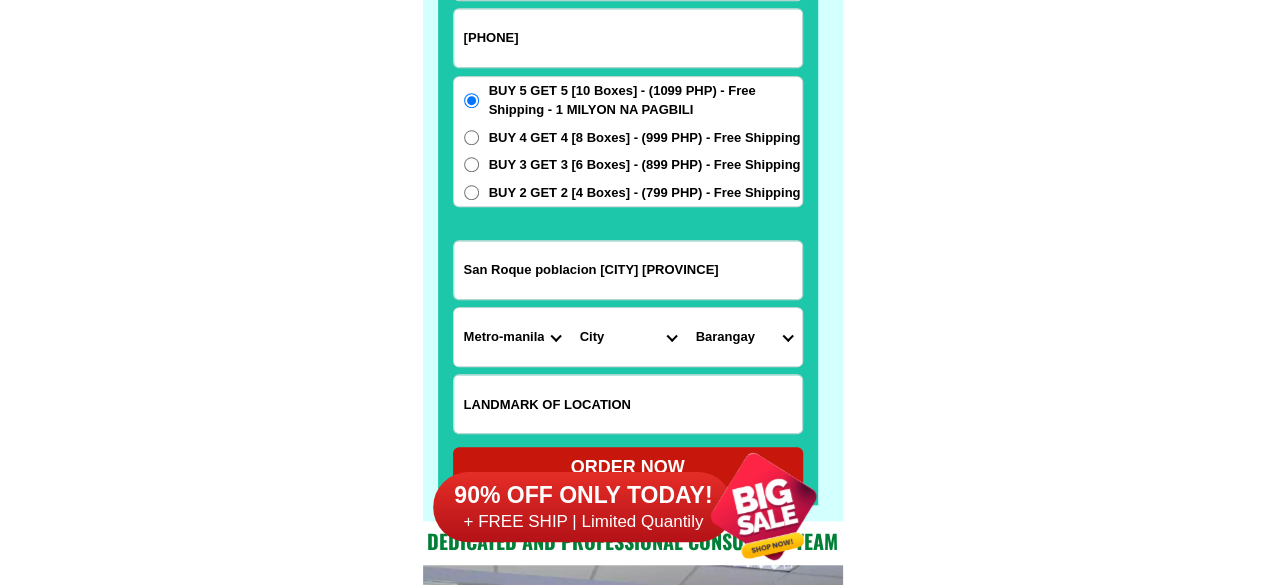 click on "Barangay [CITY] [CITY] [CITY] [CITY] [CITY] [CITY] [CITY] [CITY] [CITY]" at bounding box center [744, 337] 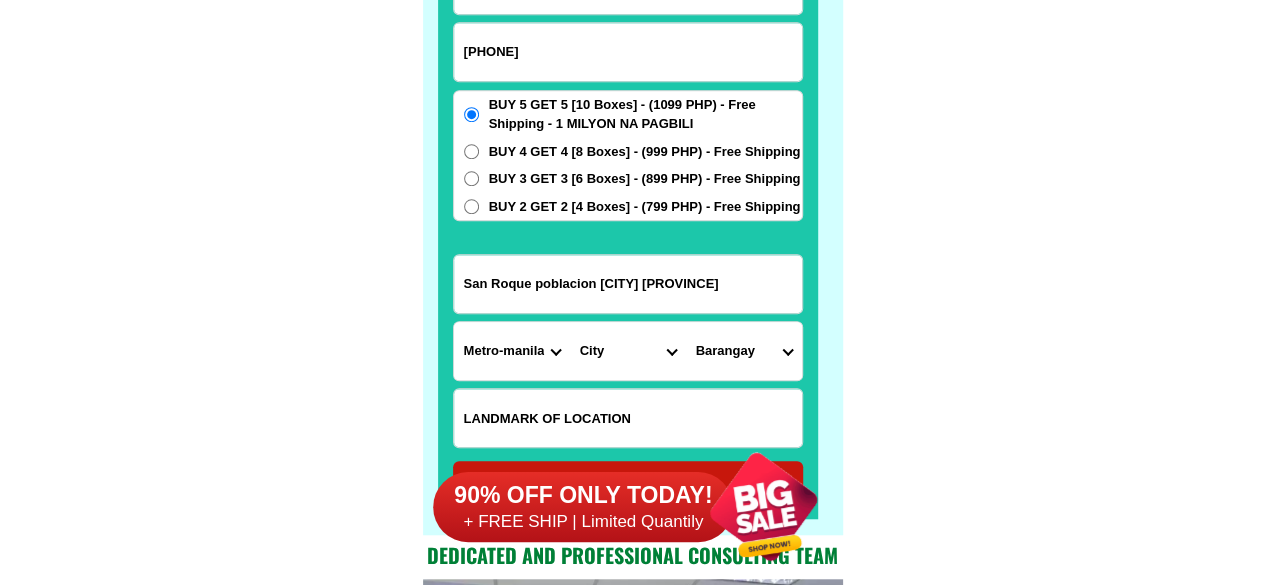 scroll, scrollTop: 15646, scrollLeft: 0, axis: vertical 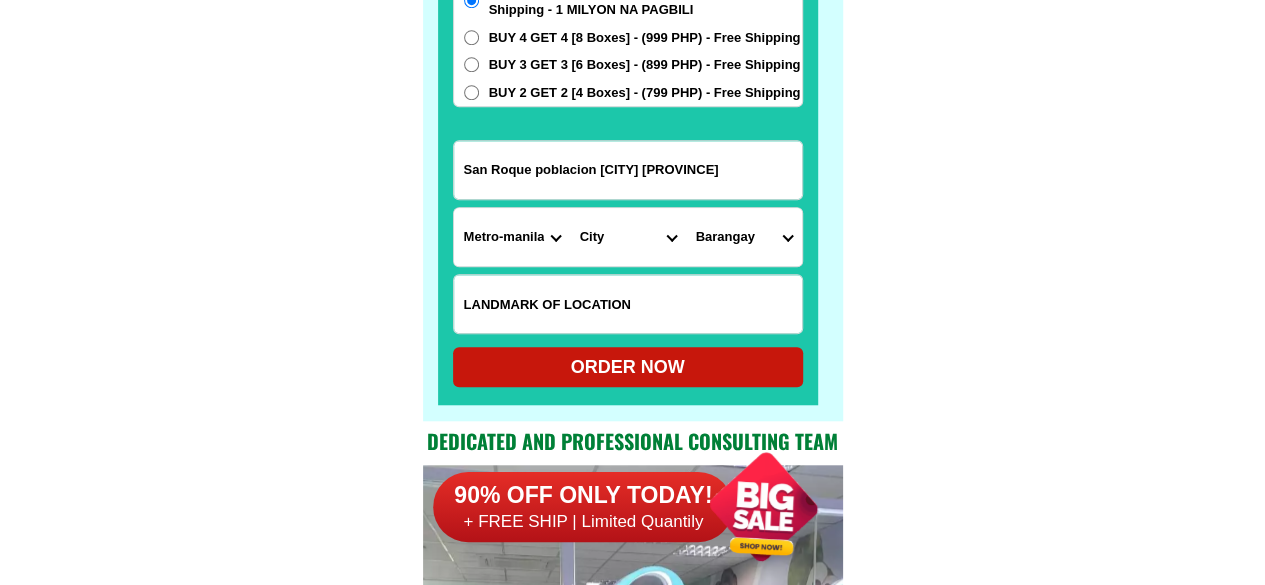 click on "ORDER NOW" at bounding box center [628, 367] 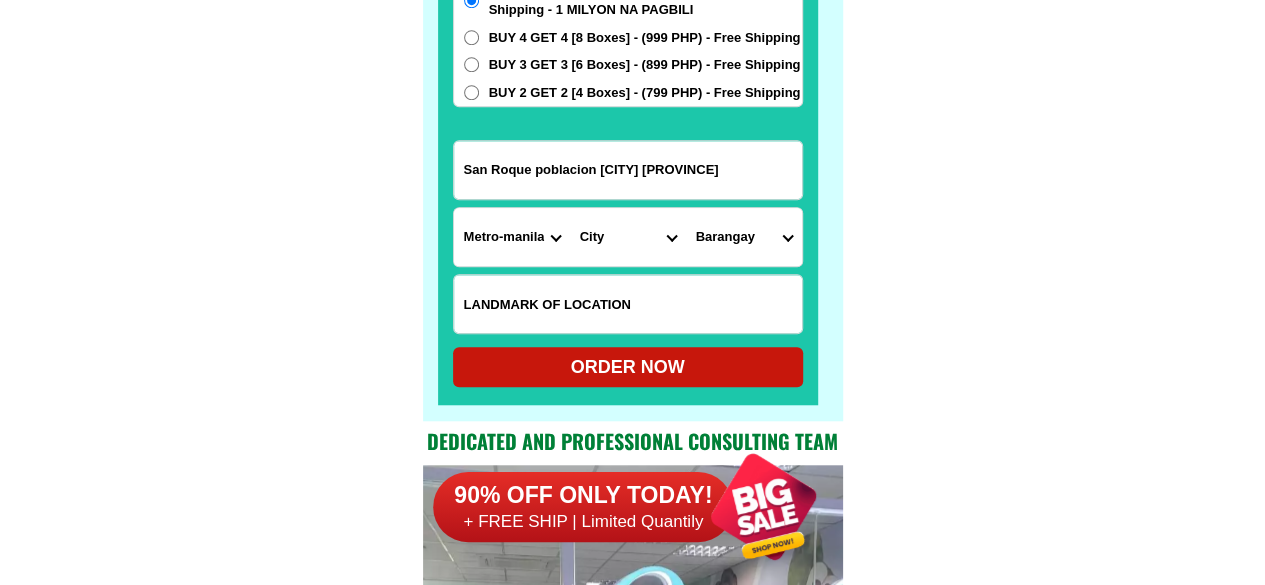 type on "San Roque poblacion [CITY] [PROVINCE]" 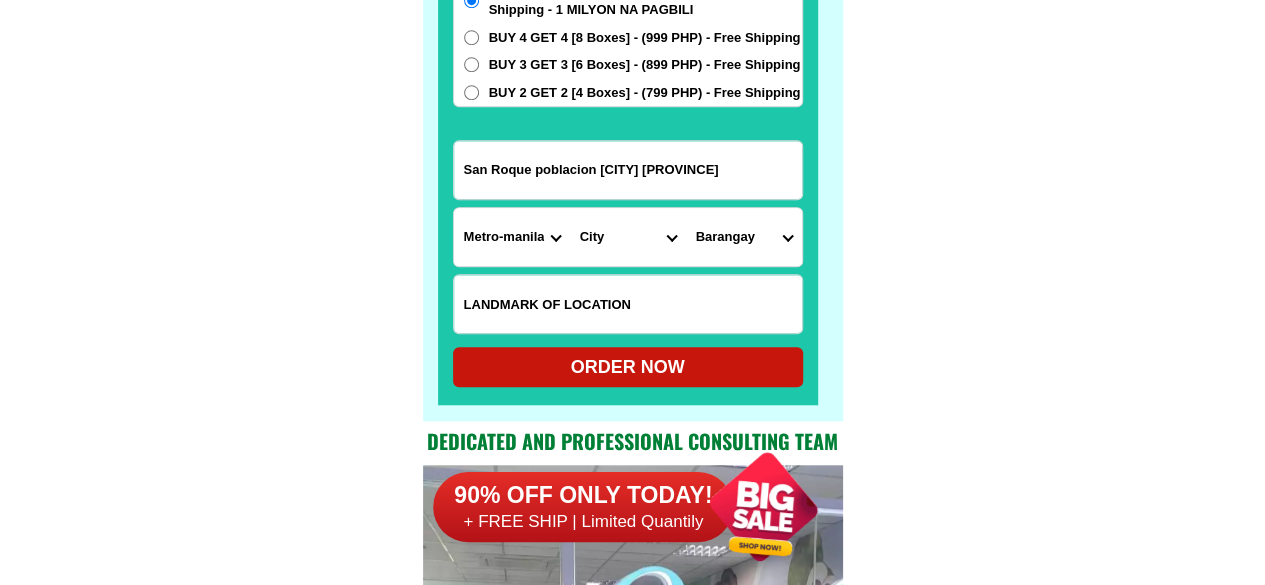 radio on "true" 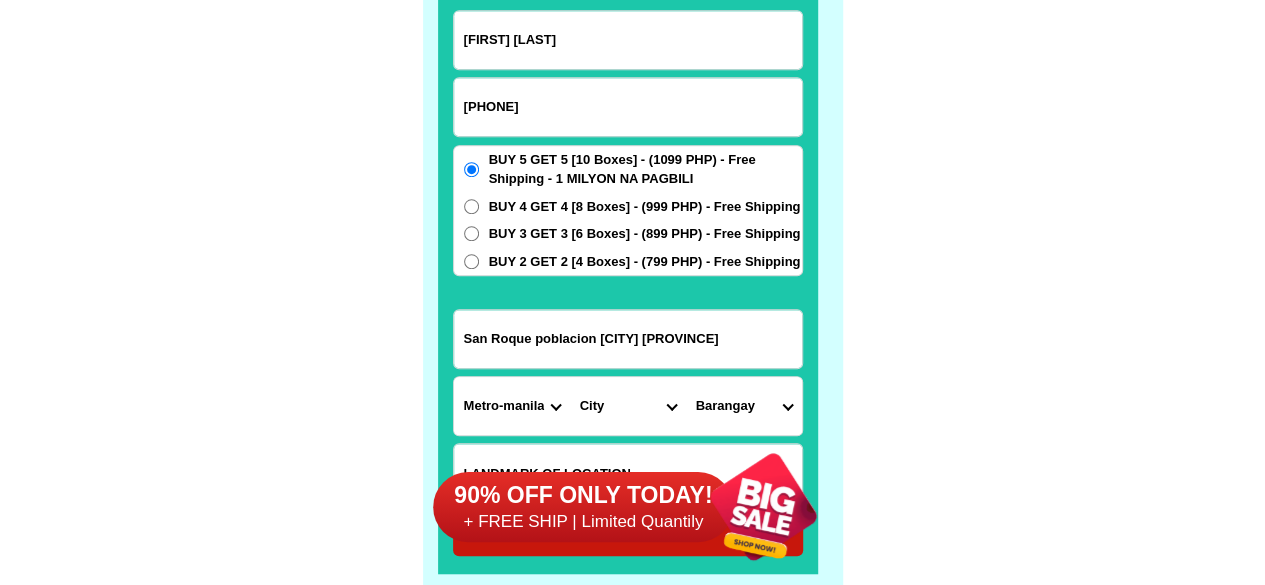 scroll, scrollTop: 15646, scrollLeft: 0, axis: vertical 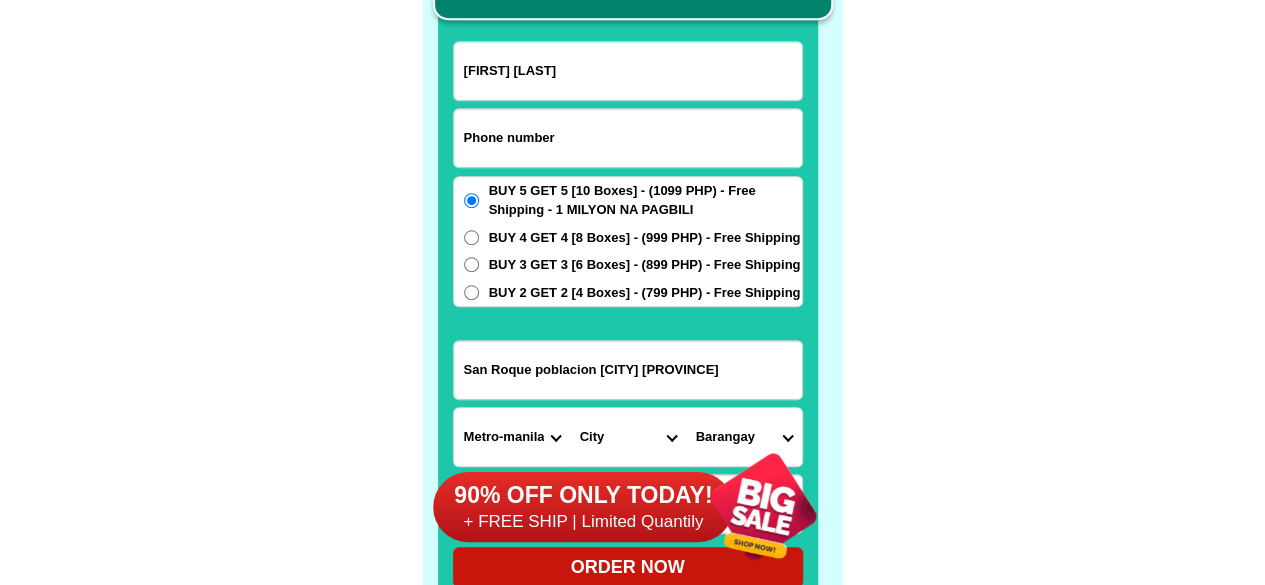 click at bounding box center [628, 138] 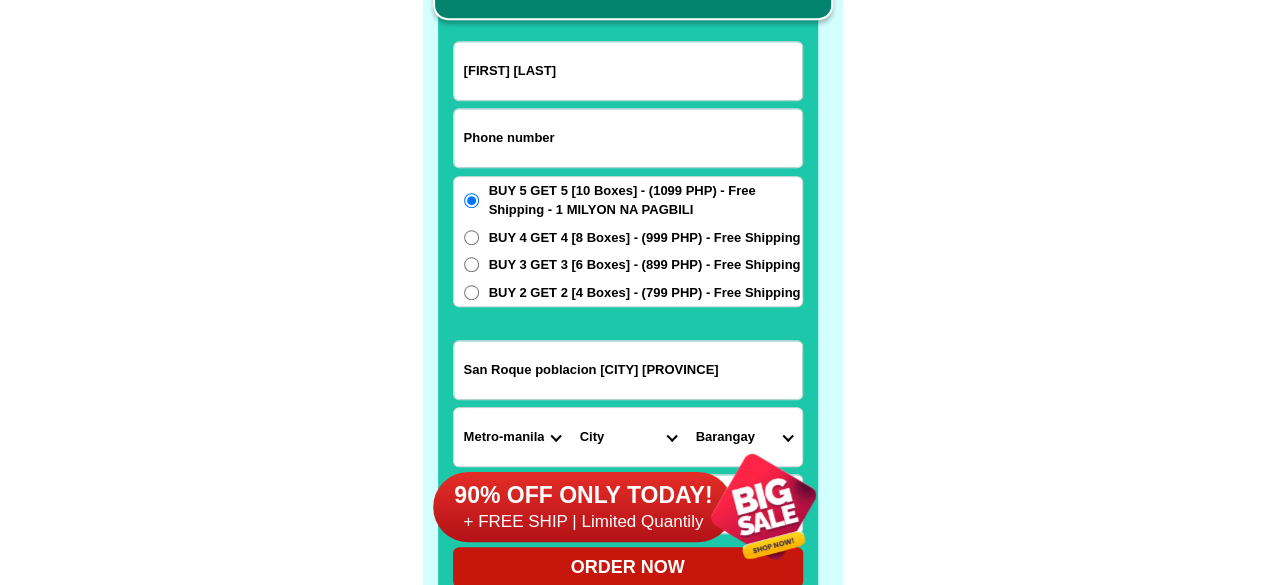 paste on "[PHONE]" 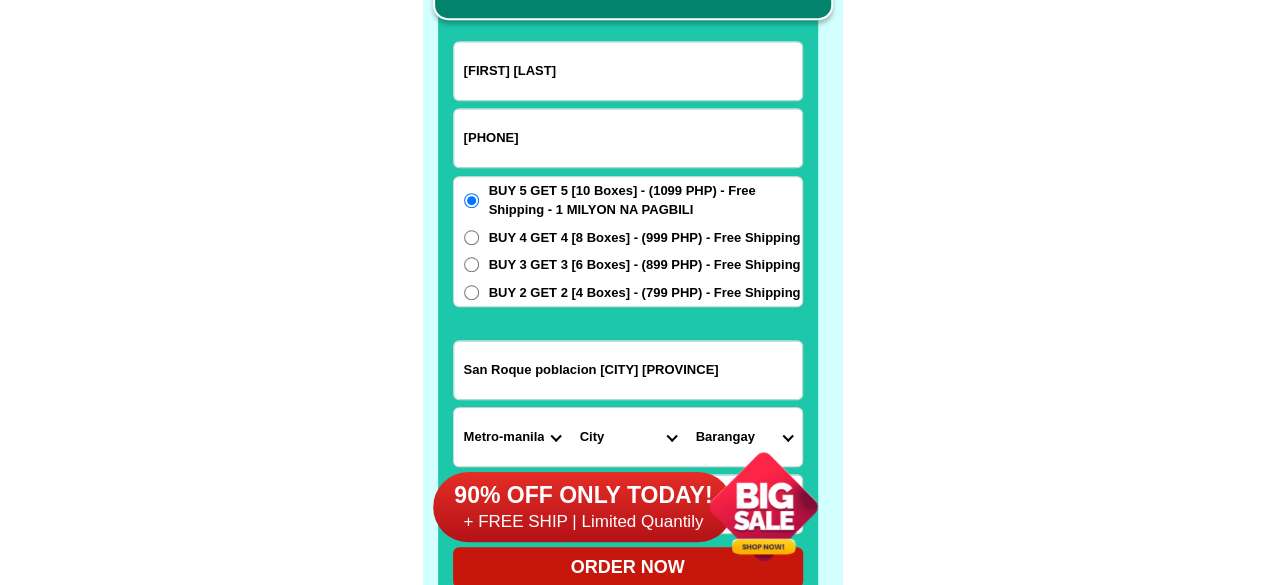 type on "[PHONE]" 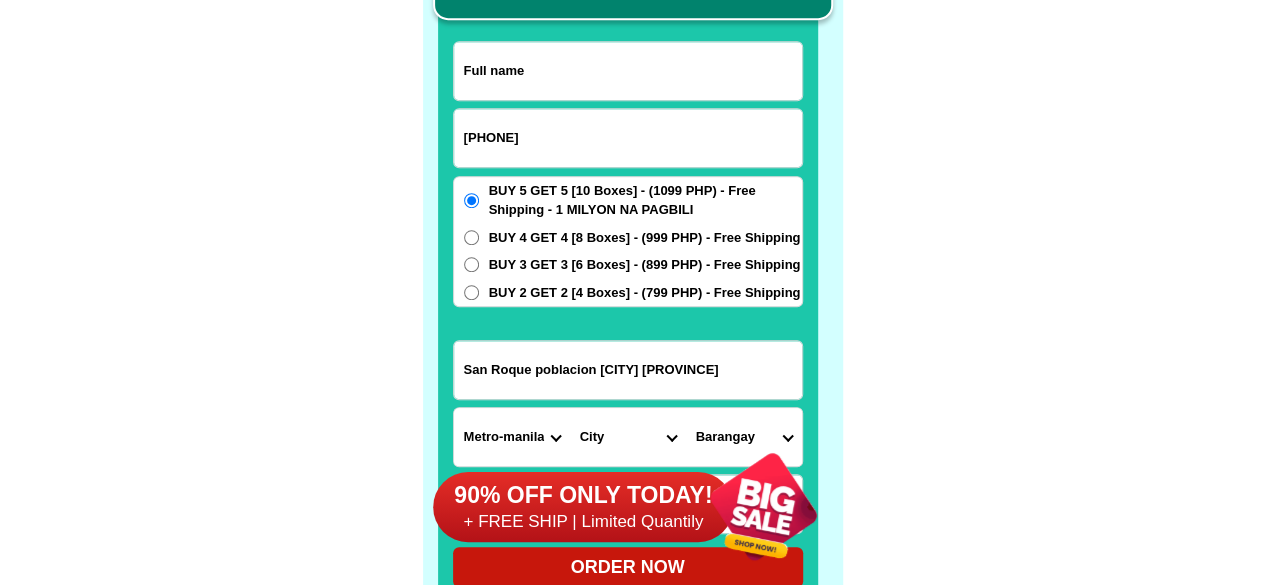 click at bounding box center (628, 71) 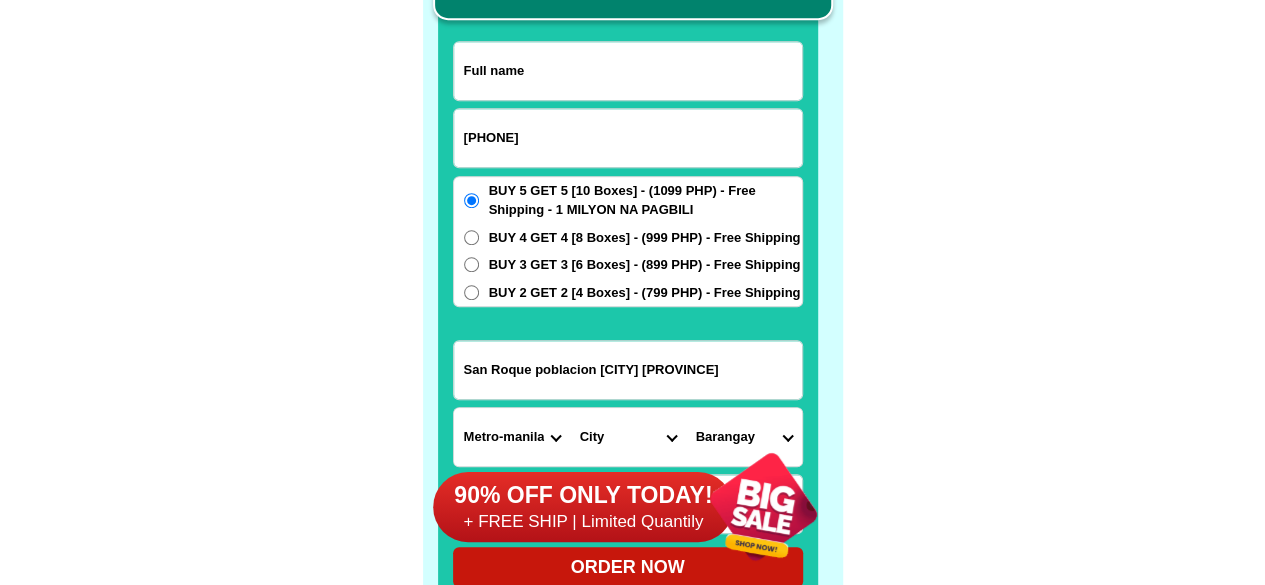 paste on "[FIRST] [LAST]" 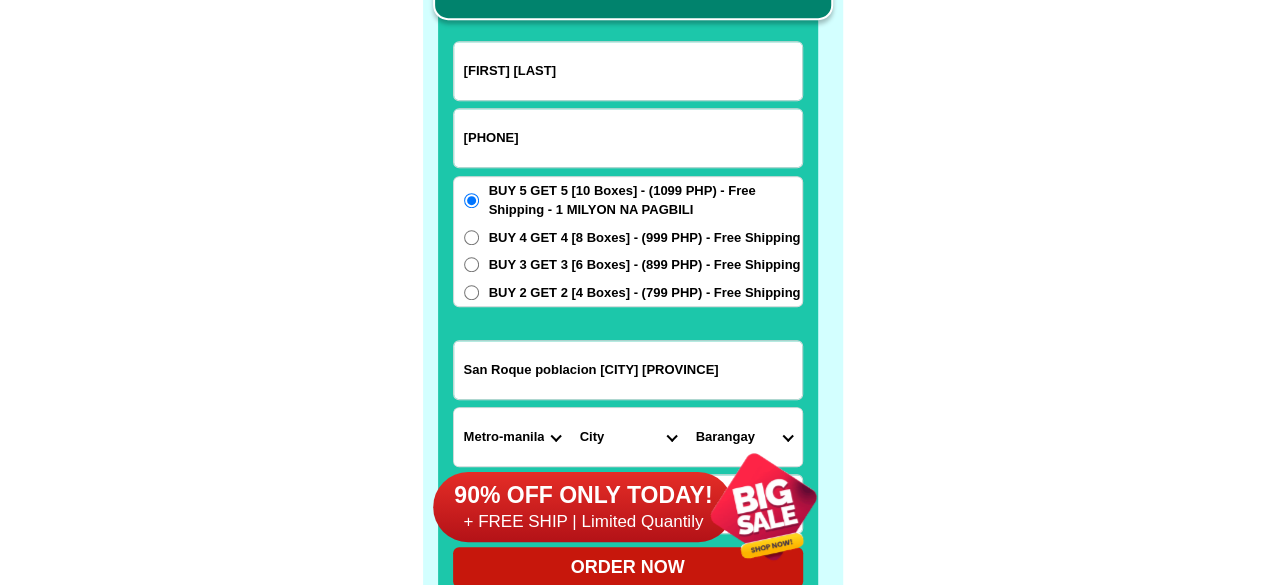 type on "[FIRST] [LAST]" 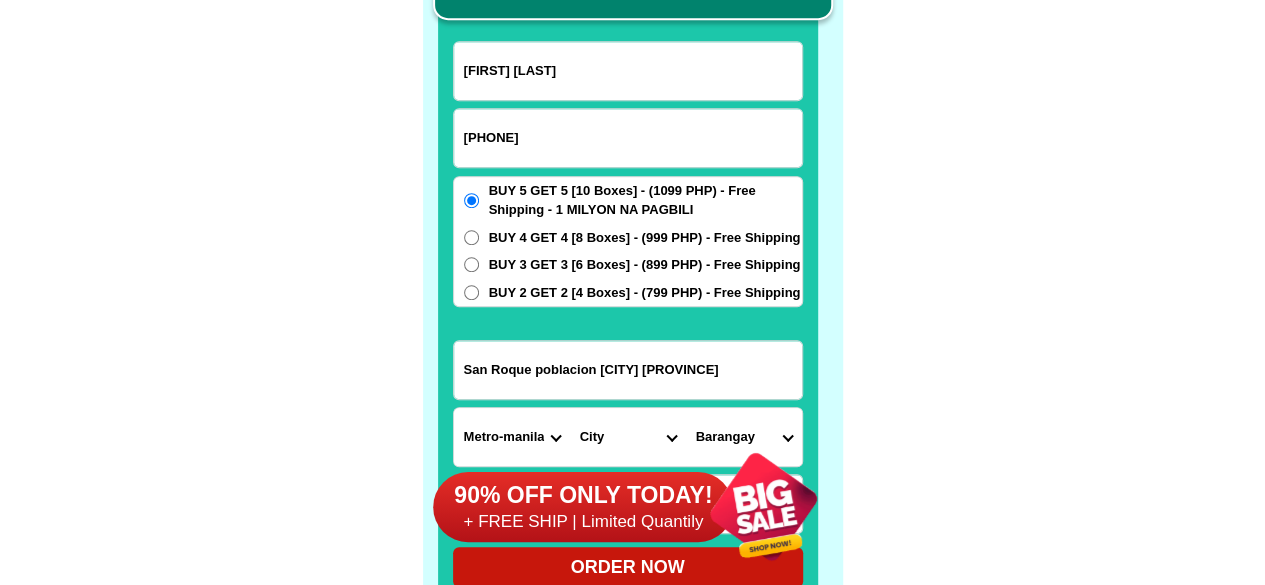 click on "San Roque poblacion [CITY] [PROVINCE]" at bounding box center [628, 370] 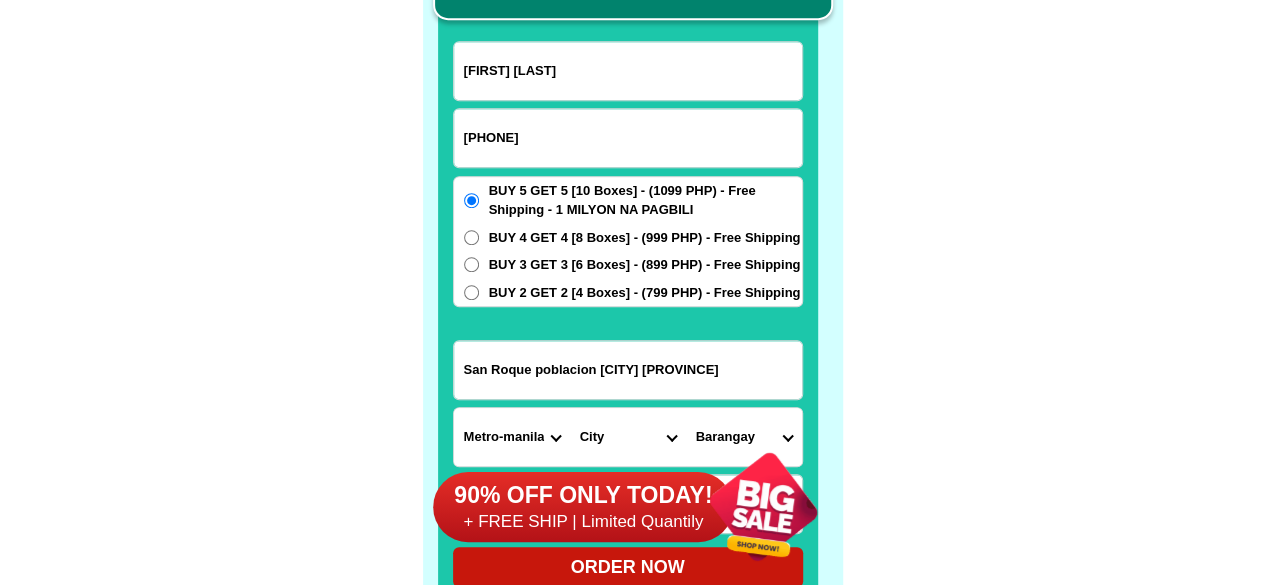 paste on "[FIRST] [LAST] [STREET_NAME] [ZONE] [BRGY] [CITY] [PROVINCE]" 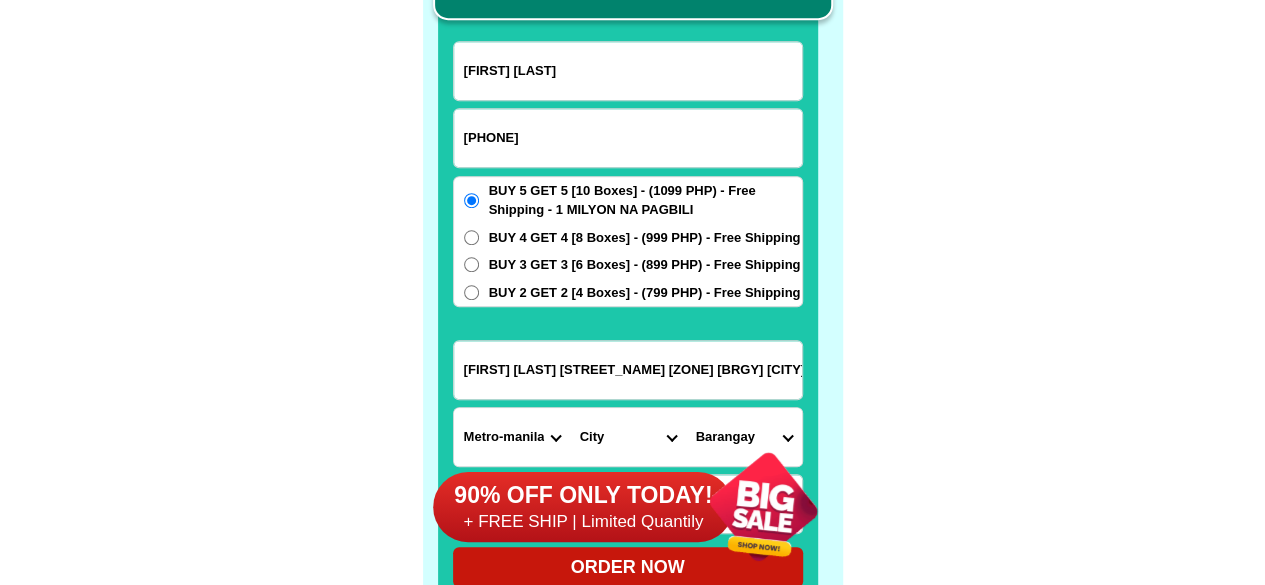 scroll, scrollTop: 0, scrollLeft: 72, axis: horizontal 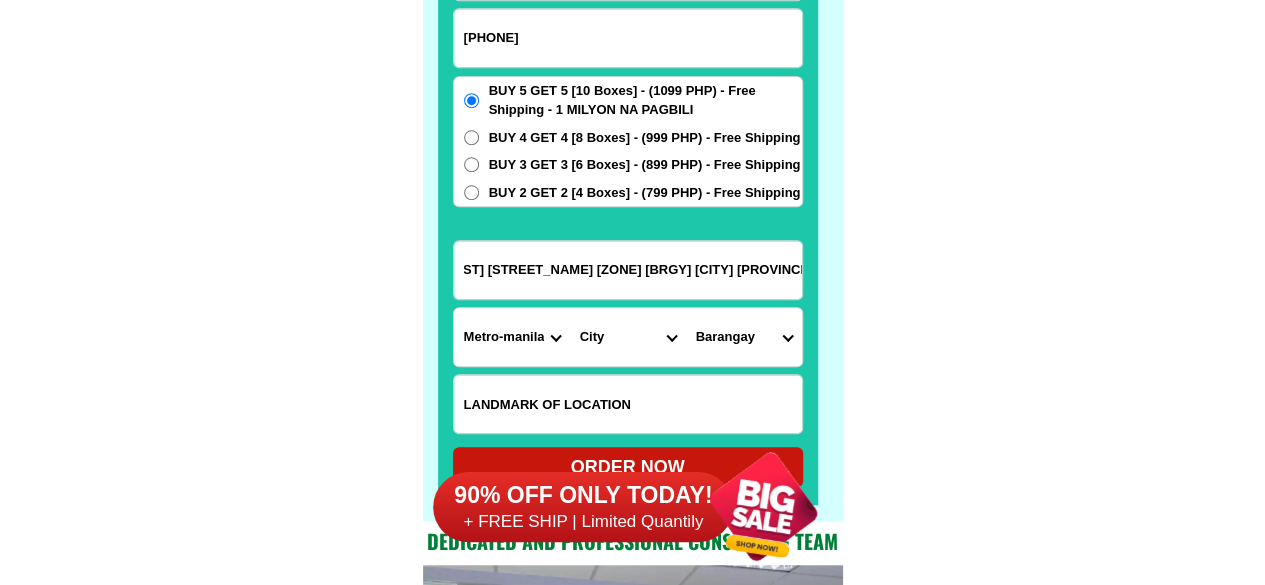 type on "[FIRST] [LAST] [STREET_NAME] [ZONE] [BRGY] [CITY] [PROVINCE]" 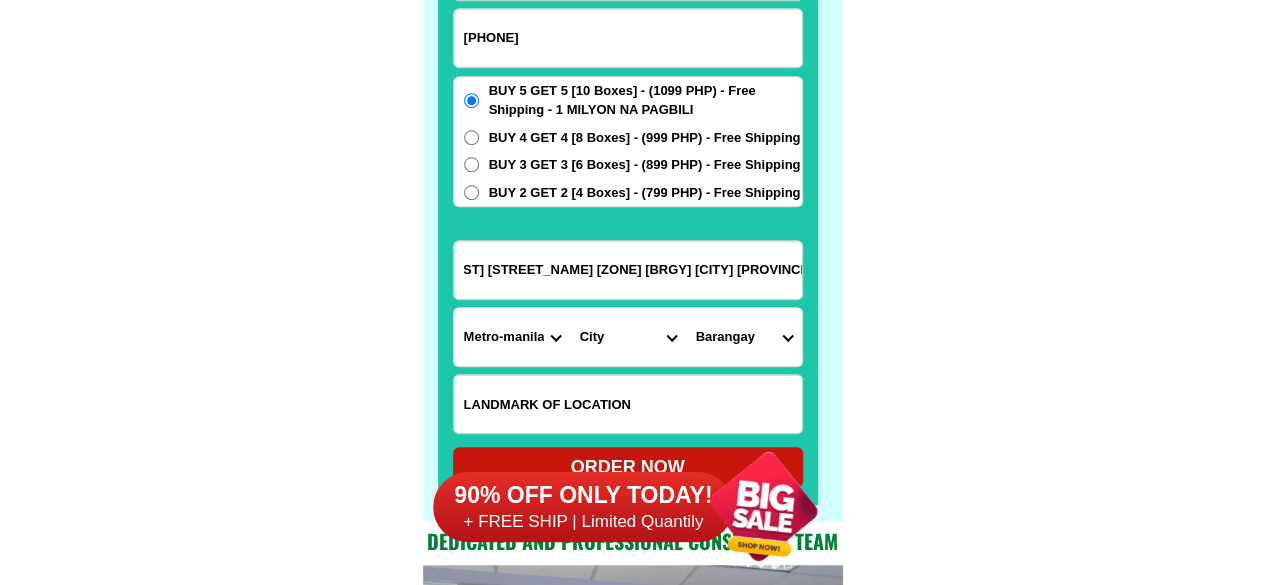 click on "Province Abra Agusan-del-norte Agusan-del-sur Aklan Albay Antique Apayao Aurora Basilan Bataan Batanes Batangas Benguet Biliran Bohol Bukidnon Bulacan Cagayan Camarines-norte Camarines-sur Camiguin Capiz Catanduanes Cavite Cebu Cotabato Davao-de-oro Davao-del-norte Davao-del-sur Davao-occidental Davao-oriental Dinagat-islands Eastern-samar Guimaras Ifugao Ilocos-norte Ilocos-sur Iloilo Isabela Kalinga La-union Laguna Lanao-del-norte Lanao-del-sur Leyte Maguindanao Marinduque Masbate Metro-manila Misamis-occidental Misamis-oriental Mountain-province Negros-occidental Negros-oriental Northern-samar Nueva-ecija Nueva-vizcaya Occidental-mindoro Oriental-mindoro Palawan Pampanga Pangasinan Quezon Quirino Rizal Romblon Sarangani Siquijor Sorsogon South-cotabato Southern-leyte Sultan-kudarat Sulu Surigao-del-norte Surigao-del-sur Tarlac Tawi-tawi Western-samar Zambales Zamboanga-del-norte Zamboanga-del-sur Zamboanga-sibugay" at bounding box center (512, 337) 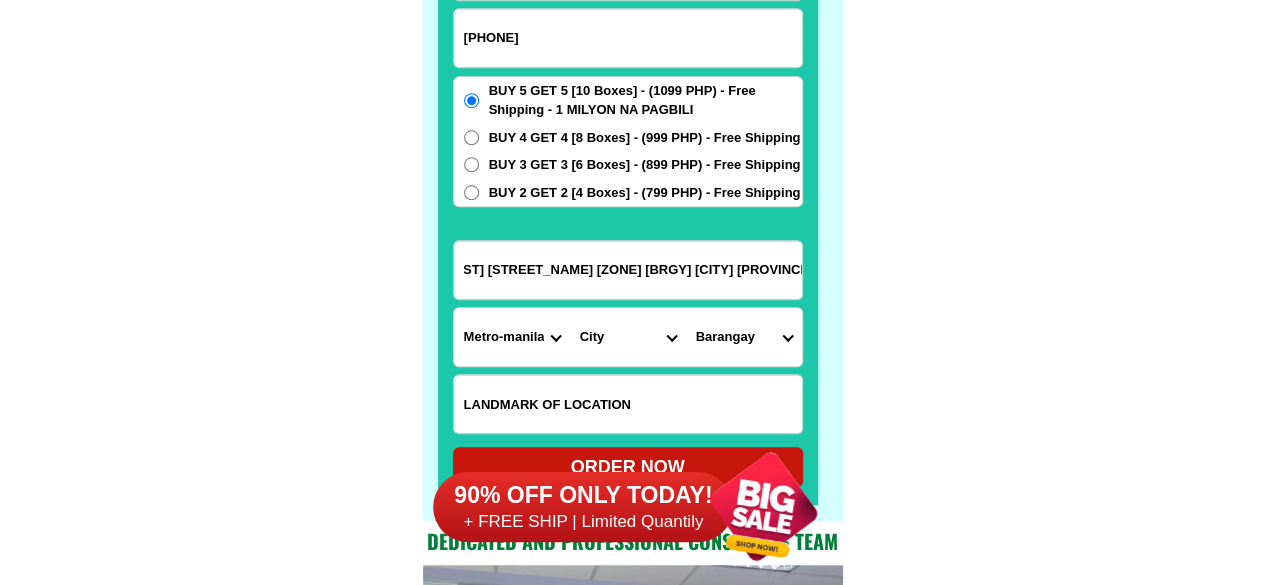 scroll, scrollTop: 0, scrollLeft: 0, axis: both 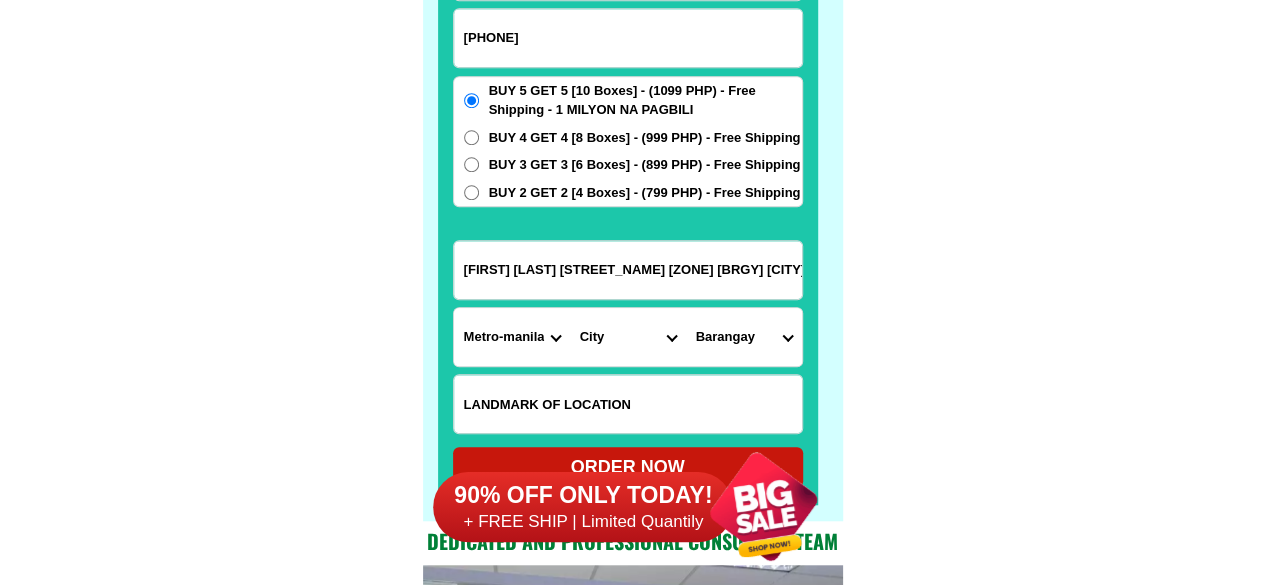 select on "63_247" 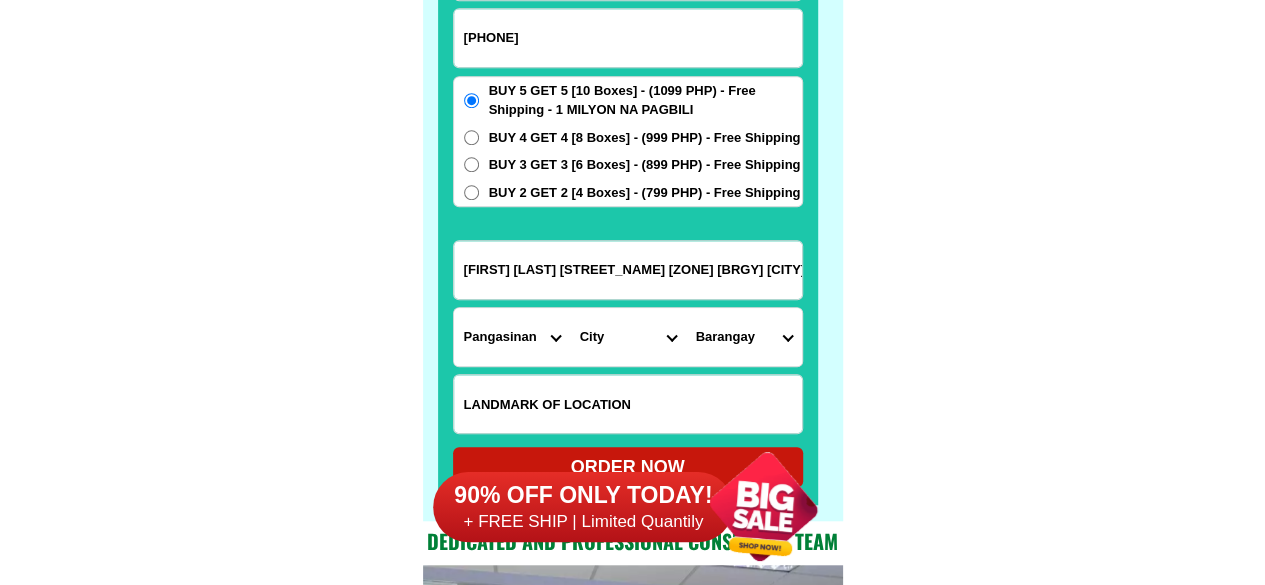 click on "Province Abra Agusan-del-norte Agusan-del-sur Aklan Albay Antique Apayao Aurora Basilan Bataan Batanes Batangas Benguet Biliran Bohol Bukidnon Bulacan Cagayan Camarines-norte Camarines-sur Camiguin Capiz Catanduanes Cavite Cebu Cotabato Davao-de-oro Davao-del-norte Davao-del-sur Davao-occidental Davao-oriental Dinagat-islands Eastern-samar Guimaras Ifugao Ilocos-norte Ilocos-sur Iloilo Isabela Kalinga La-union Laguna Lanao-del-norte Lanao-del-sur Leyte Maguindanao Marinduque Masbate Metro-manila Misamis-occidental Misamis-oriental Mountain-province Negros-occidental Negros-oriental Northern-samar Nueva-ecija Nueva-vizcaya Occidental-mindoro Oriental-mindoro Palawan Pampanga Pangasinan Quezon Quirino Rizal Romblon Sarangani Siquijor Sorsogon South-cotabato Southern-leyte Sultan-kudarat Sulu Surigao-del-norte Surigao-del-sur Tarlac Tawi-tawi Western-samar Zambales Zamboanga-del-norte Zamboanga-del-sur Zamboanga-sibugay" at bounding box center [512, 337] 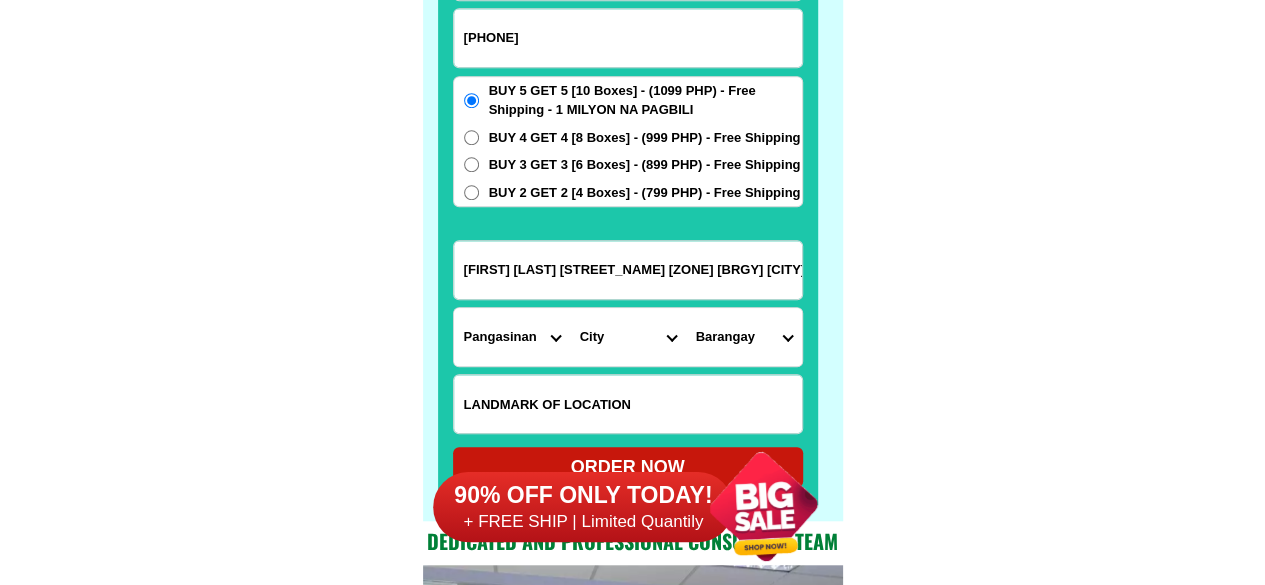 click on "City Agno Aguilar Alaminos-city Asingan Balungao Bani Basista Bautista Bayambang Binalonan Binmaley Bolinao Bugallon Calasiao Dagupan-city Dasol Labrador Laoac Lingayen Malasiqui Manaoag Mangaldan Mangatarem Mapandan Natividad Pangasinan-alcala Pangasinan-anda Pangasinan-burgos Pangasinan-infanta Pangasinan-mabini Pangasinan-san-carlos-city Pangasinan-san-jacinto Pangasinan-san-manuel Pangasinan-san-nicolas Pangasinan-san-quintin Pangasinan-santa-barbara Pangasinan-santa-maria Pangasinan-santo-tomas Pangasinan-sison Pozorrubio Rosales San-fabian Sual Tayug Umingan Urbiztondo Urdaneta-city Villasis" at bounding box center [628, 337] 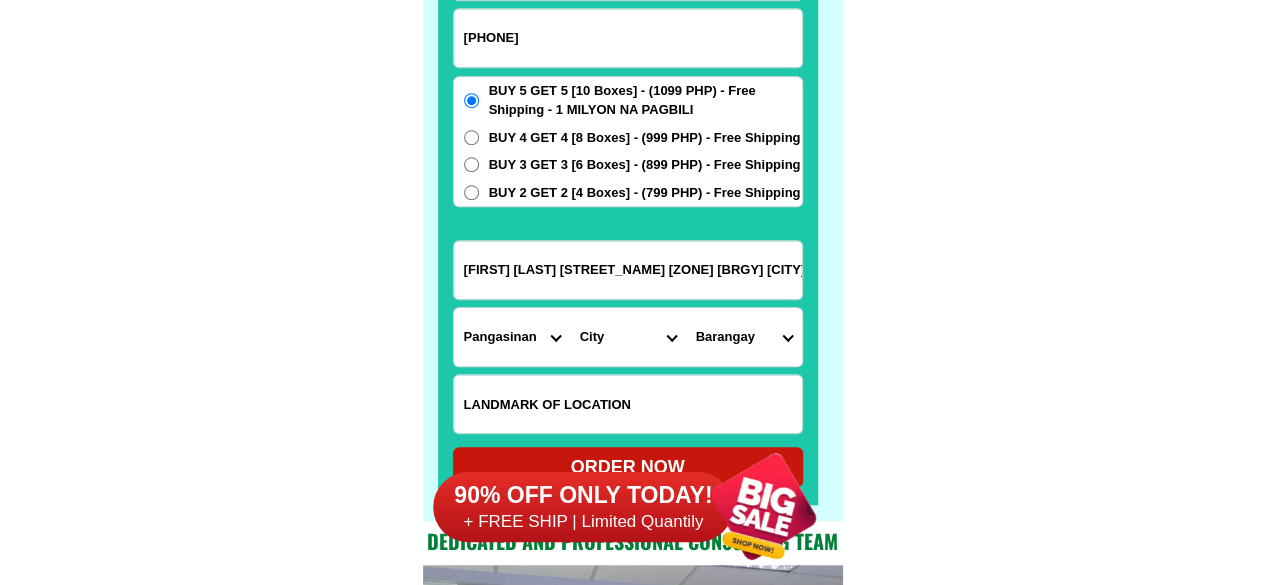 select on "[COUNTRY_CODE]_[NUMBER]" 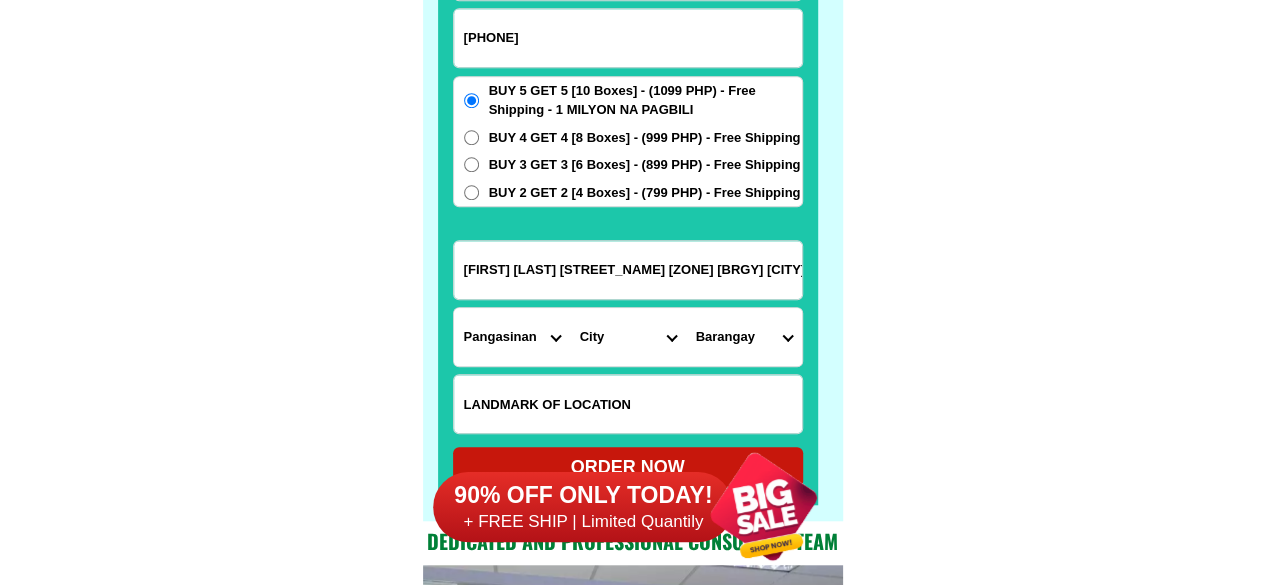 click on "City Agno Aguilar Alaminos-city Asingan Balungao Bani Basista Bautista Bayambang Binalonan Binmaley Bolinao Bugallon Calasiao Dagupan-city Dasol Labrador Laoac Lingayen Malasiqui Manaoag Mangaldan Mangatarem Mapandan Natividad Pangasinan-alcala Pangasinan-anda Pangasinan-burgos Pangasinan-infanta Pangasinan-mabini Pangasinan-san-carlos-city Pangasinan-san-jacinto Pangasinan-san-manuel Pangasinan-san-nicolas Pangasinan-san-quintin Pangasinan-santa-barbara Pangasinan-santa-maria Pangasinan-santo-tomas Pangasinan-sison Pozorrubio Rosales San-fabian Sual Tayug Umingan Urbiztondo Urdaneta-city Villasis" at bounding box center (628, 337) 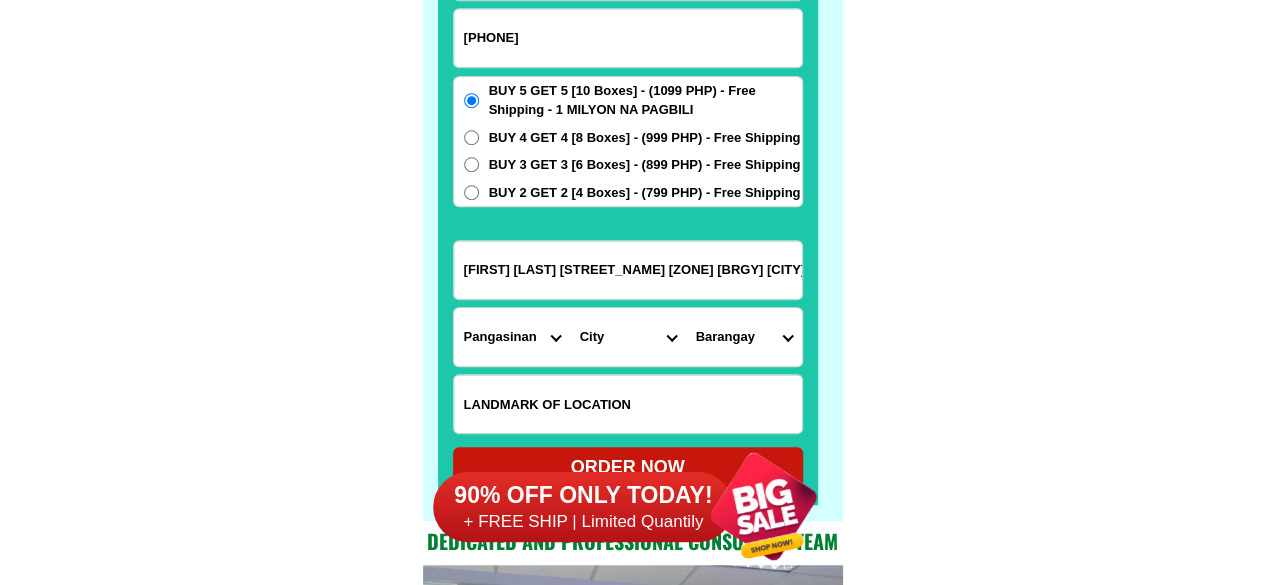click on "[CITY] Amansabina Anolid Banaoang Bantayan Bari Bateng Buenlag David Embarcadero Gueguesangen Guesang Guiguilonen Guilig Inlambo Lanas Landas Maasin Macayug Malabago Navaluan Nibaliw Osiem Palua Poblacion Pogo Salaan Salay Talogtog Tebag" at bounding box center [744, 337] 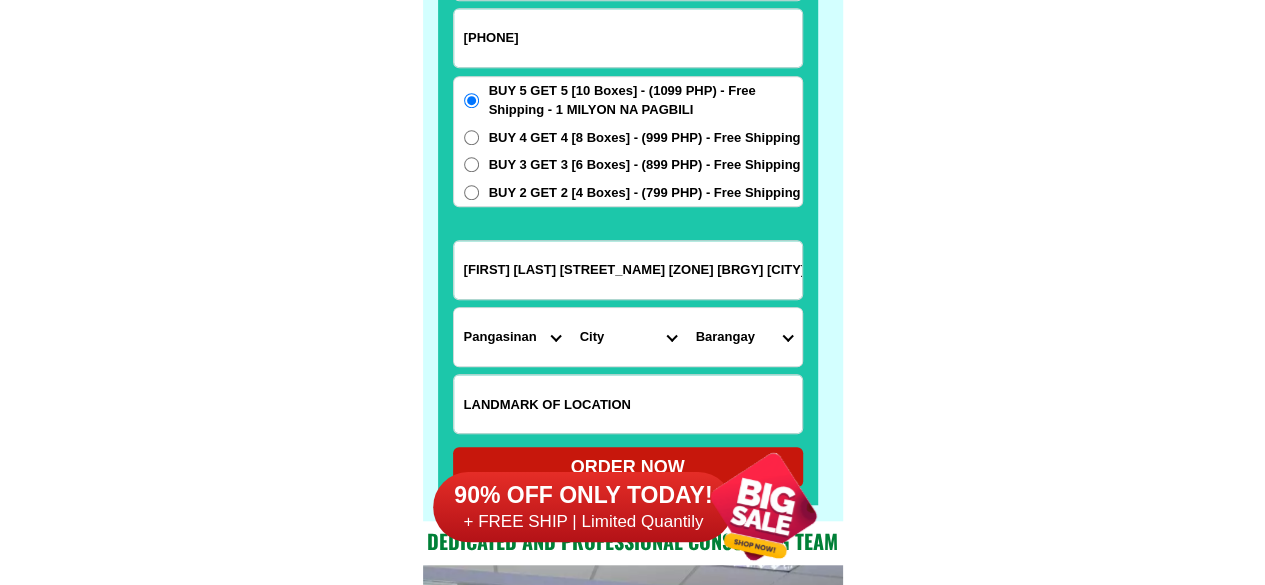select on "[NUMBER]" 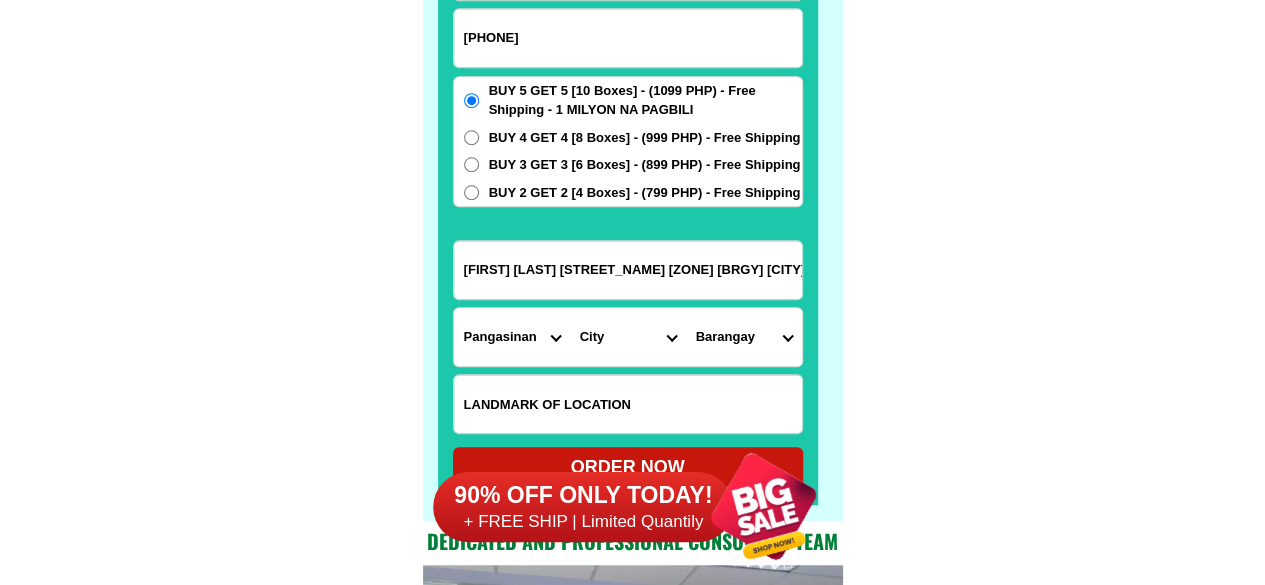 click on "[CITY] Amansabina Anolid Banaoang Bantayan Bari Bateng Buenlag David Embarcadero Gueguesangen Guesang Guiguilonen Guilig Inlambo Lanas Landas Maasin Macayug Malabago Navaluan Nibaliw Osiem Palua Poblacion Pogo Salaan Salay Talogtog Tebag" at bounding box center [744, 337] 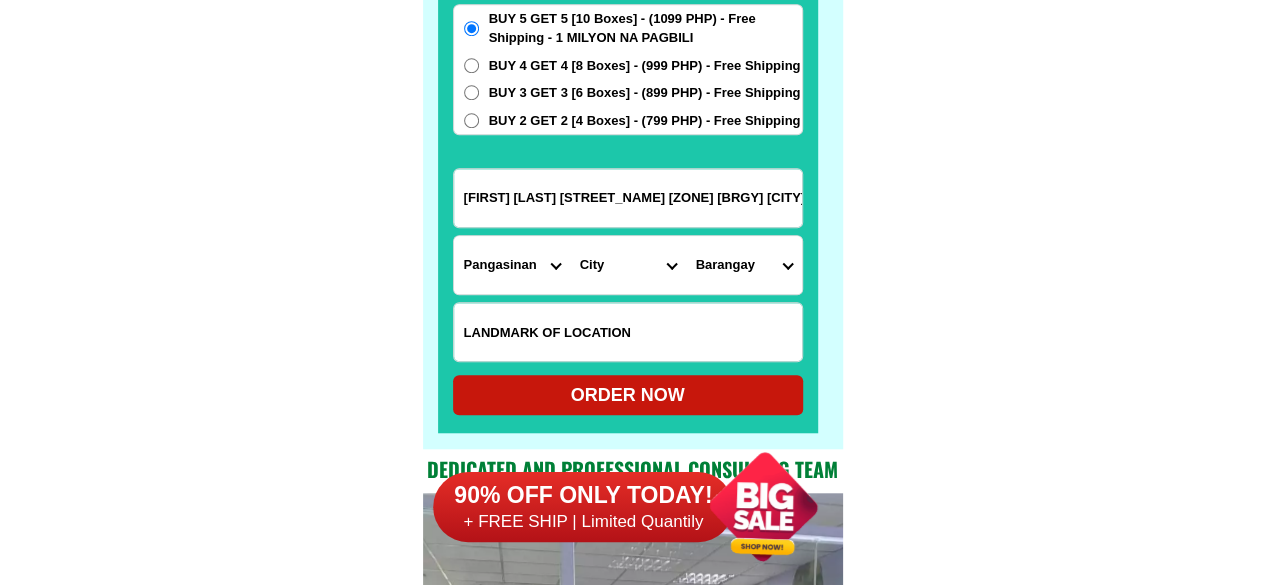 scroll, scrollTop: 15846, scrollLeft: 0, axis: vertical 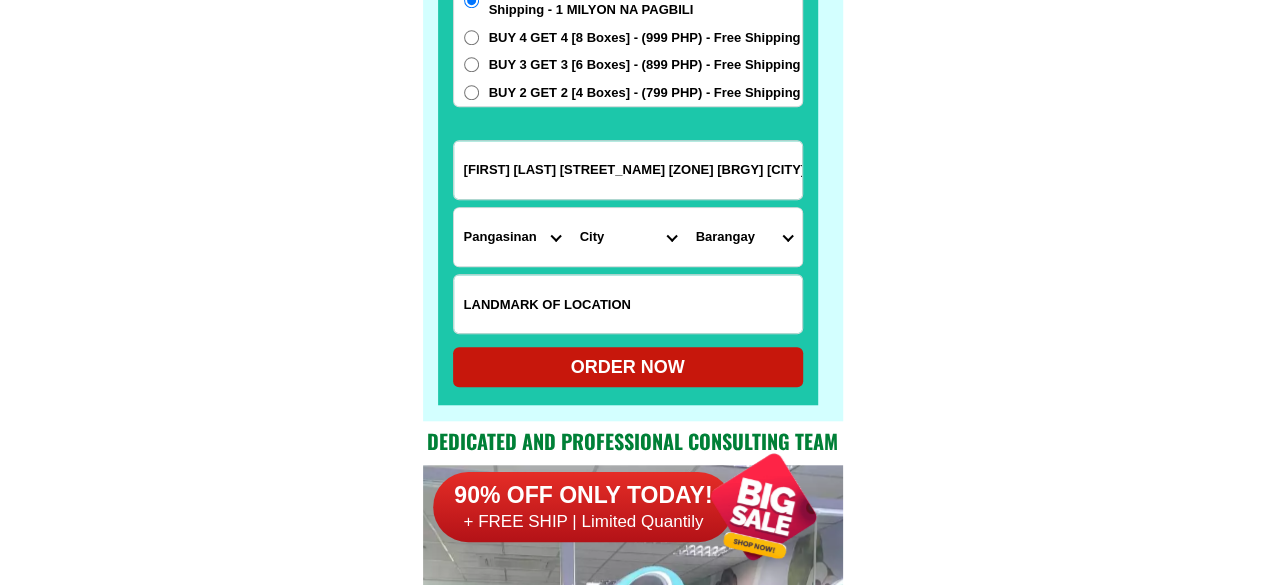 click at bounding box center [628, 304] 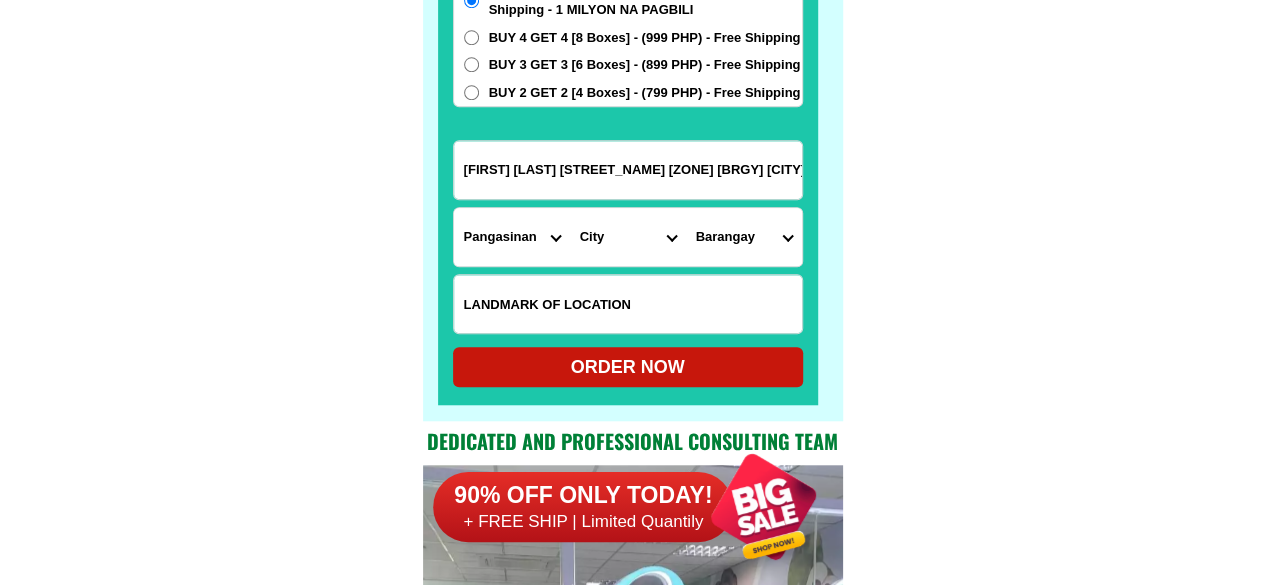 paste on "[LOCATION] [BRAND_NAME] [NUMBER] [COLOR] [GATE] [PHRASE]" 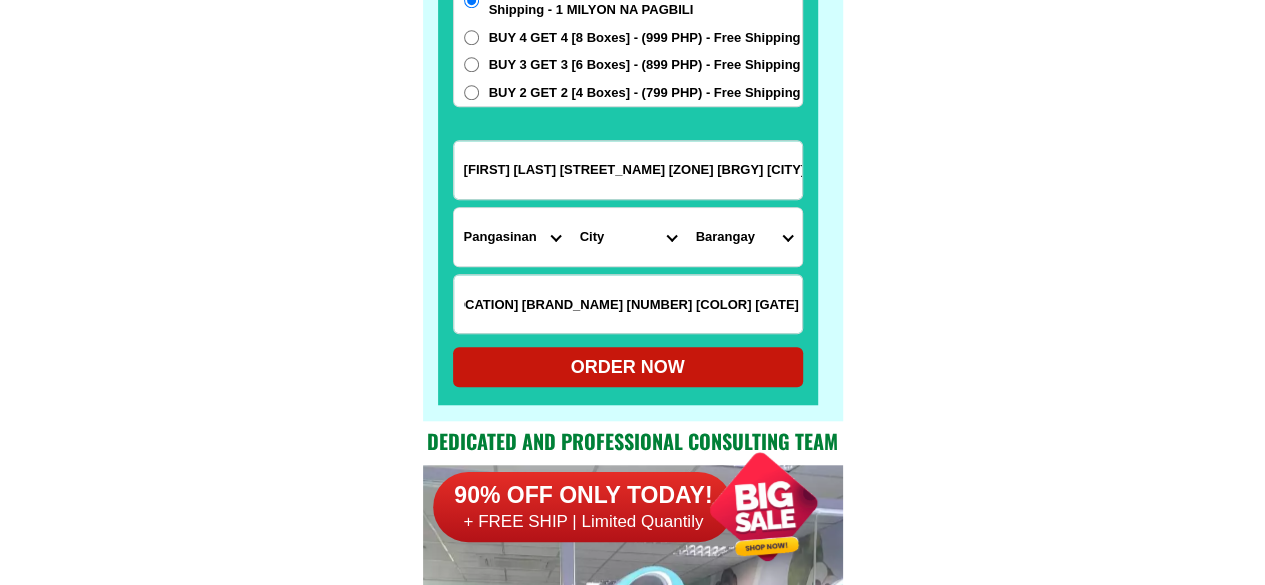 scroll, scrollTop: 0, scrollLeft: 0, axis: both 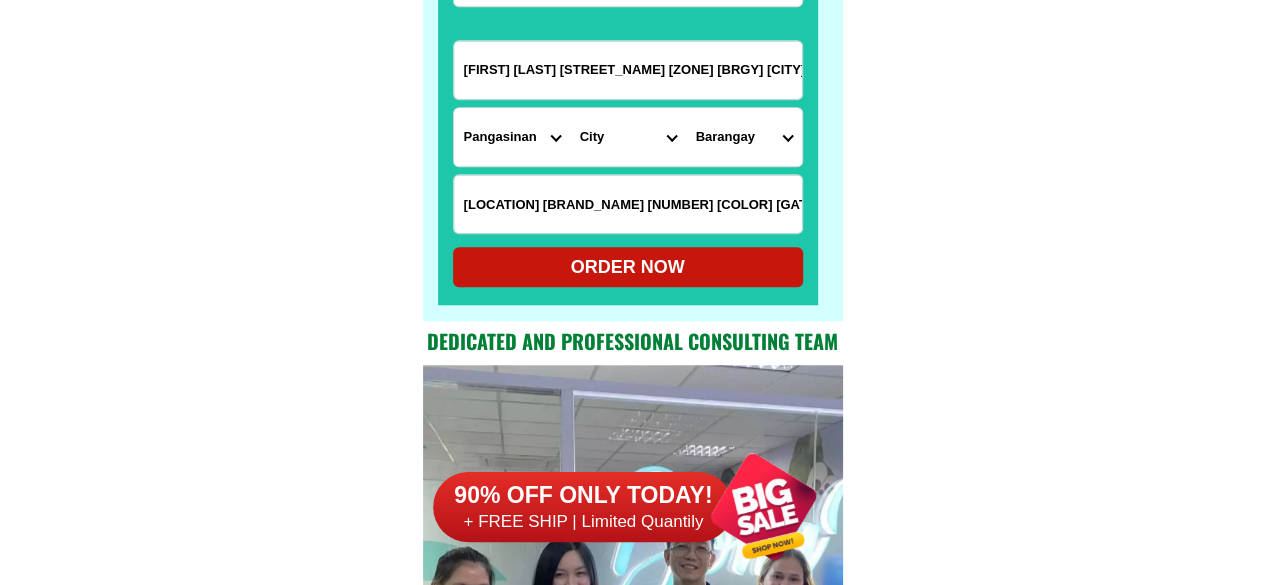 click on "ORDER NOW" at bounding box center (628, 267) 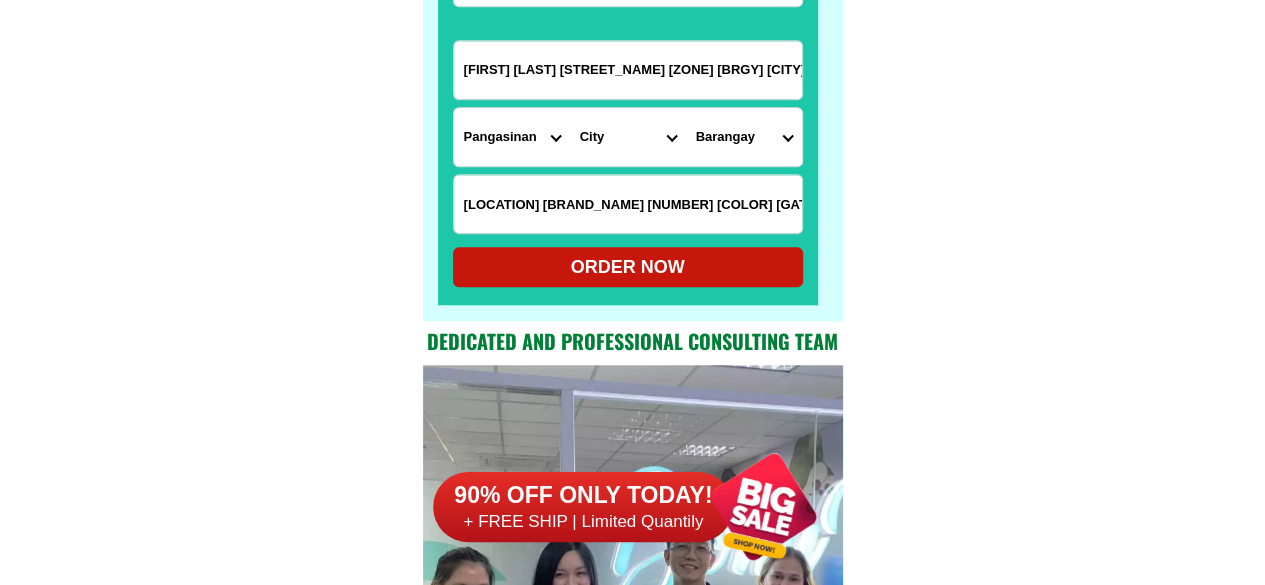 type on "[LOCATION] [BRAND_NAME] [NUMBER] [COLOR] [GATE] [PHRASE]" 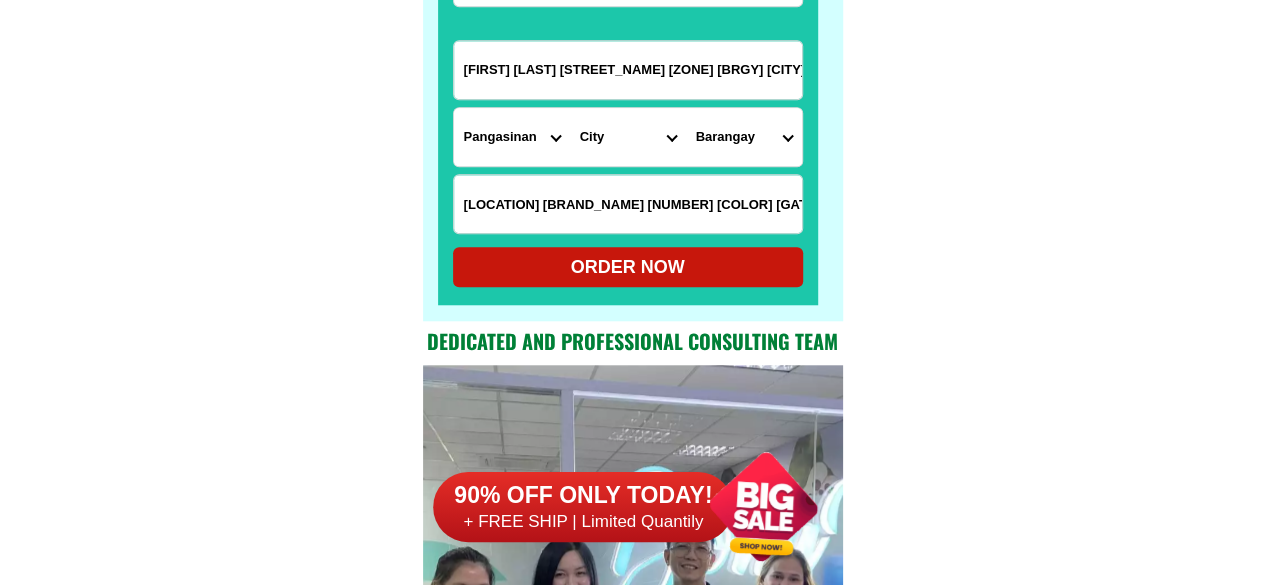 radio on "true" 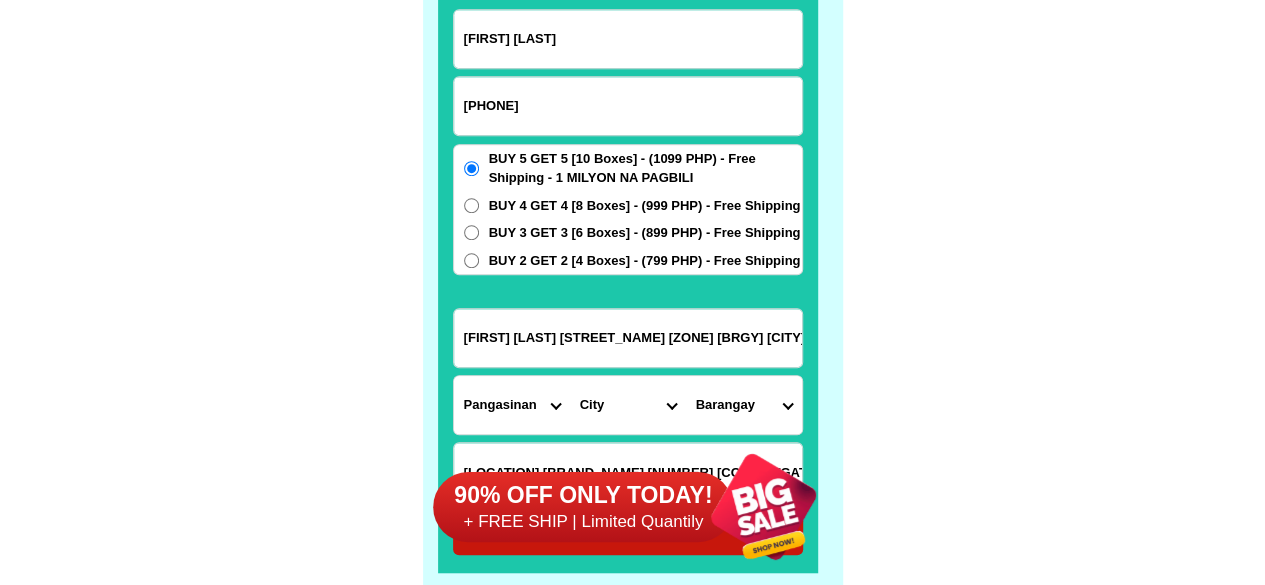 scroll, scrollTop: 15546, scrollLeft: 0, axis: vertical 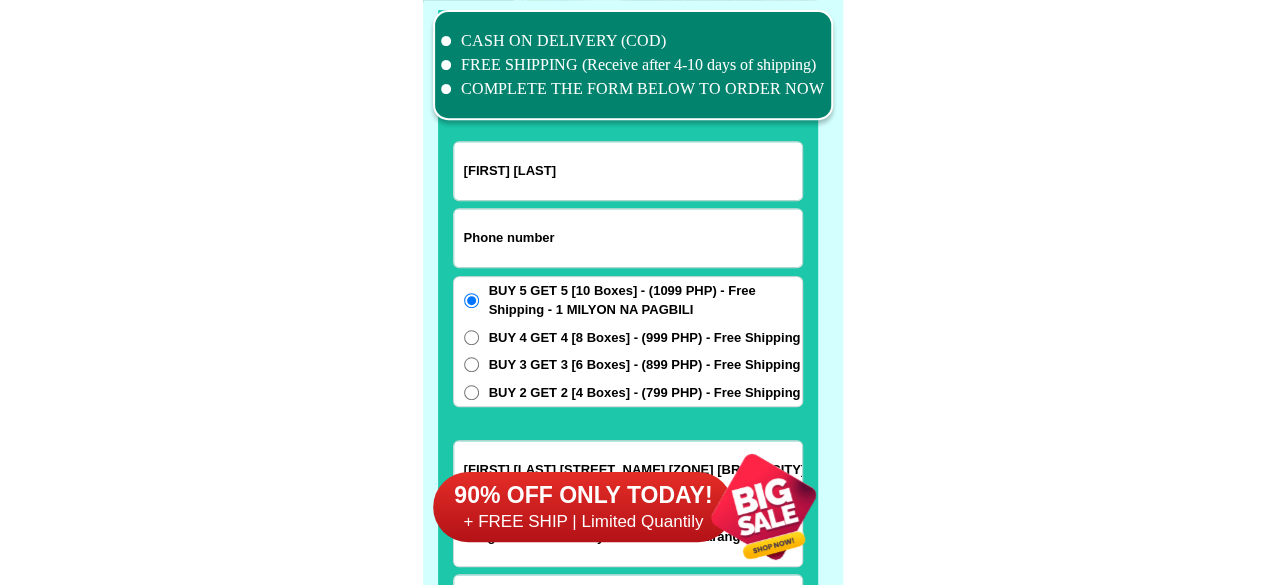 click at bounding box center (628, 238) 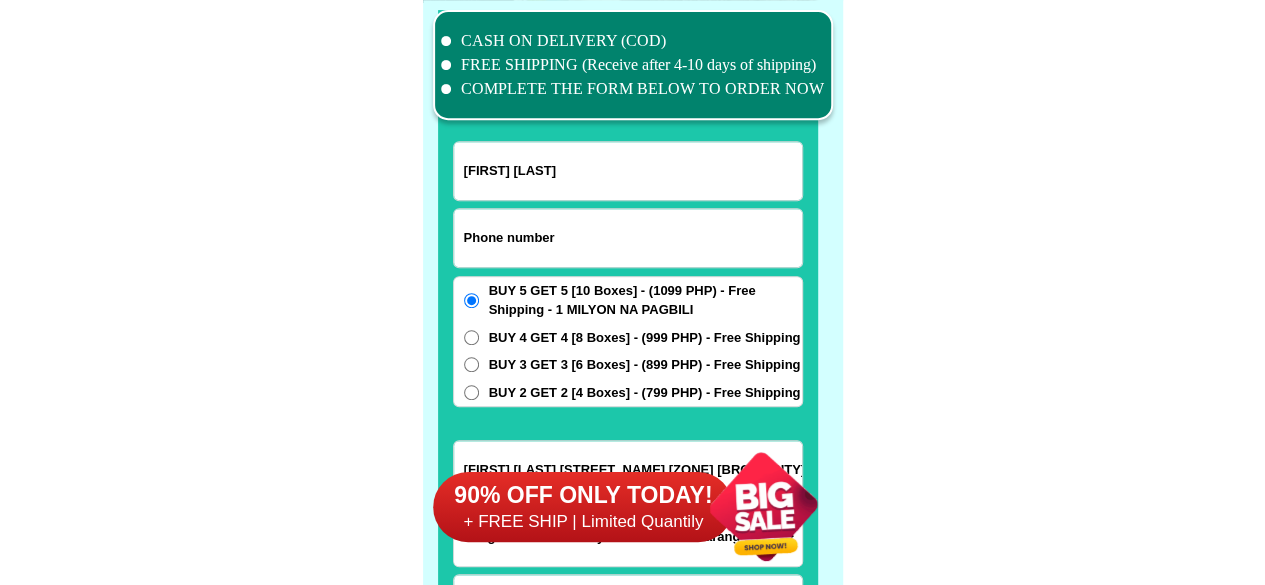 paste on "[PHONE]" 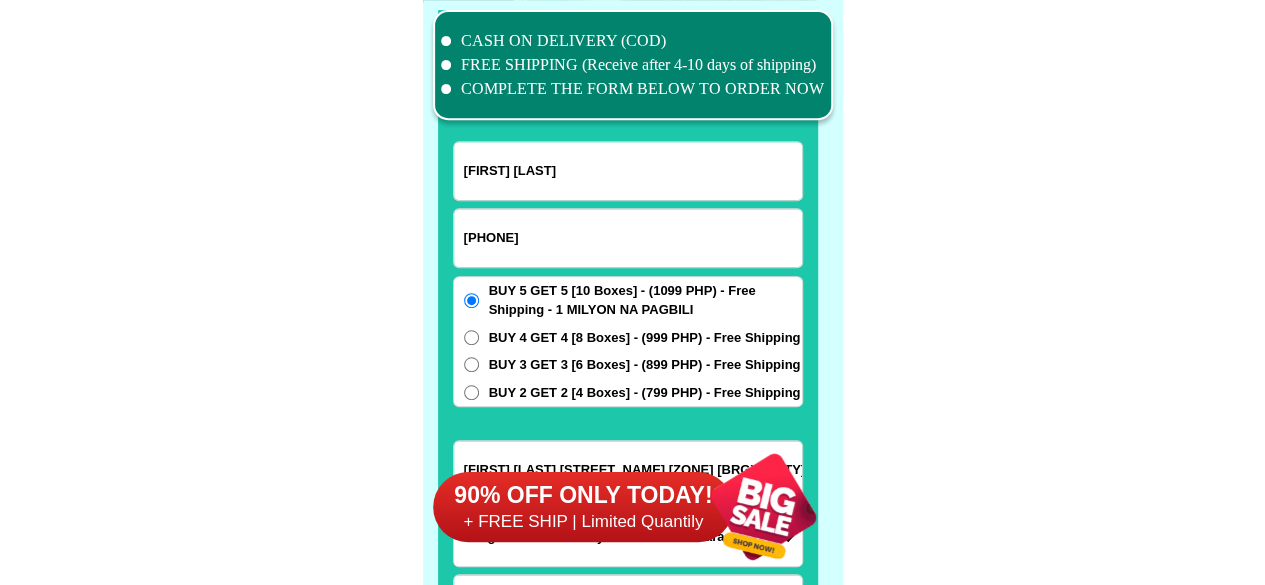type on "[PHONE]" 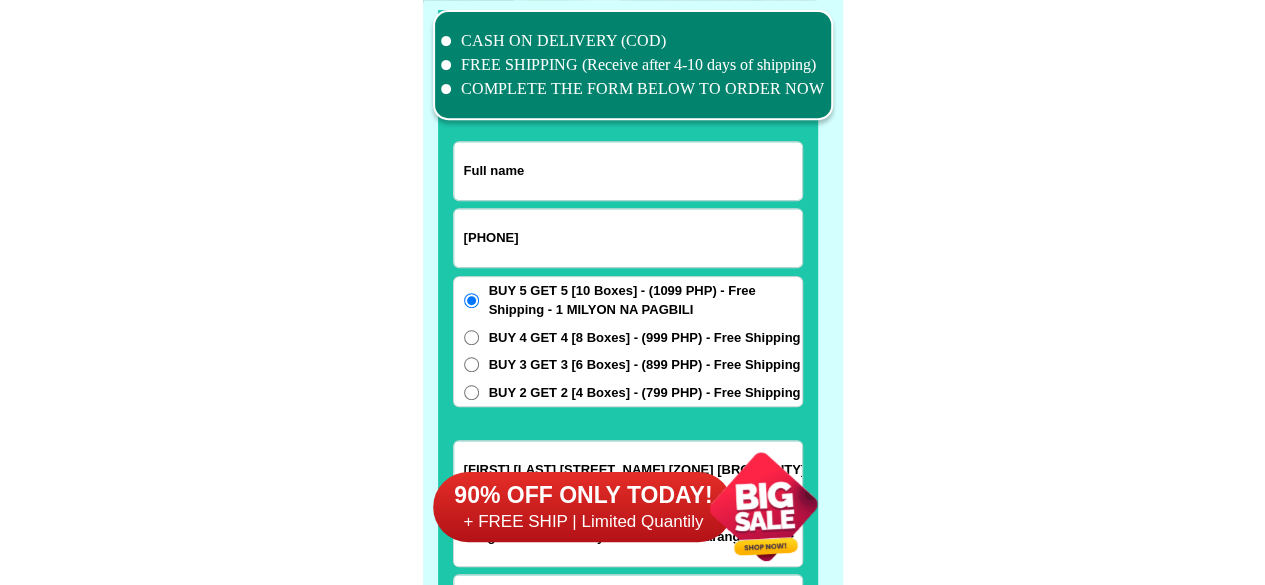 click at bounding box center (628, 171) 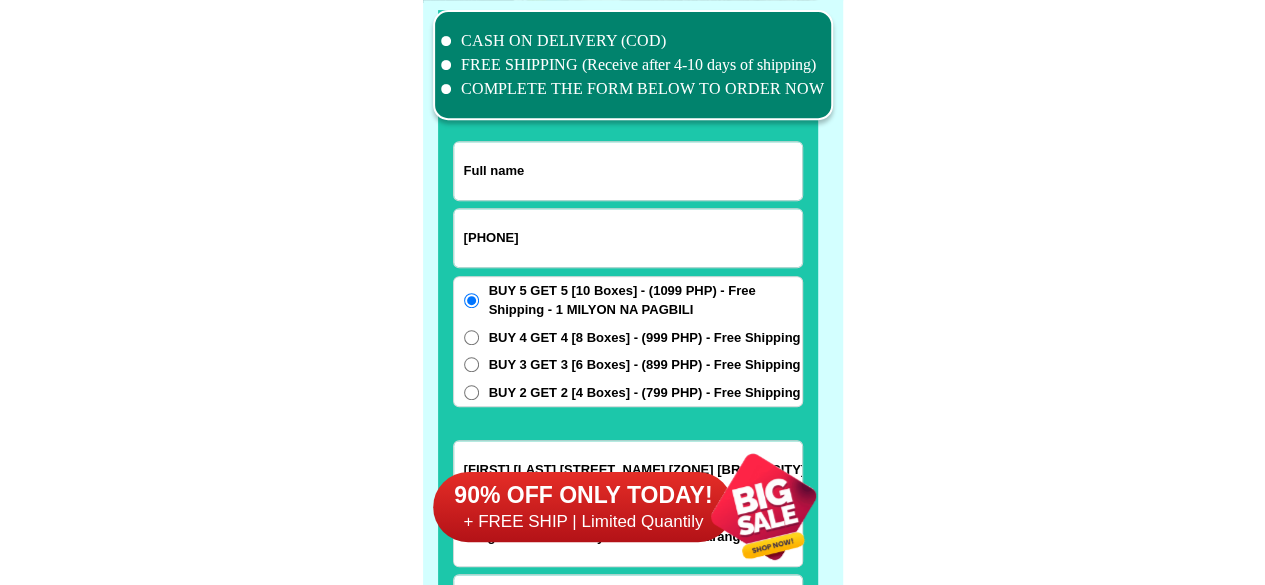 paste on "[FIRST] [LAST]" 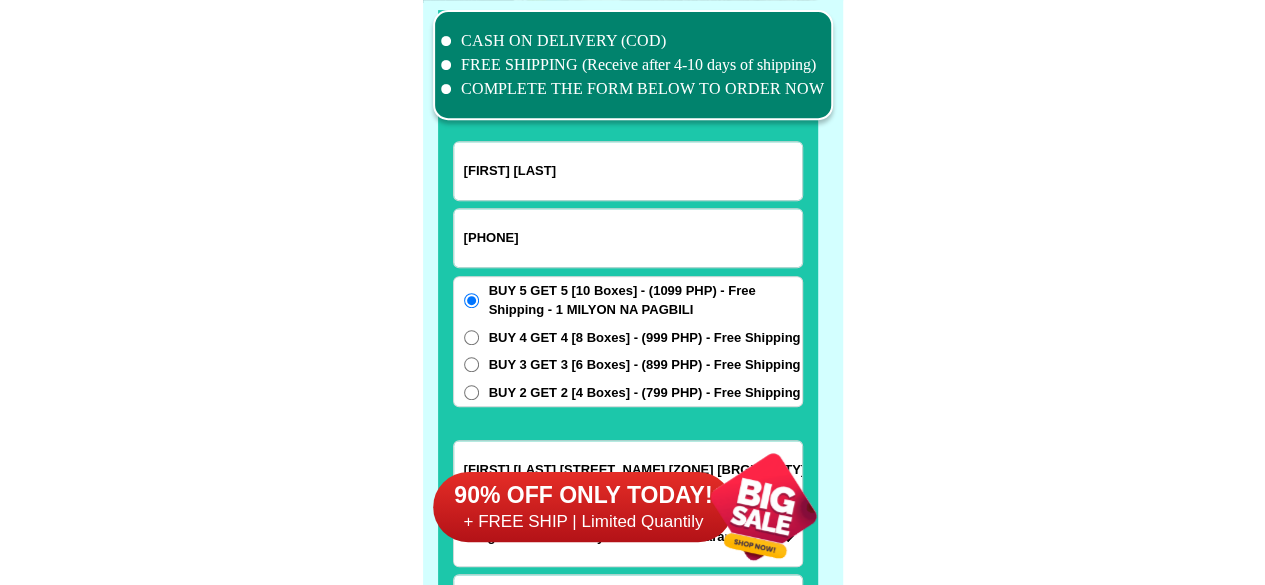 type on "[FIRST] [LAST]" 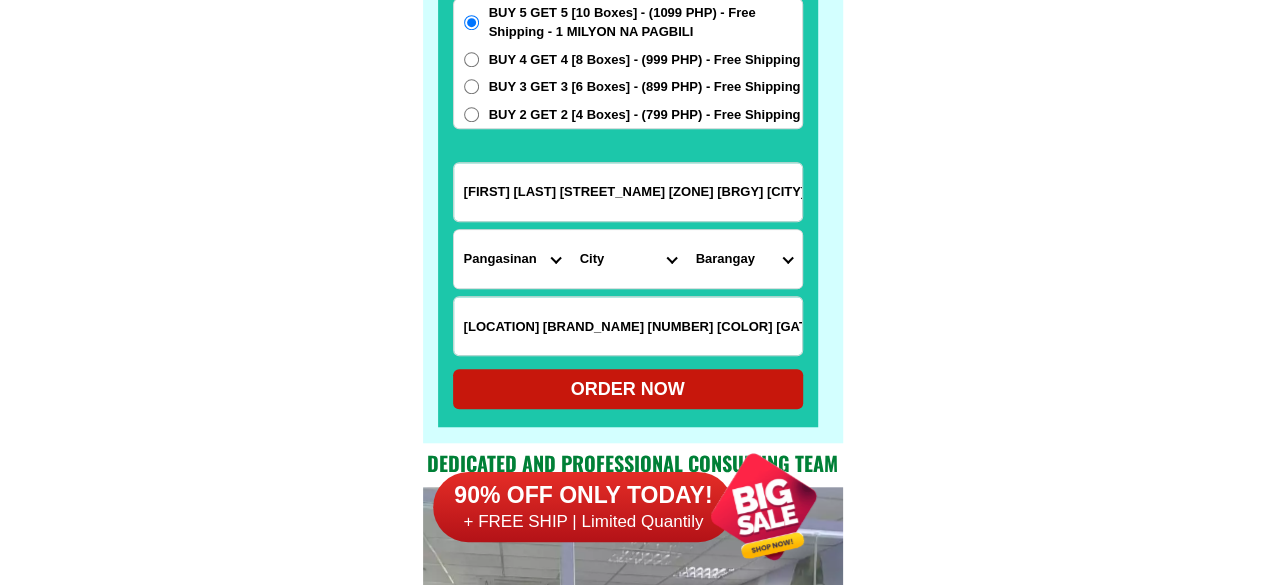 scroll, scrollTop: 15846, scrollLeft: 0, axis: vertical 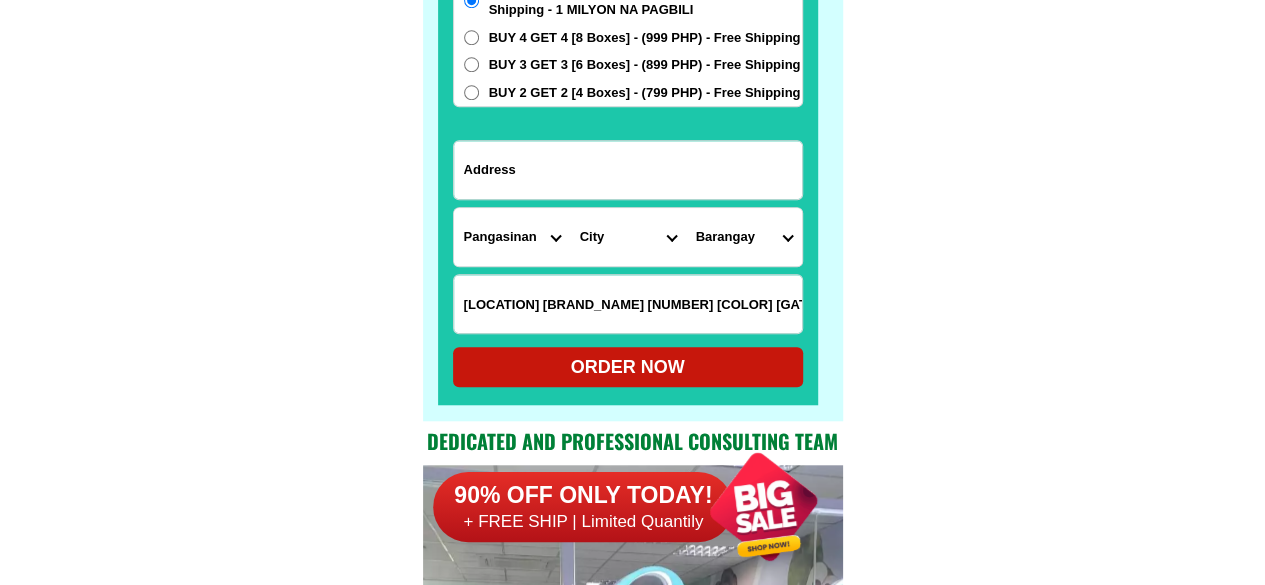 click at bounding box center (628, 170) 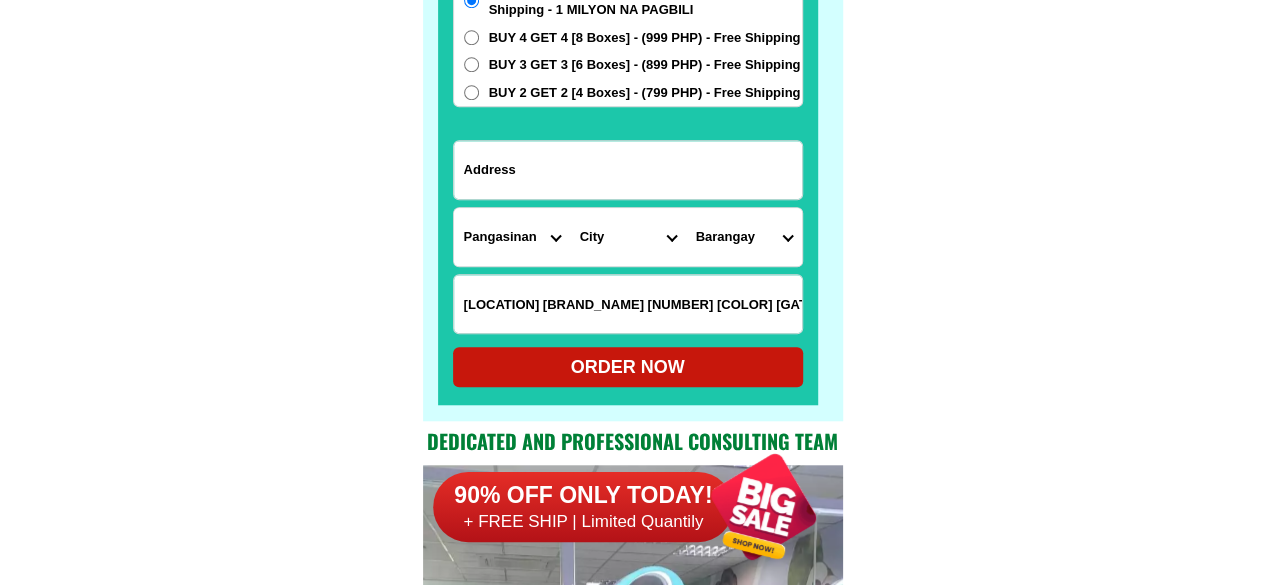 paste on "[LOT_NUMBER] [STREET_NAME] [BRGY] [PHRASE] [PROVINCE]" 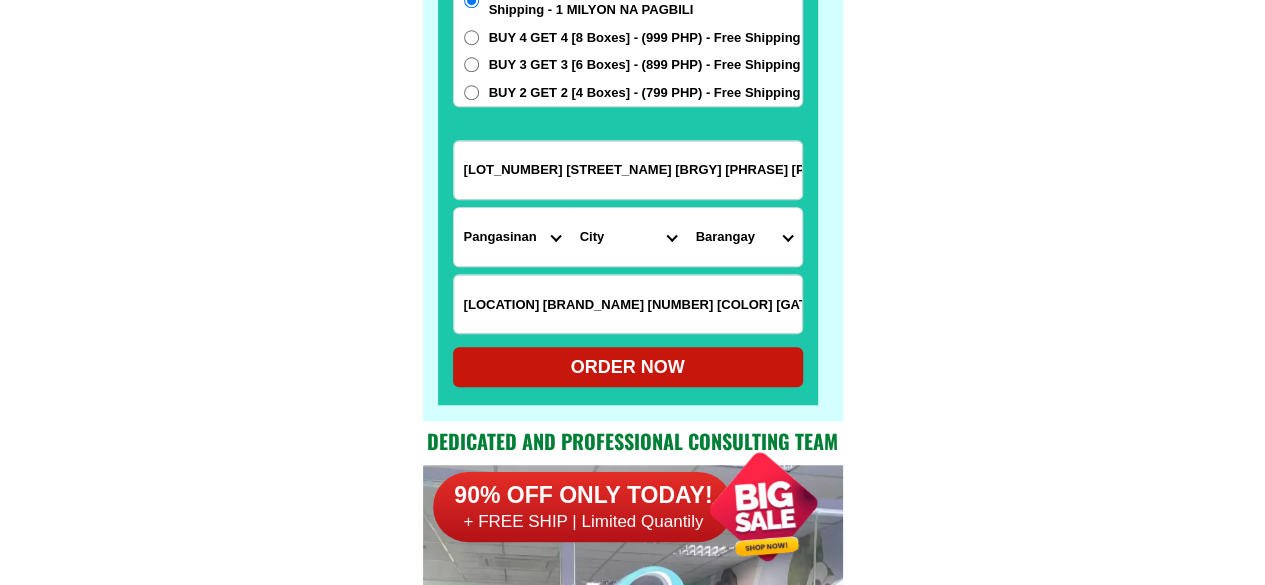 scroll, scrollTop: 0, scrollLeft: 210, axis: horizontal 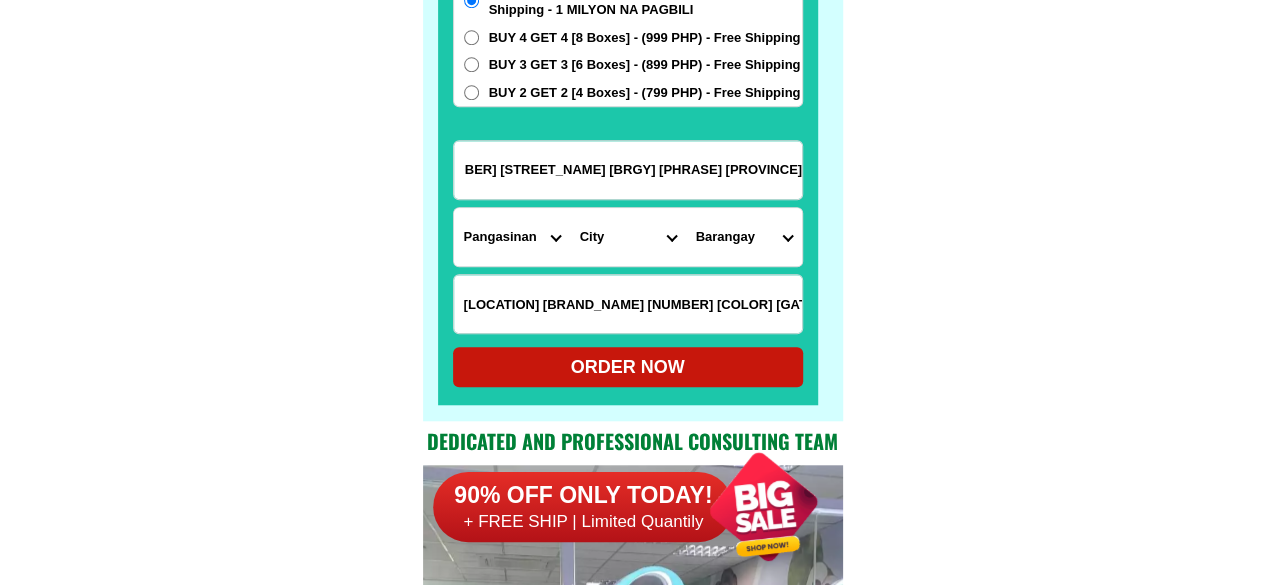 type on "[LOT_NUMBER] [STREET_NAME] [BRGY] [PHRASE] [PROVINCE]" 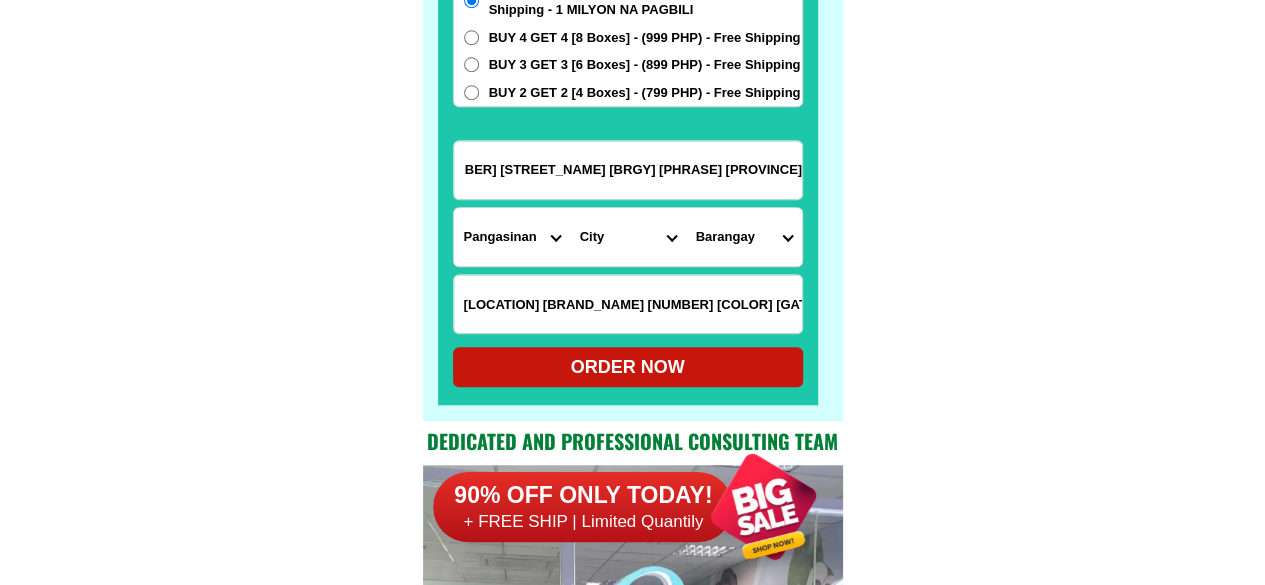 click on "Province Abra Agusan-del-norte Agusan-del-sur Aklan Albay Antique Apayao Aurora Basilan Bataan Batanes Batangas Benguet Biliran Bohol Bukidnon Bulacan Cagayan Camarines-norte Camarines-sur Camiguin Capiz Catanduanes Cavite Cebu Cotabato Davao-de-oro Davao-del-norte Davao-del-sur Davao-occidental Davao-oriental Dinagat-islands Eastern-samar Guimaras Ifugao Ilocos-norte Ilocos-sur Iloilo Isabela Kalinga La-union Laguna Lanao-del-norte Lanao-del-sur Leyte Maguindanao Marinduque Masbate Metro-manila Misamis-occidental Misamis-oriental Mountain-province Negros-occidental Negros-oriental Northern-samar Nueva-ecija Nueva-vizcaya Occidental-mindoro Oriental-mindoro Palawan Pampanga Pangasinan Quezon Quirino Rizal Romblon Sarangani Siquijor Sorsogon South-cotabato Southern-leyte Sultan-kudarat Sulu Surigao-del-norte Surigao-del-sur Tarlac Tawi-tawi Western-samar Zambales Zamboanga-del-norte Zamboanga-del-sur Zamboanga-sibugay" at bounding box center (512, 237) 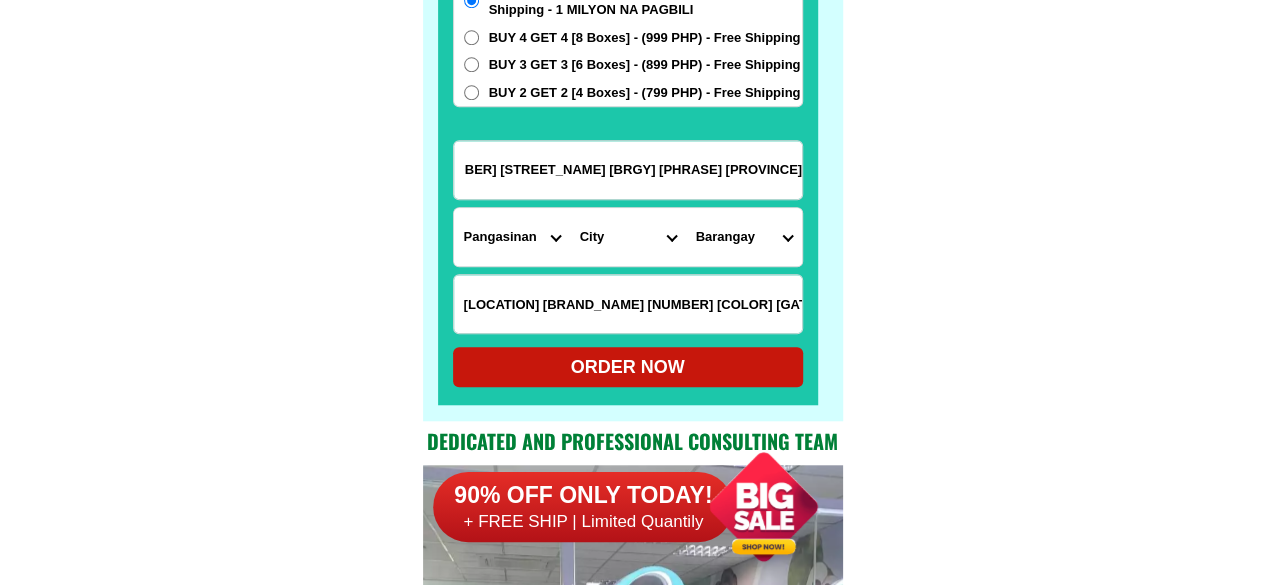 scroll, scrollTop: 0, scrollLeft: 0, axis: both 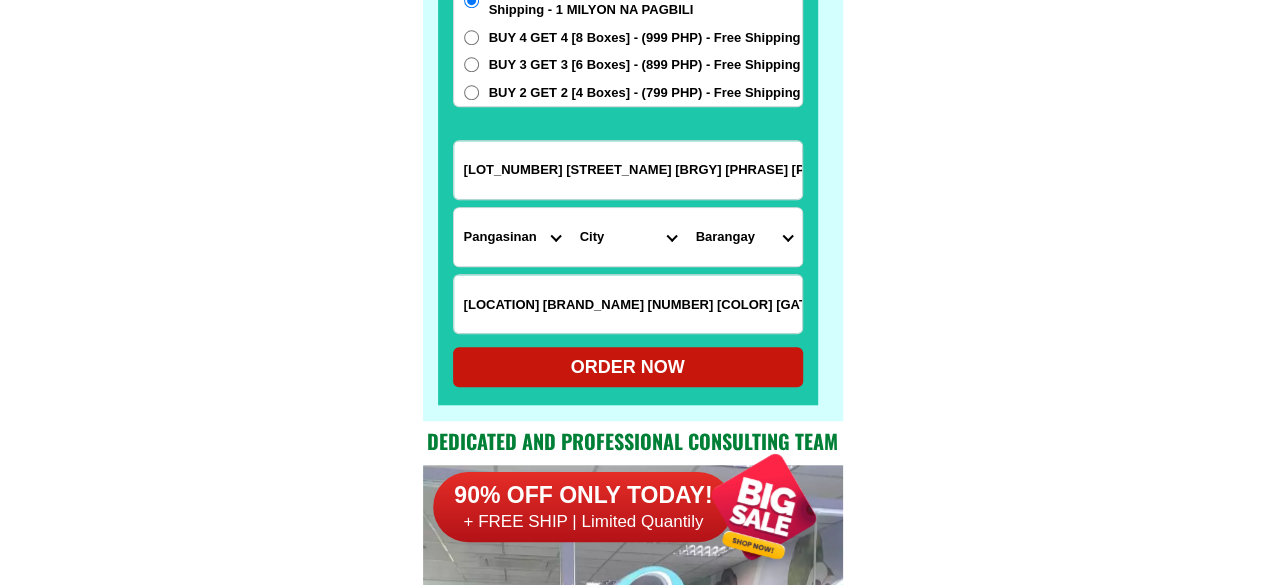 select on "63_826" 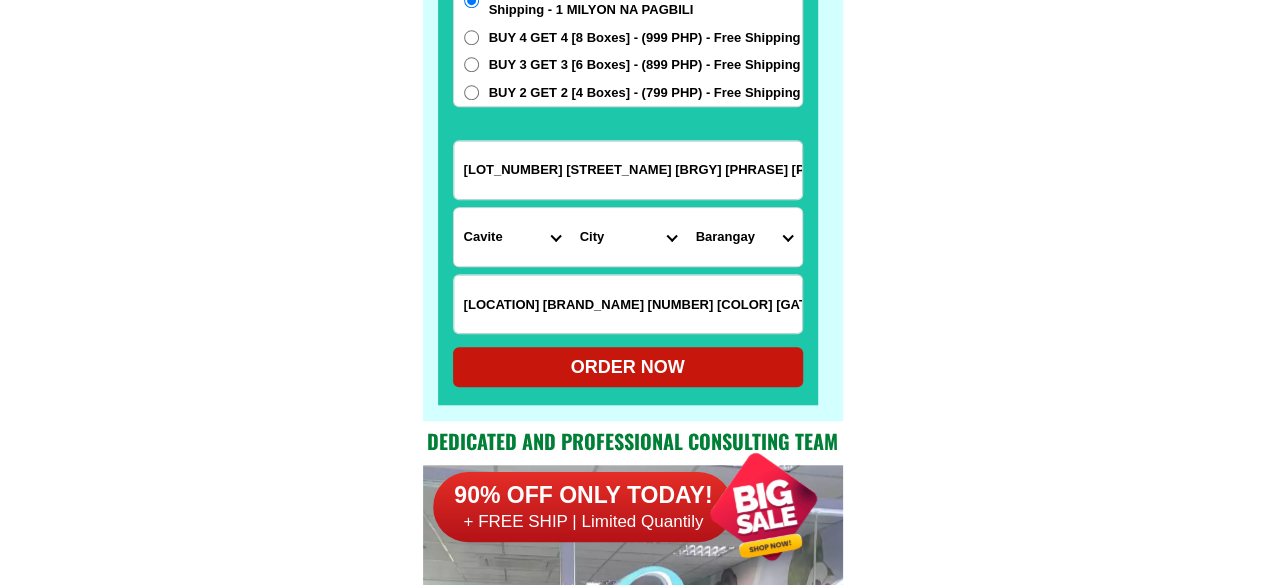 click on "Province Abra Agusan-del-norte Agusan-del-sur Aklan Albay Antique Apayao Aurora Basilan Bataan Batanes Batangas Benguet Biliran Bohol Bukidnon Bulacan Cagayan Camarines-norte Camarines-sur Camiguin Capiz Catanduanes Cavite Cebu Cotabato Davao-de-oro Davao-del-norte Davao-del-sur Davao-occidental Davao-oriental Dinagat-islands Eastern-samar Guimaras Ifugao Ilocos-norte Ilocos-sur Iloilo Isabela Kalinga La-union Laguna Lanao-del-norte Lanao-del-sur Leyte Maguindanao Marinduque Masbate Metro-manila Misamis-occidental Misamis-oriental Mountain-province Negros-occidental Negros-oriental Northern-samar Nueva-ecija Nueva-vizcaya Occidental-mindoro Oriental-mindoro Palawan Pampanga Pangasinan Quezon Quirino Rizal Romblon Sarangani Siquijor Sorsogon South-cotabato Southern-leyte Sultan-kudarat Sulu Surigao-del-norte Surigao-del-sur Tarlac Tawi-tawi Western-samar Zambales Zamboanga-del-norte Zamboanga-del-sur Zamboanga-sibugay" at bounding box center [512, 237] 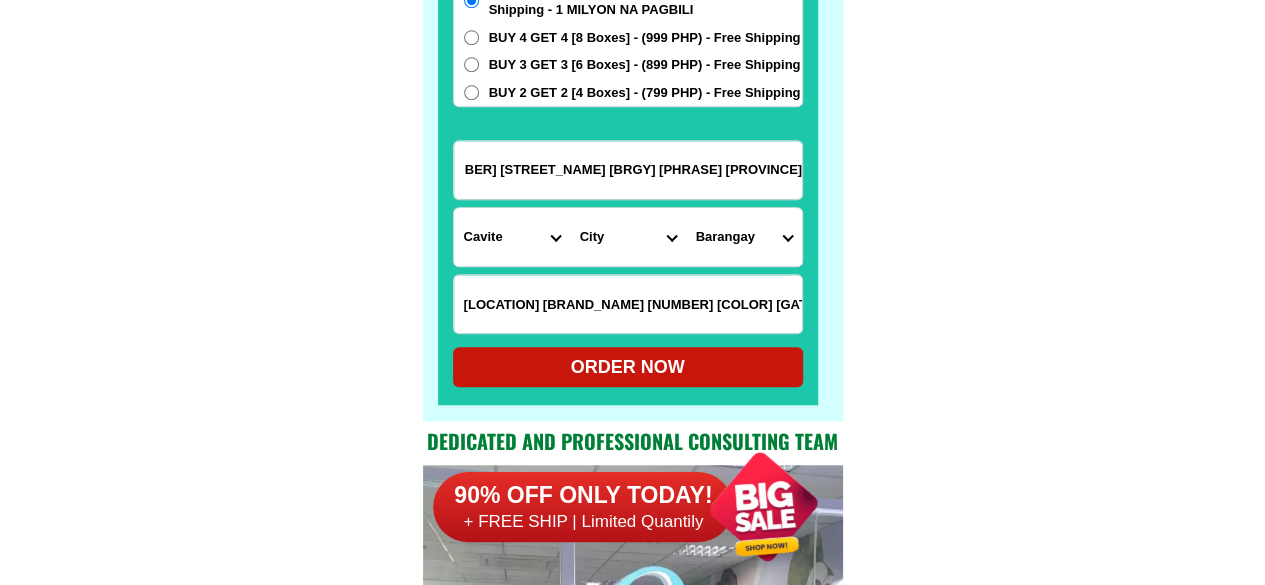 drag, startPoint x: 683, startPoint y: 176, endPoint x: 793, endPoint y: 173, distance: 110.0409 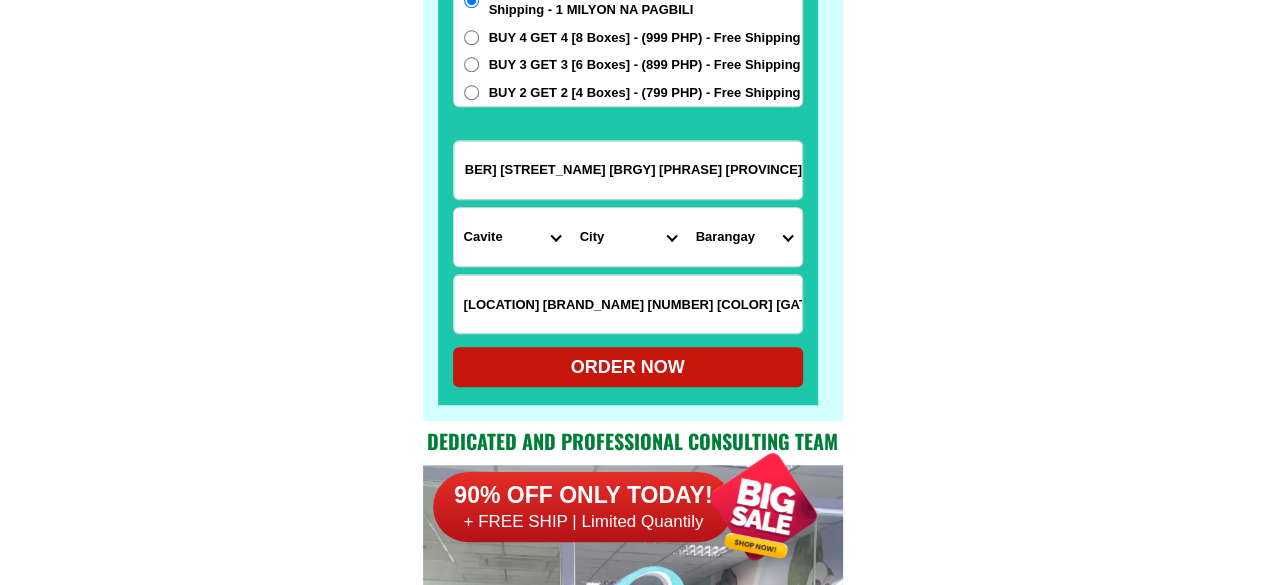 click on "[LOT_NUMBER] [STREET_NAME] [BRGY] [PHRASE] [PROVINCE]" at bounding box center (628, 170) 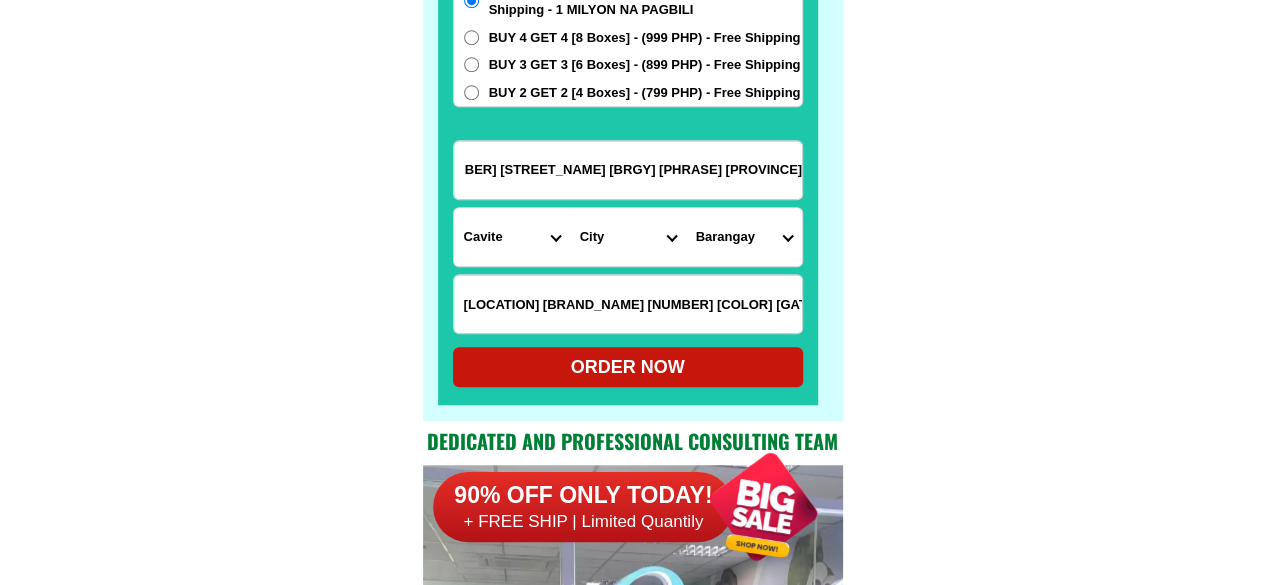 scroll, scrollTop: 0, scrollLeft: 144, axis: horizontal 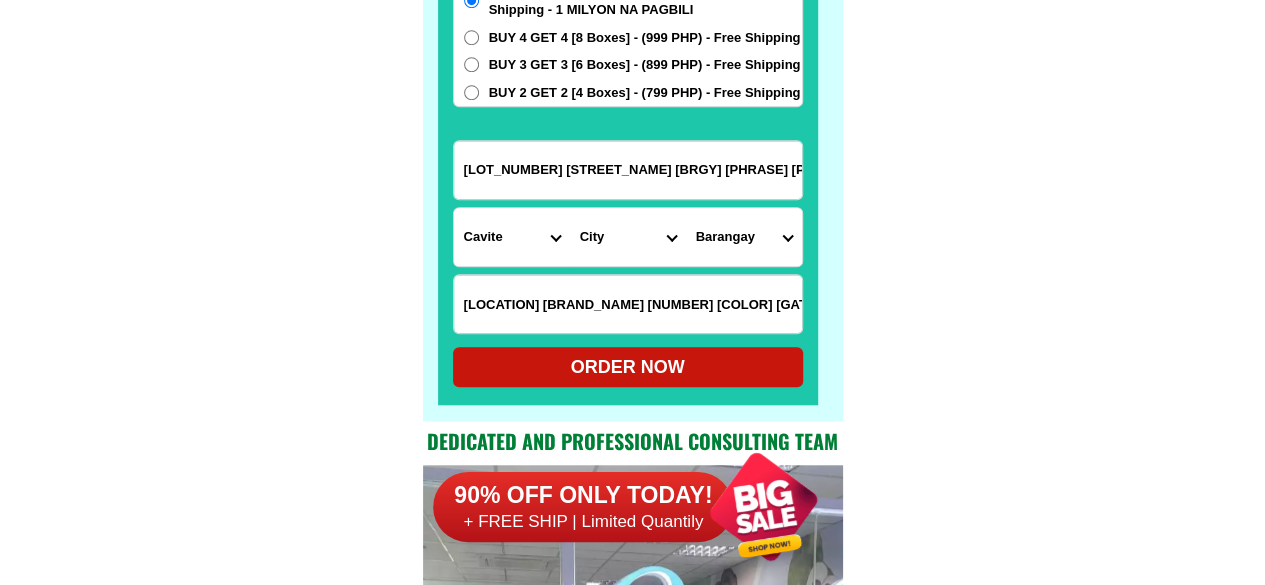 click on "City Alfonso Amadeo Bacoor Carmona Cavite-city Cavite-magallanes Cavite-rosario Dasmarinas-city Gen.-mariano-alvarez General-emilio-aguinaldo General-trias Imus Indang Kawit Maragondon Mendez Naic Noveleta Silang Tagaytay-city Tanza Ternate Trece-martires-city" at bounding box center (628, 237) 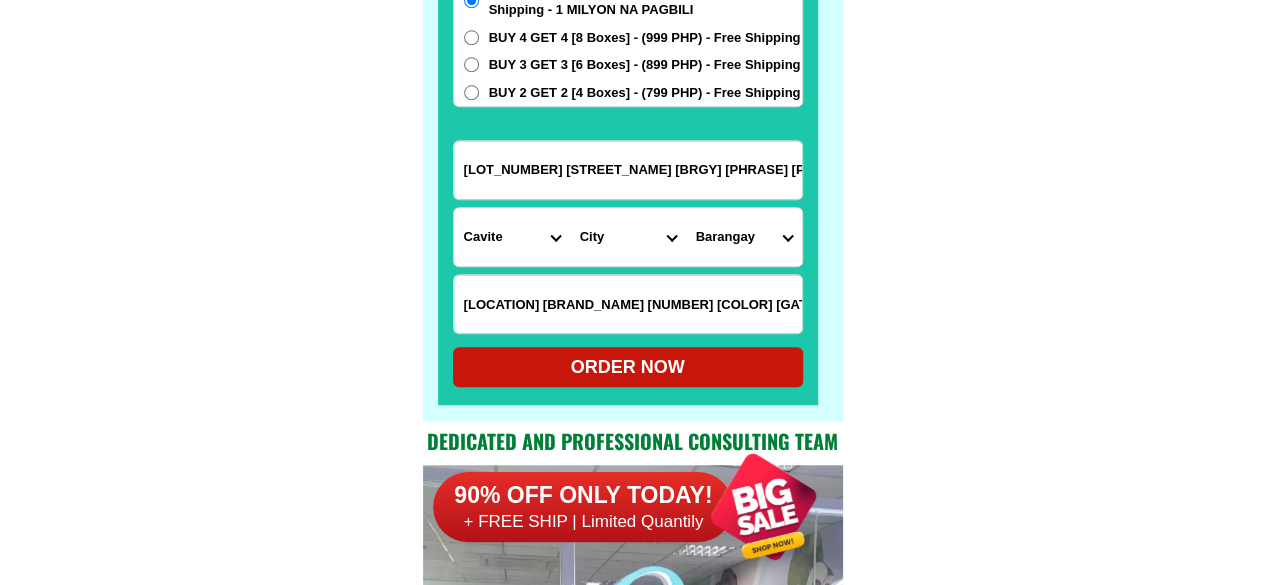 select on "[COUNTRY_CODE]_[NUMBER]" 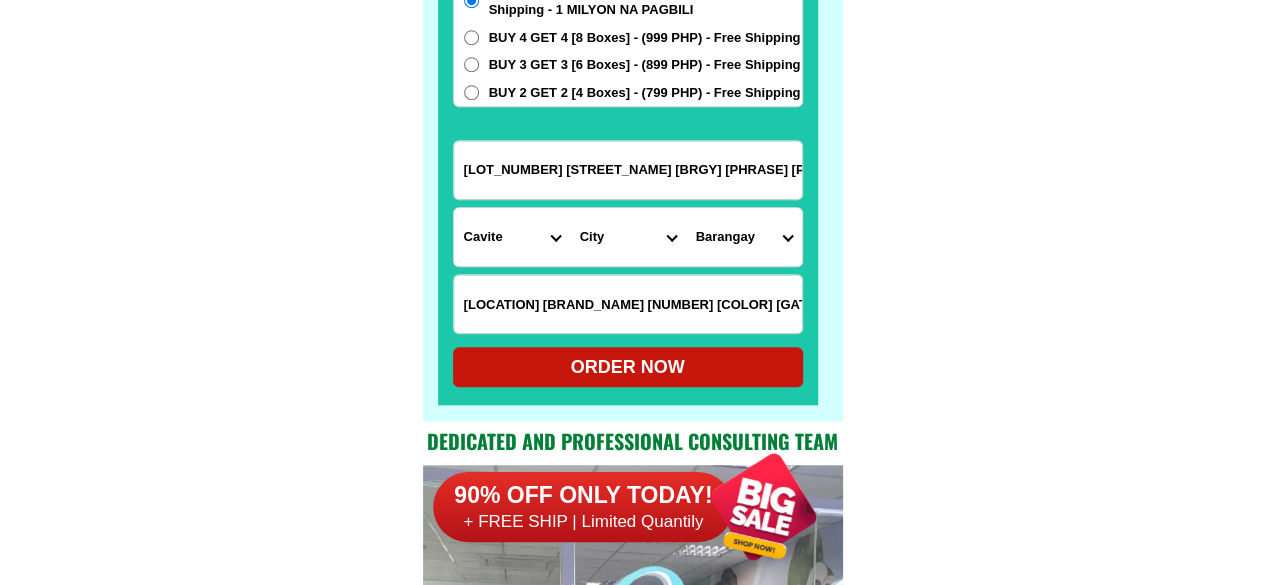 click on "City Alfonso Amadeo Bacoor Carmona Cavite-city Cavite-magallanes Cavite-rosario Dasmarinas-city Gen.-mariano-alvarez General-emilio-aguinaldo General-trias Imus Indang Kawit Maragondon Mendez Naic Noveleta Silang Tagaytay-city Tanza Ternate Trece-martires-city" at bounding box center [628, 237] 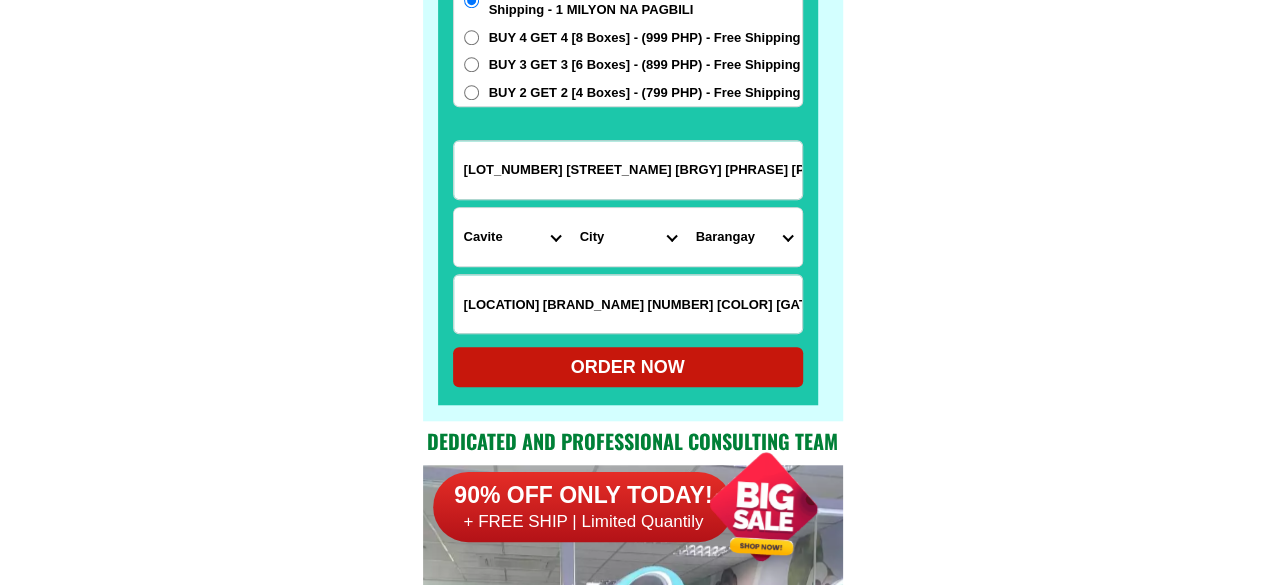 click on "[BRGY] Aguado (piscal mundo) Cabezas Cabuco Conchu (lagundian) De ocampo Gregorio (aliang) Inocencio (b. pook) Lallana Lapidario (bayog) Luciano (bitangan) Osorio Perez (lucbanan) San agustin (pob.)" at bounding box center (744, 237) 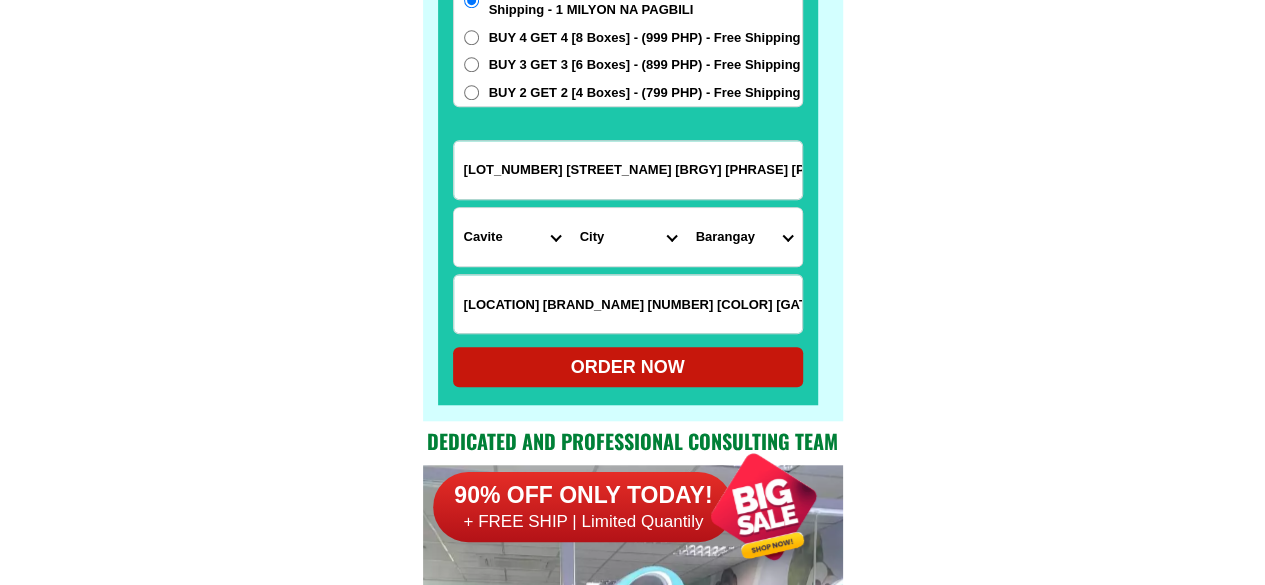select on "[NUMBER]" 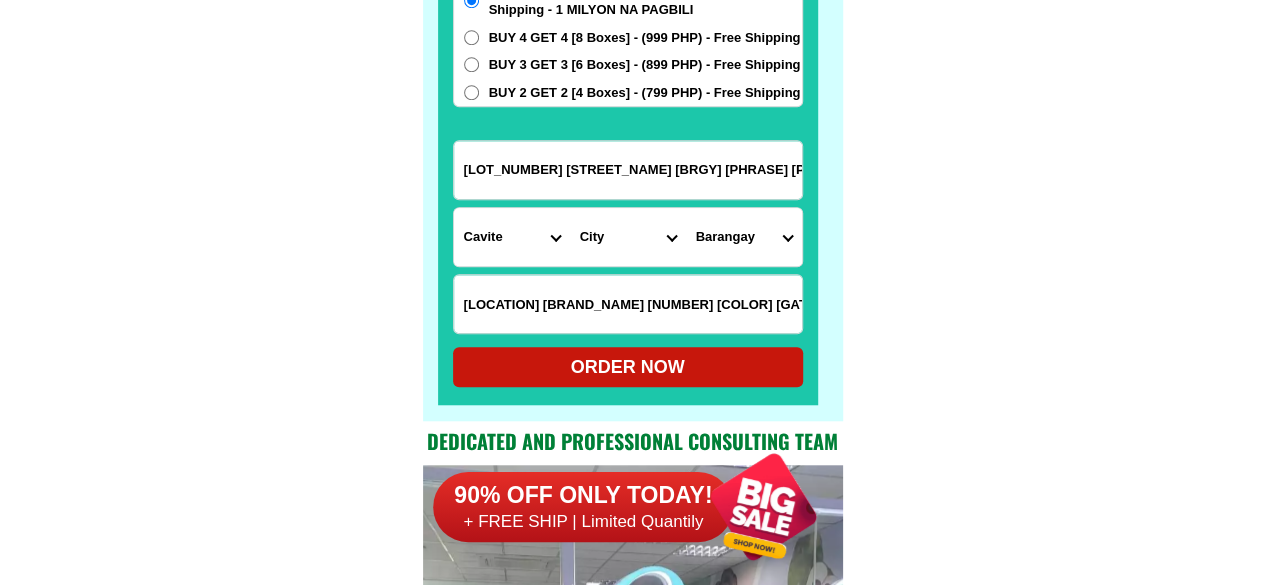 click on "[BRGY] Aguado (piscal mundo) Cabezas Cabuco Conchu (lagundian) De ocampo Gregorio (aliang) Inocencio (b. pook) Lallana Lapidario (bayog) Luciano (bitangan) Osorio Perez (lucbanan) San agustin (pob.)" at bounding box center [744, 237] 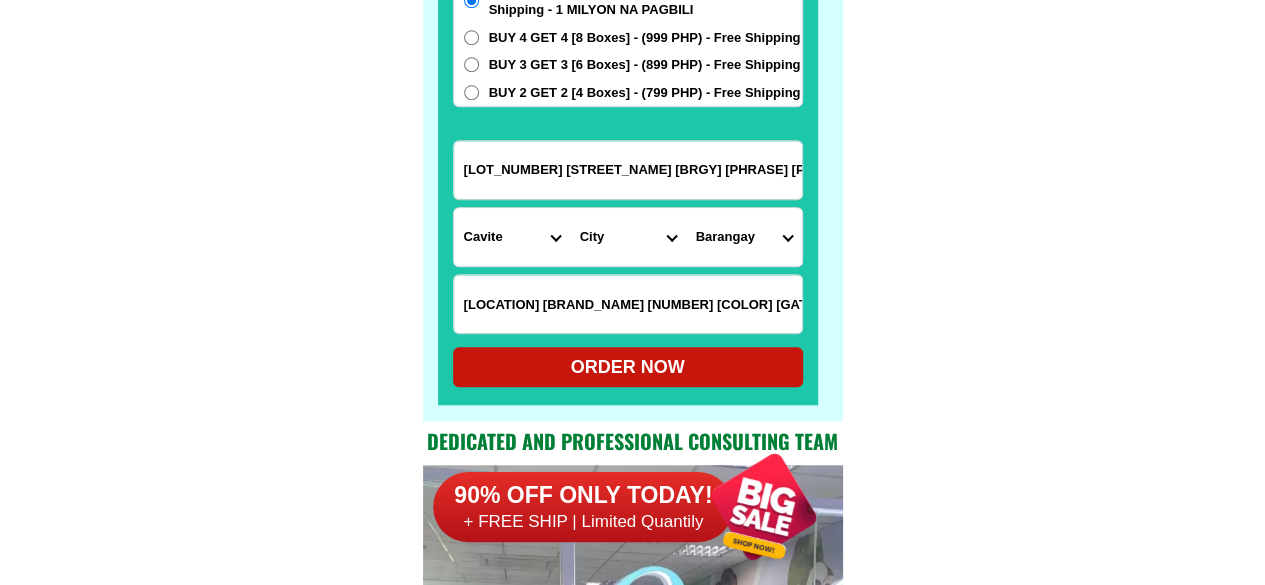 click on "ORDER NOW" at bounding box center [628, 367] 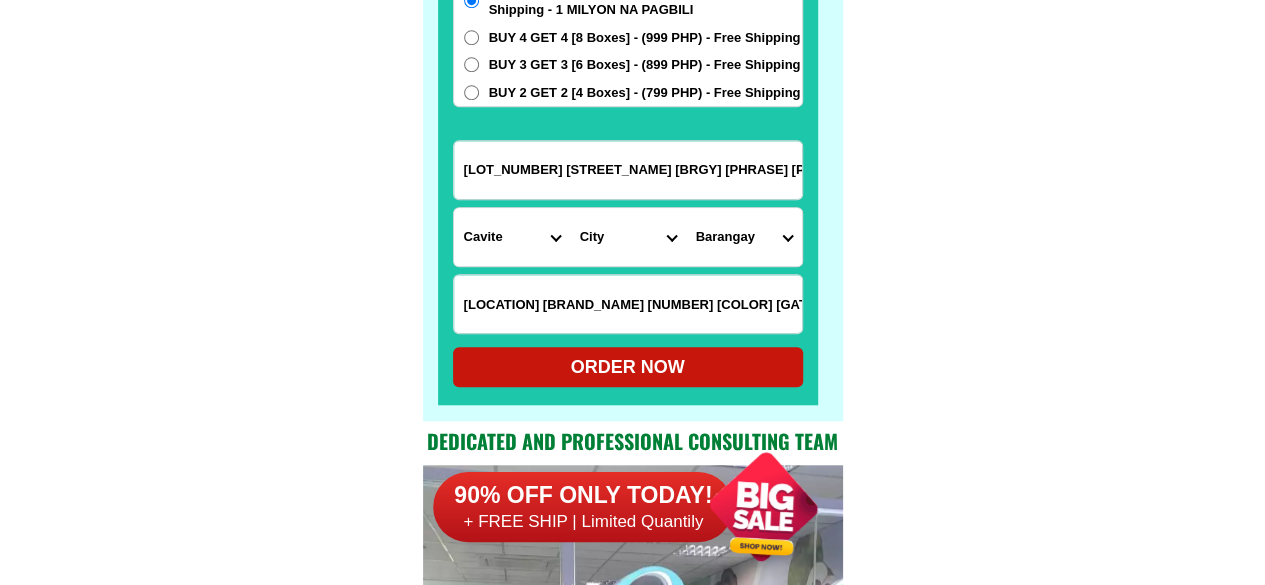 type 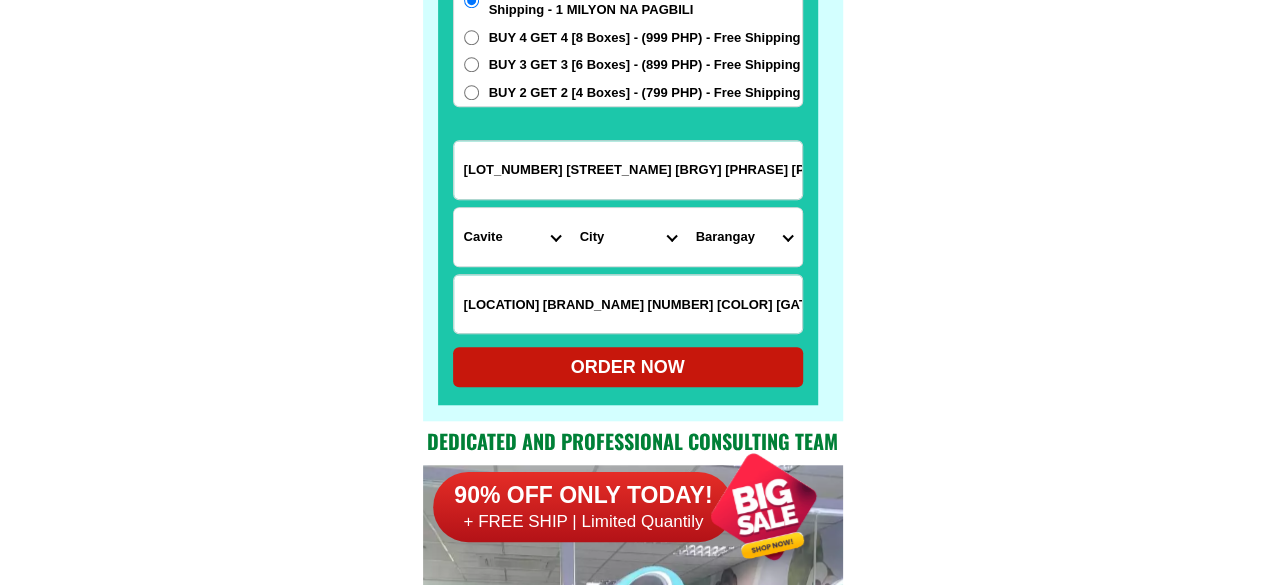radio on "true" 